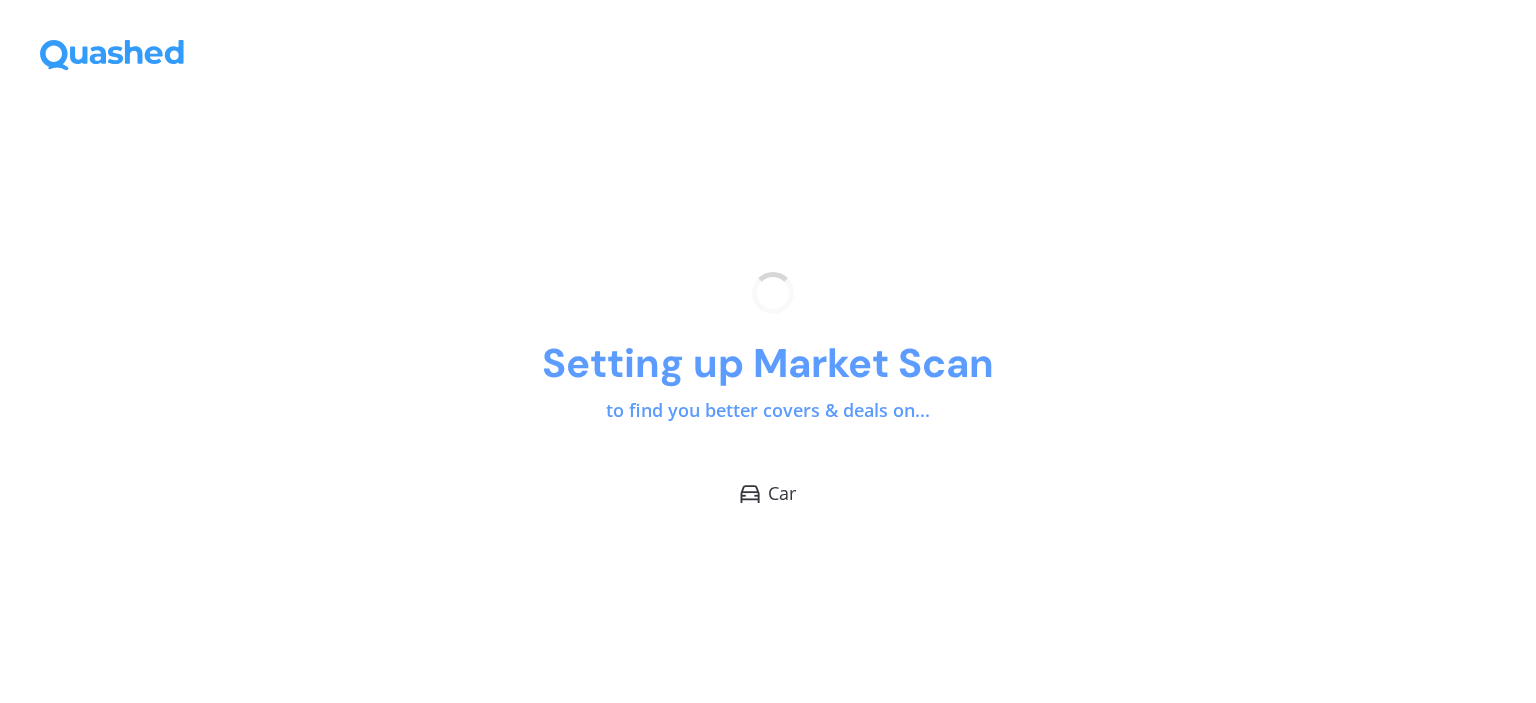 scroll, scrollTop: 0, scrollLeft: 0, axis: both 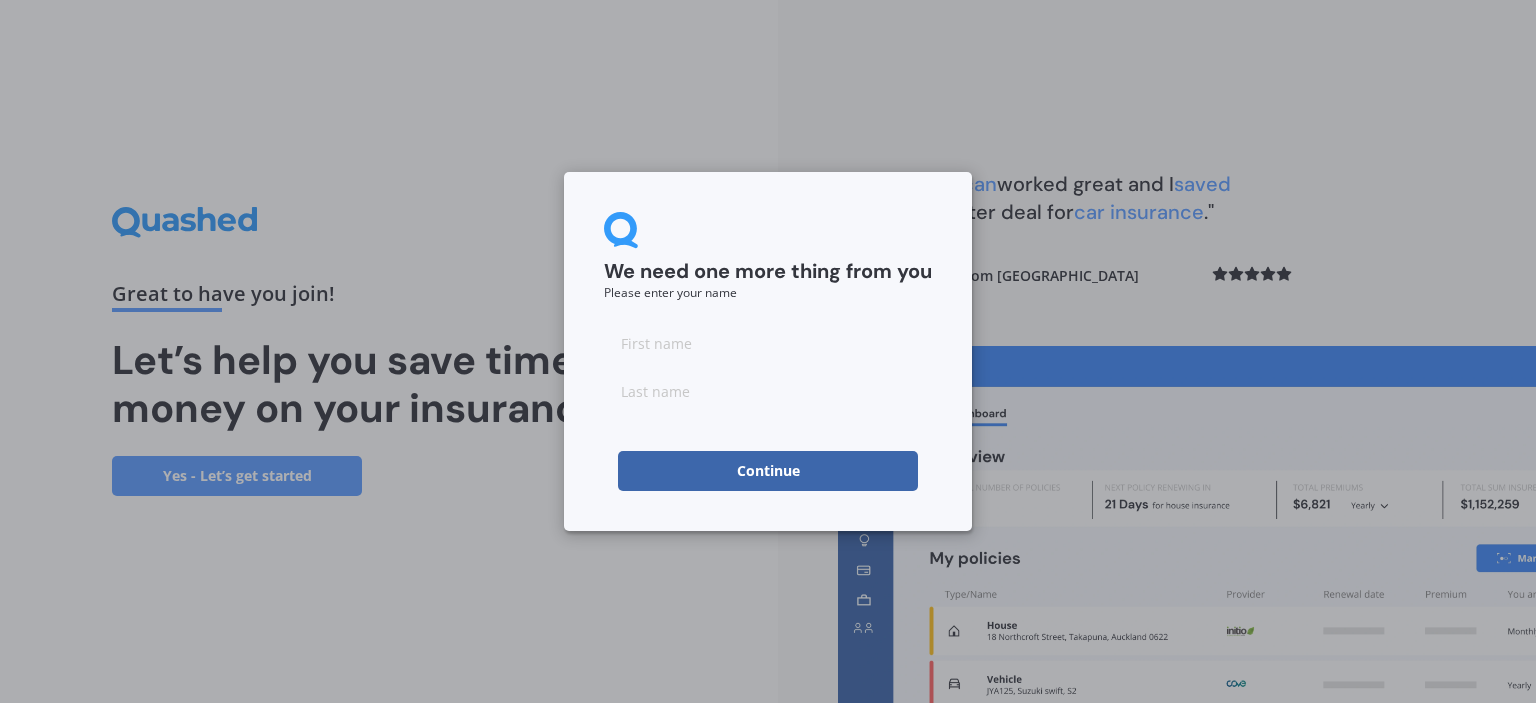 click at bounding box center [768, 343] 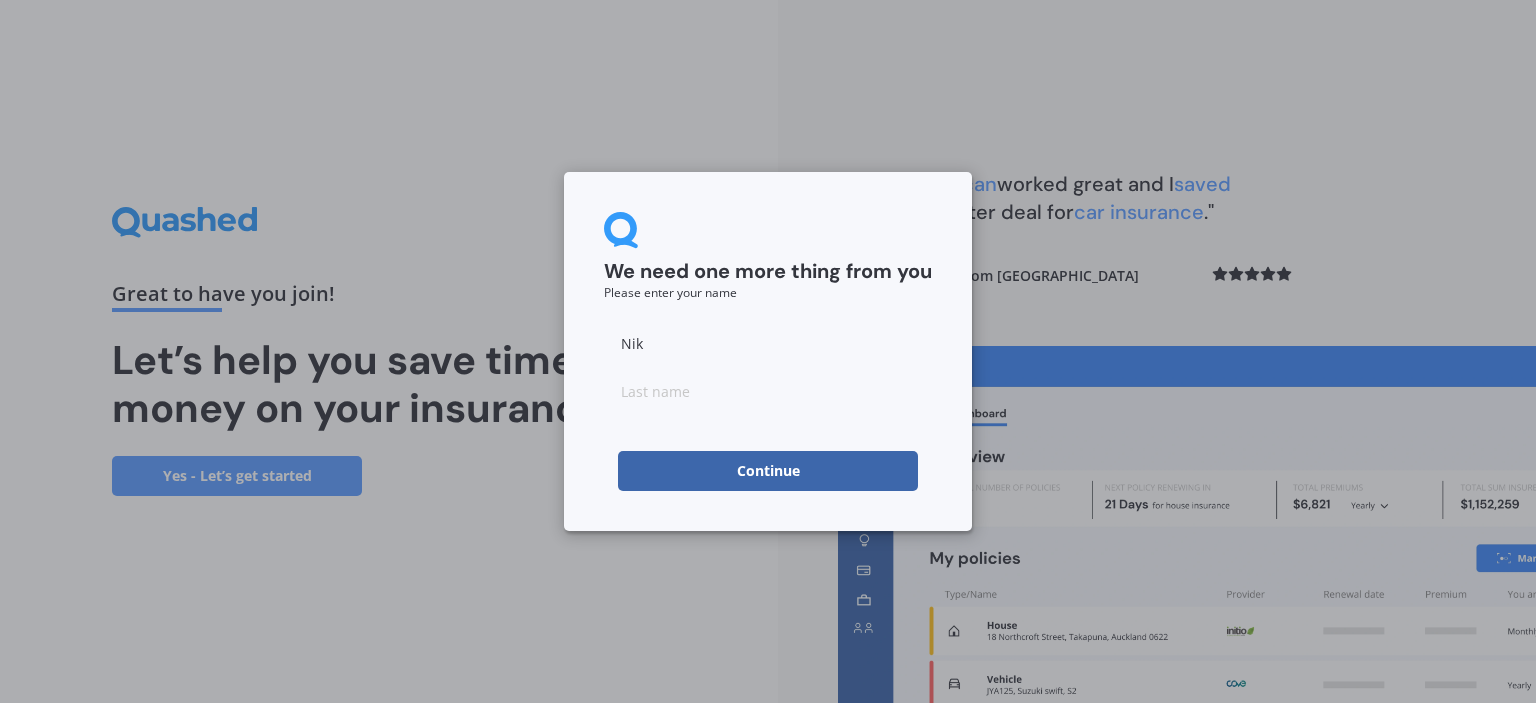 type on "Nik" 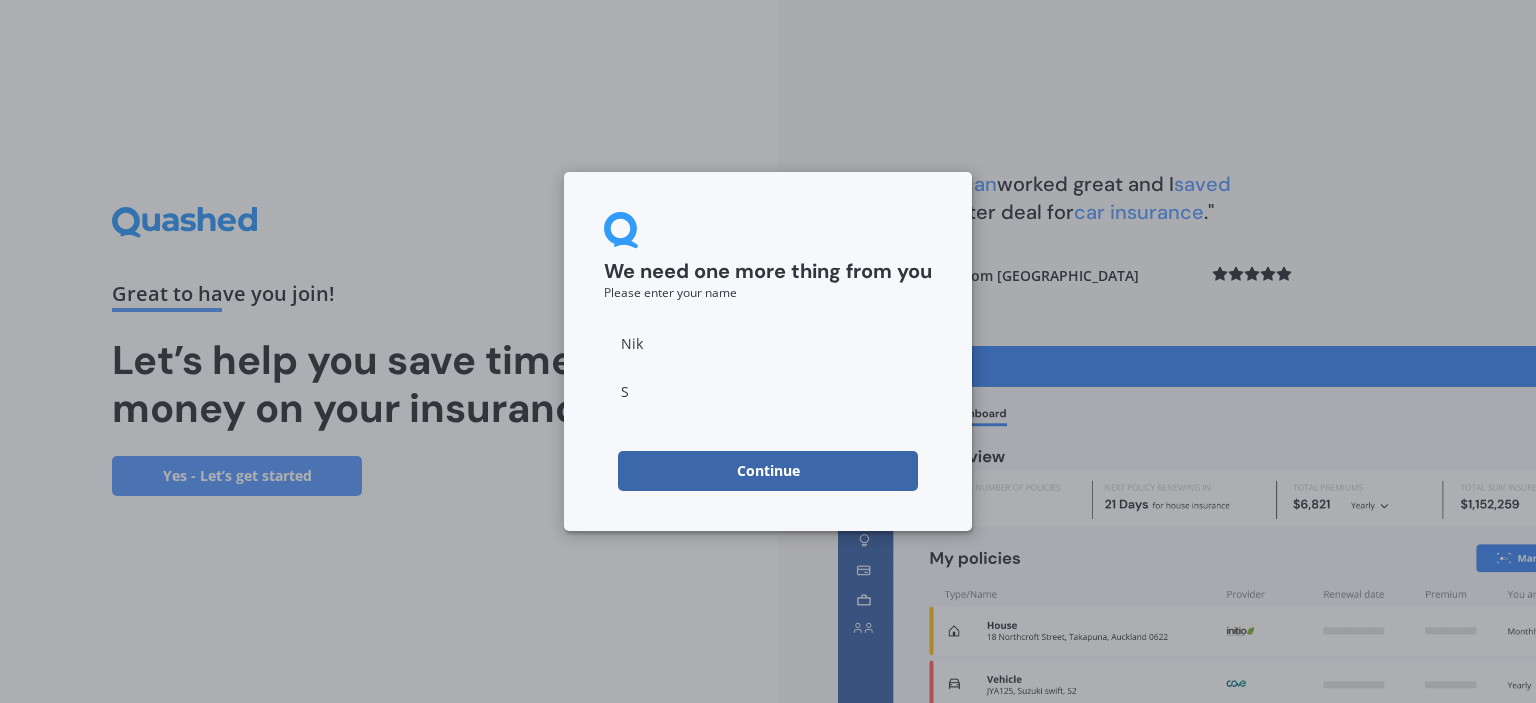 type on "S" 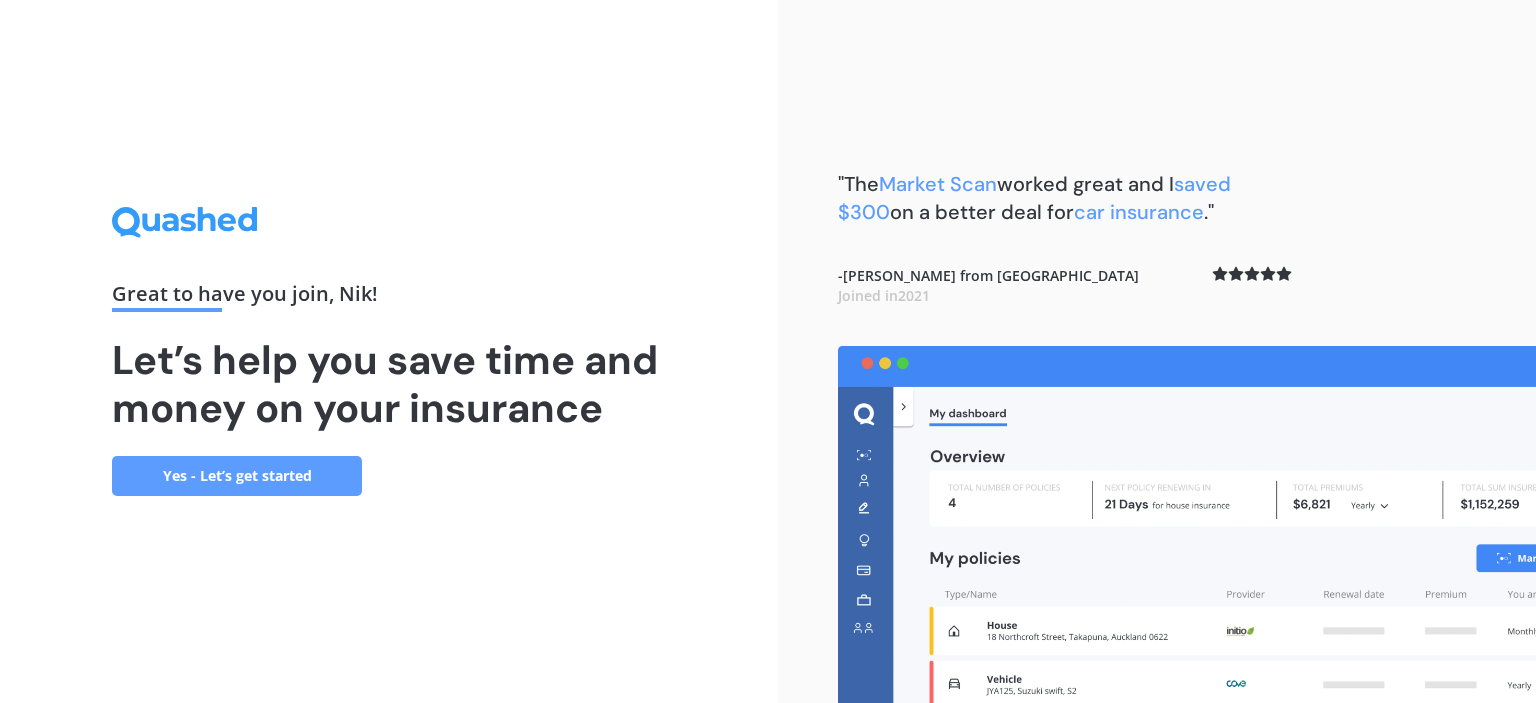click on "Yes - Let’s get started" at bounding box center [237, 476] 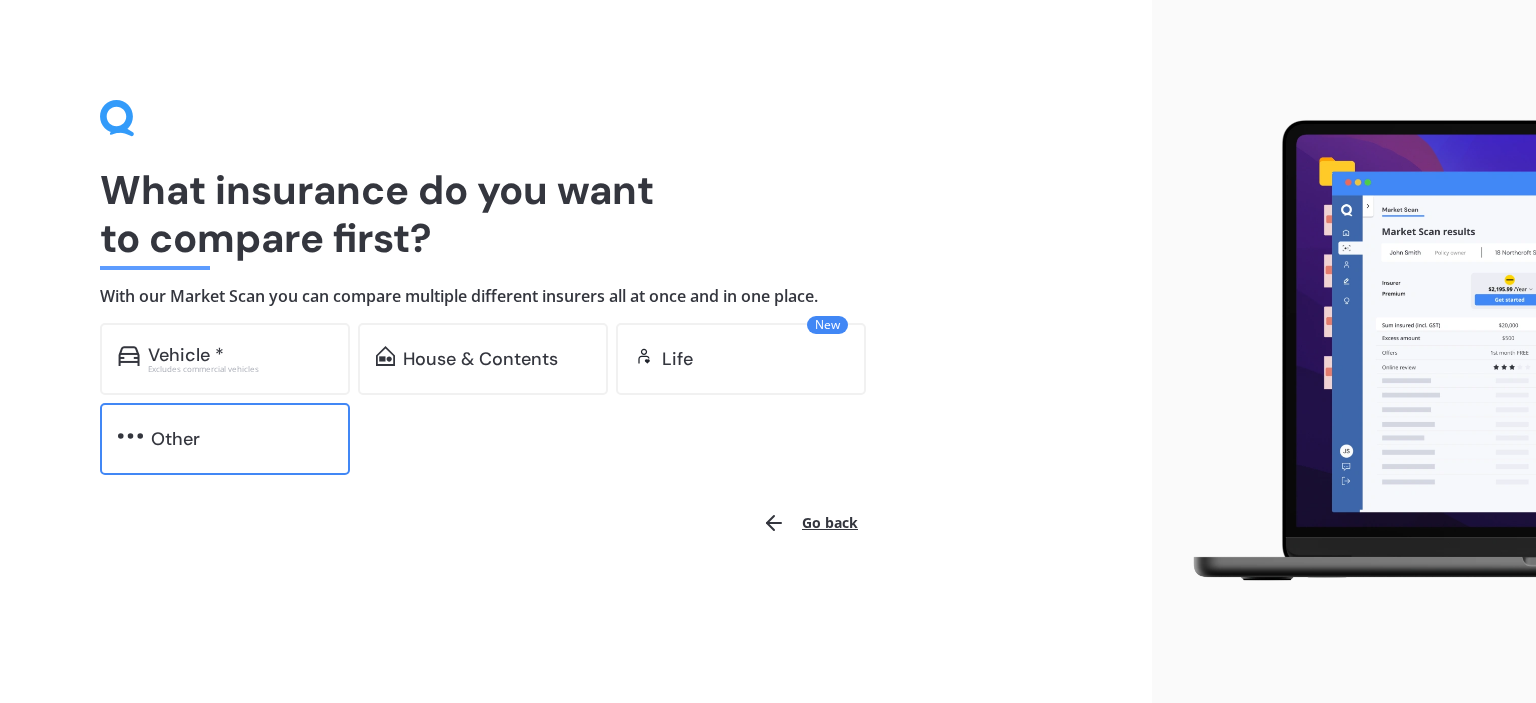 click on "Other" at bounding box center (225, 439) 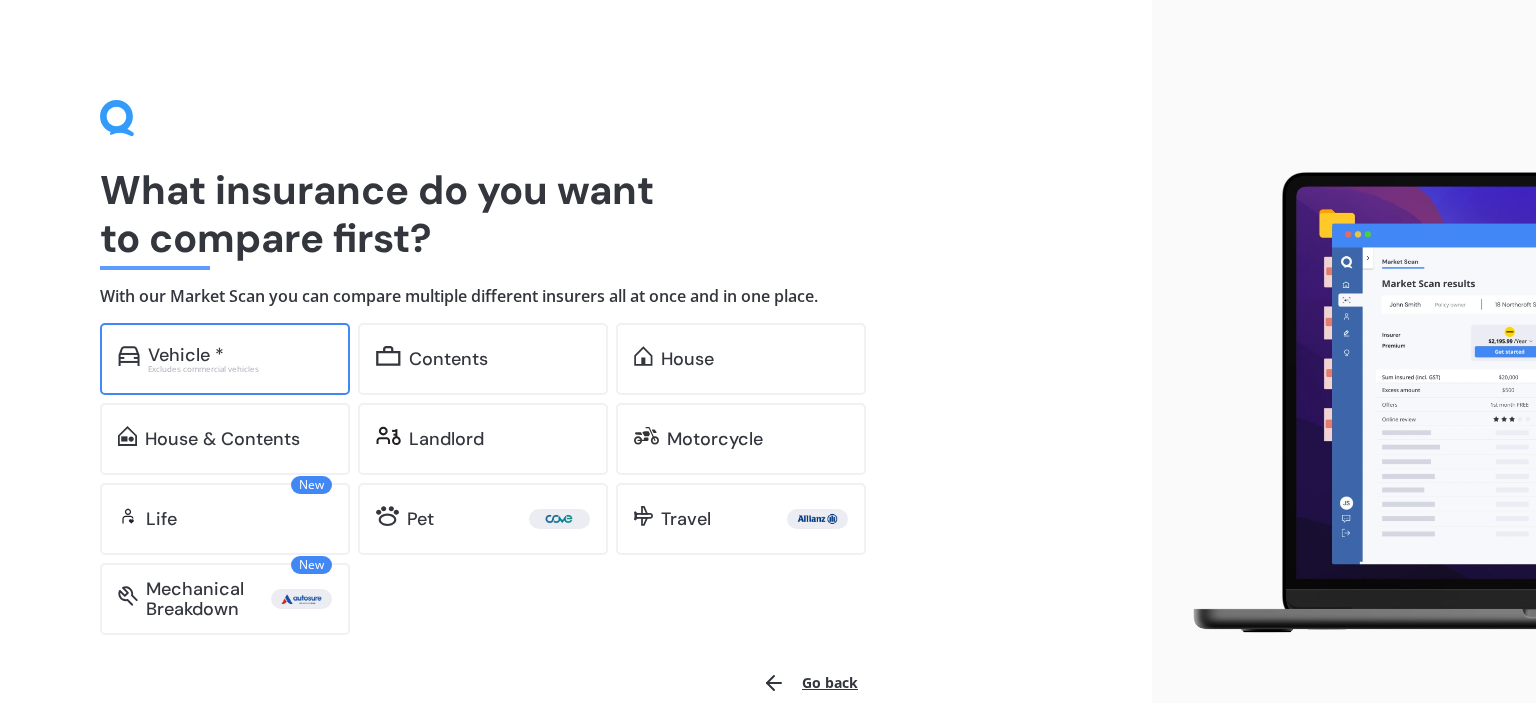 click on "Excludes commercial vehicles" at bounding box center [240, 369] 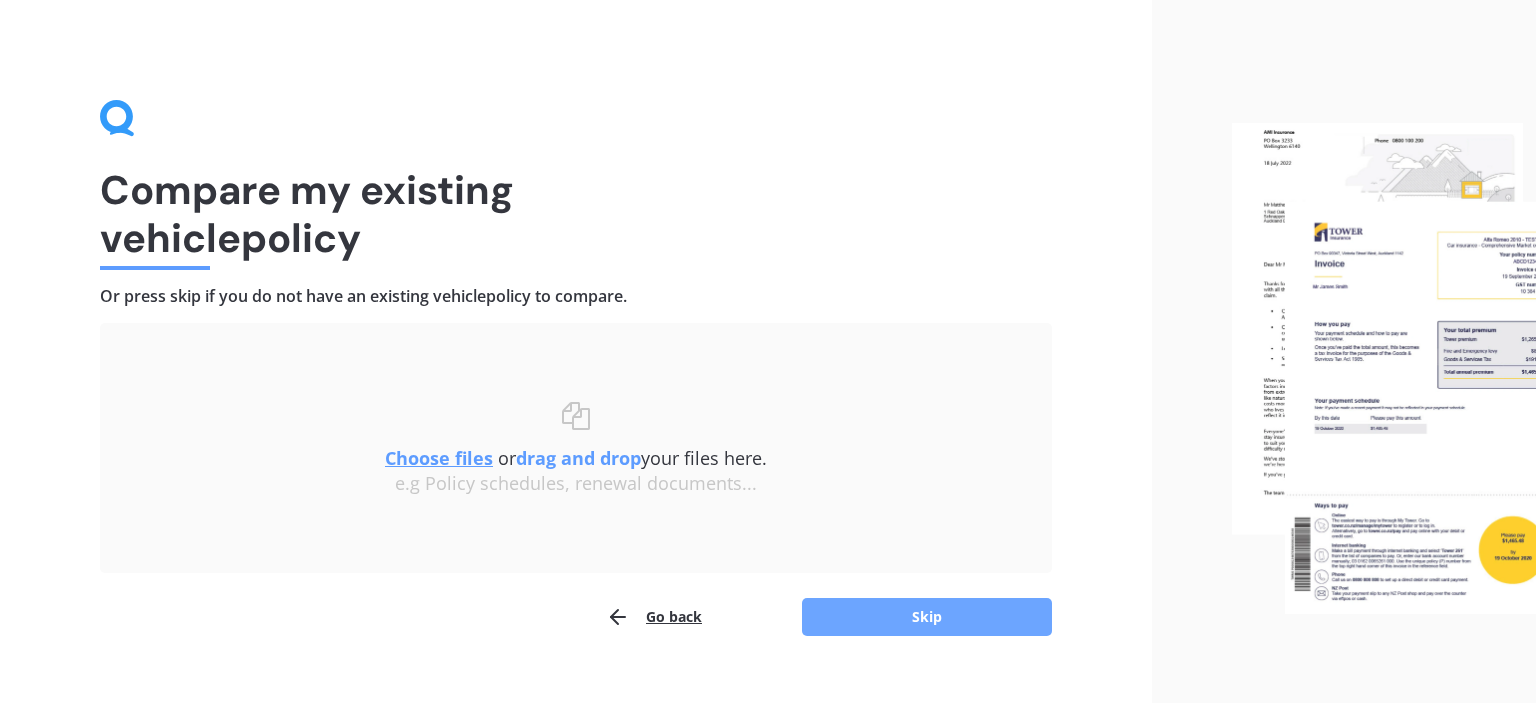 click on "Skip" at bounding box center (927, 617) 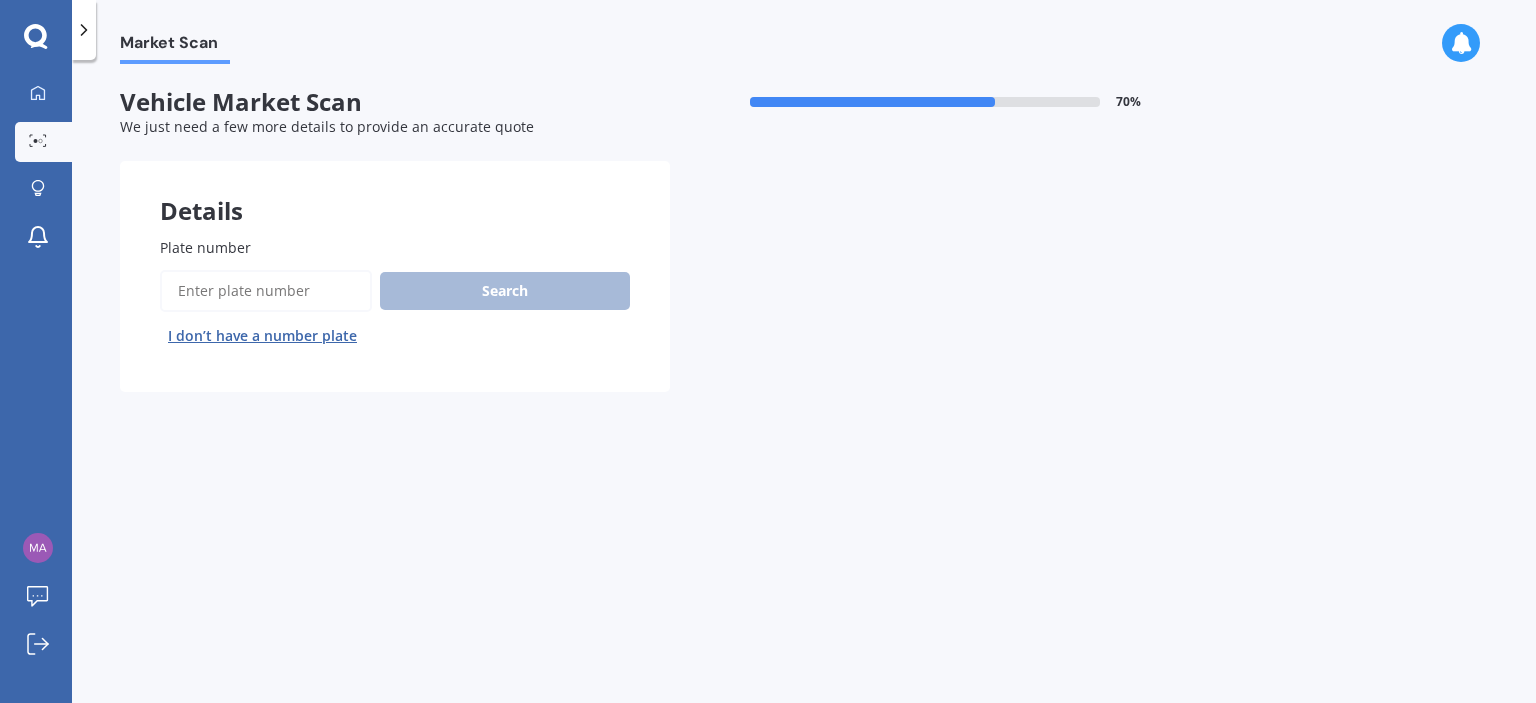 click on "Plate number" at bounding box center (266, 291) 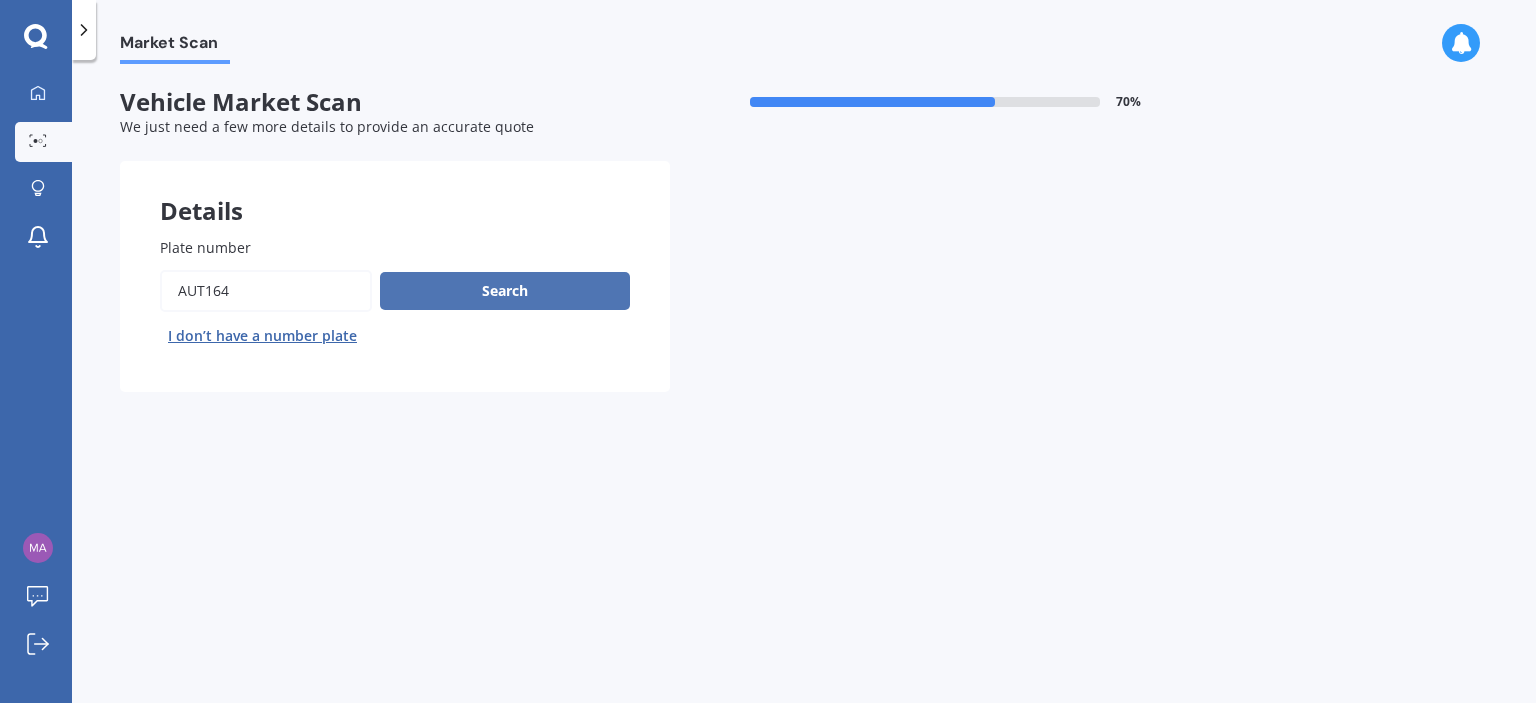 type on "AUT164" 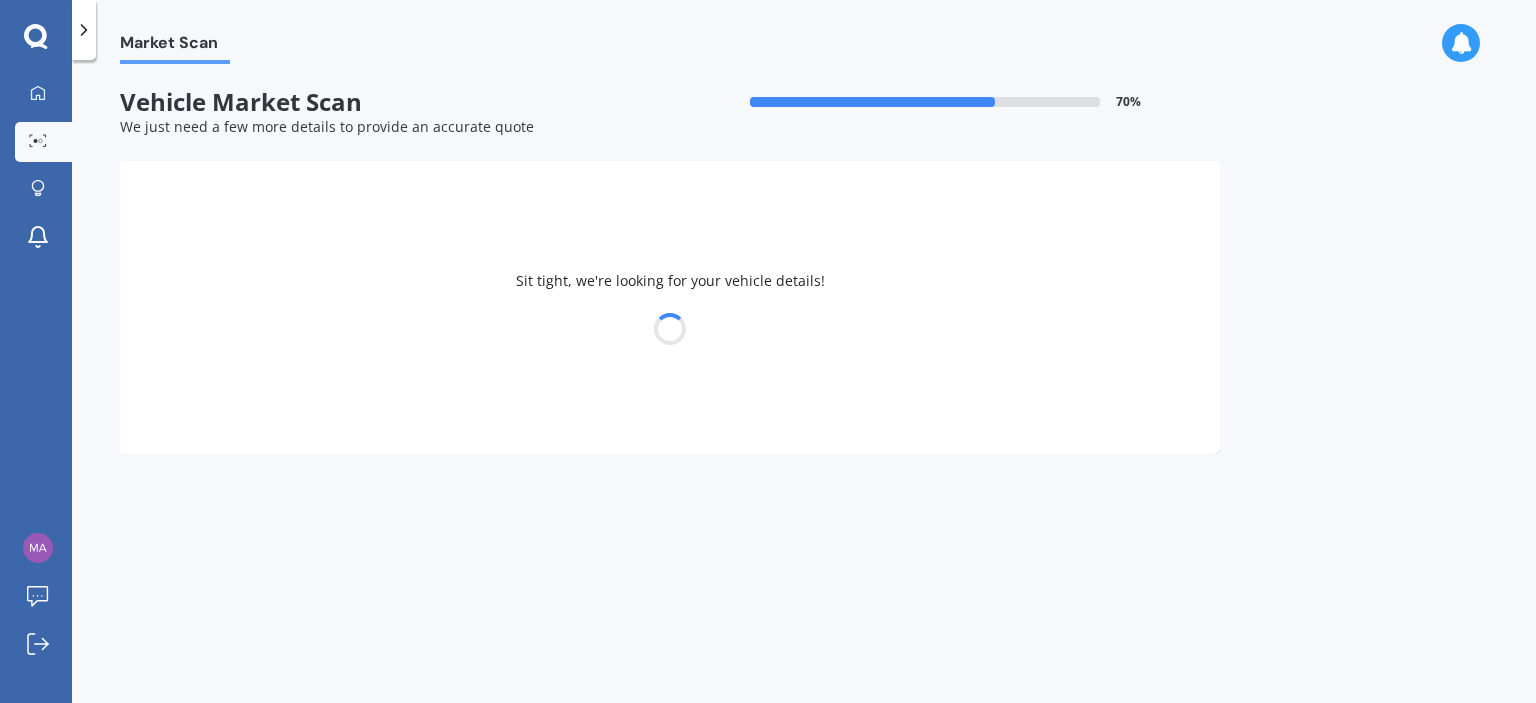 select on "MAZDA" 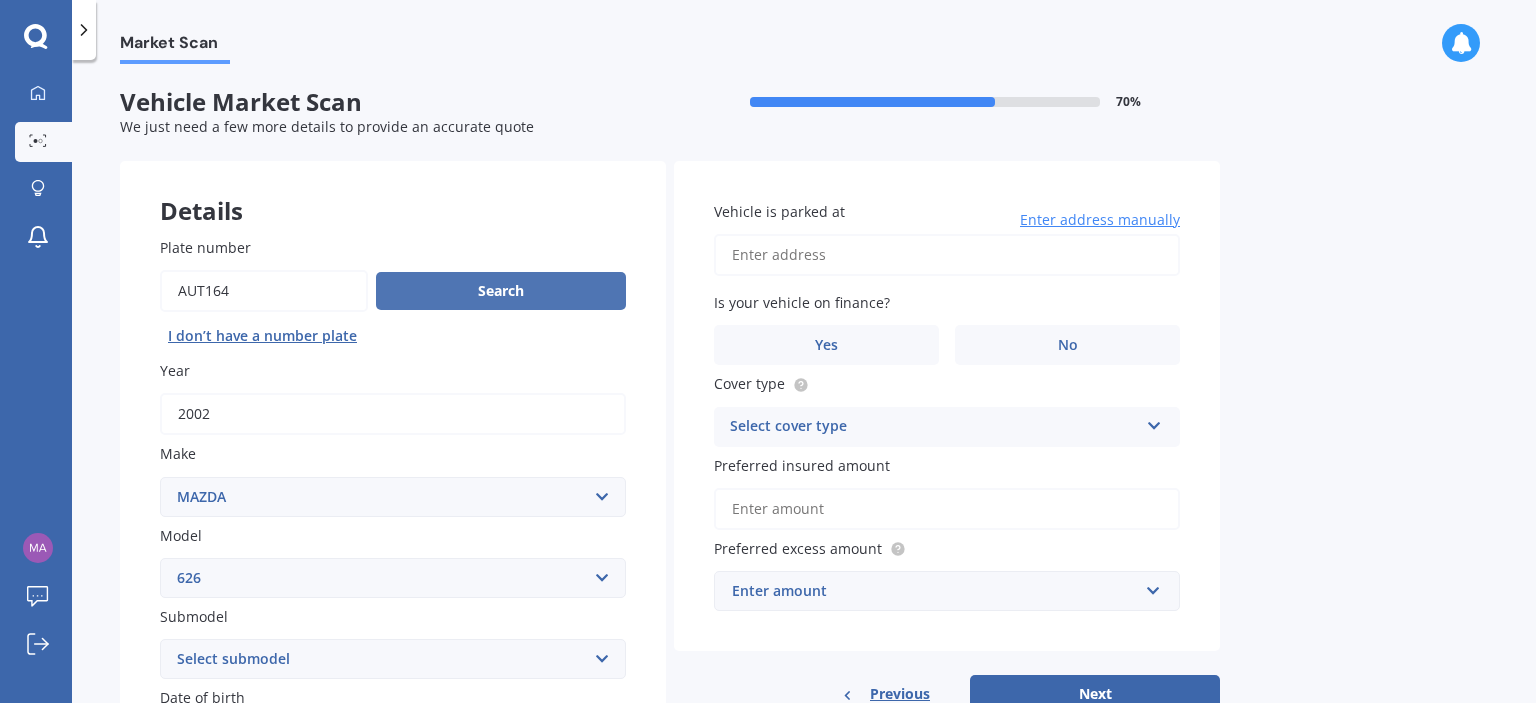 type 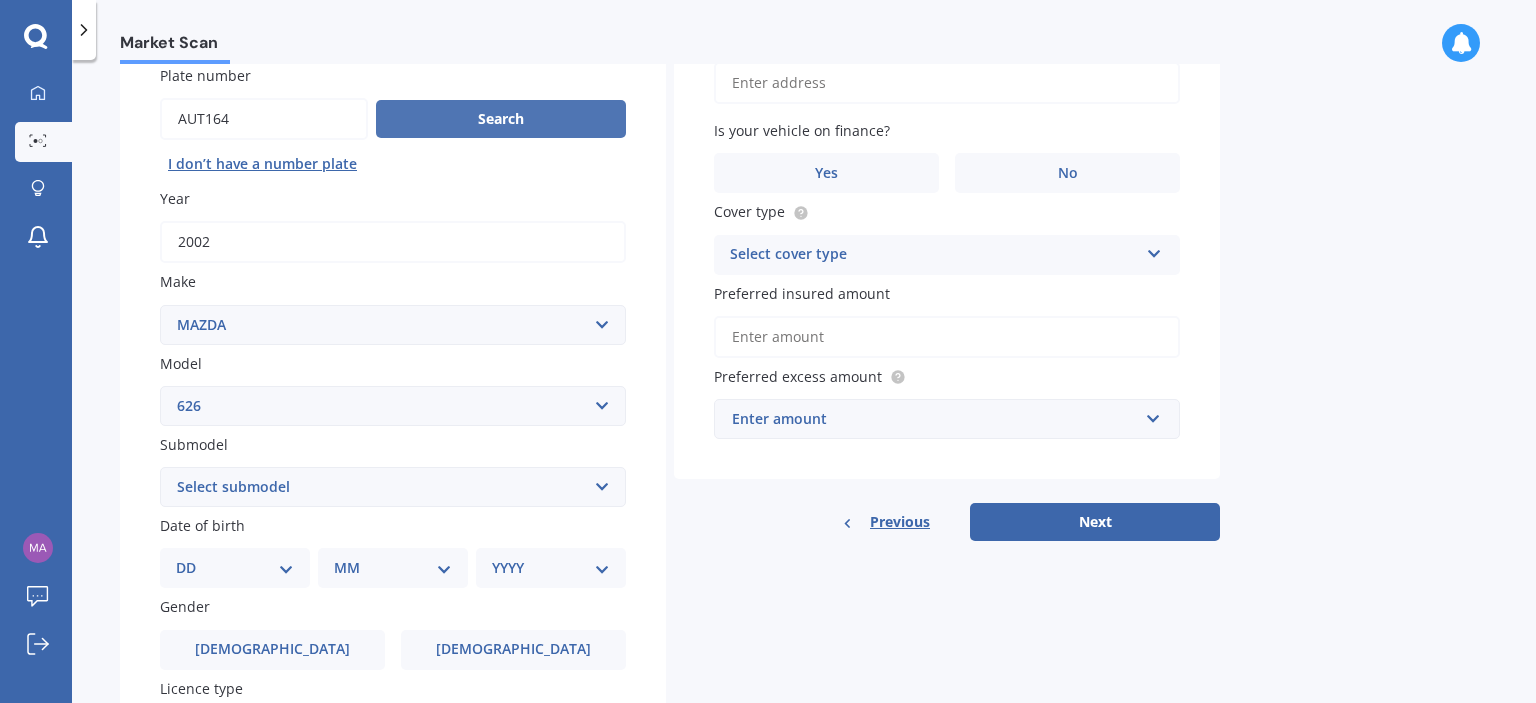 scroll, scrollTop: 230, scrollLeft: 0, axis: vertical 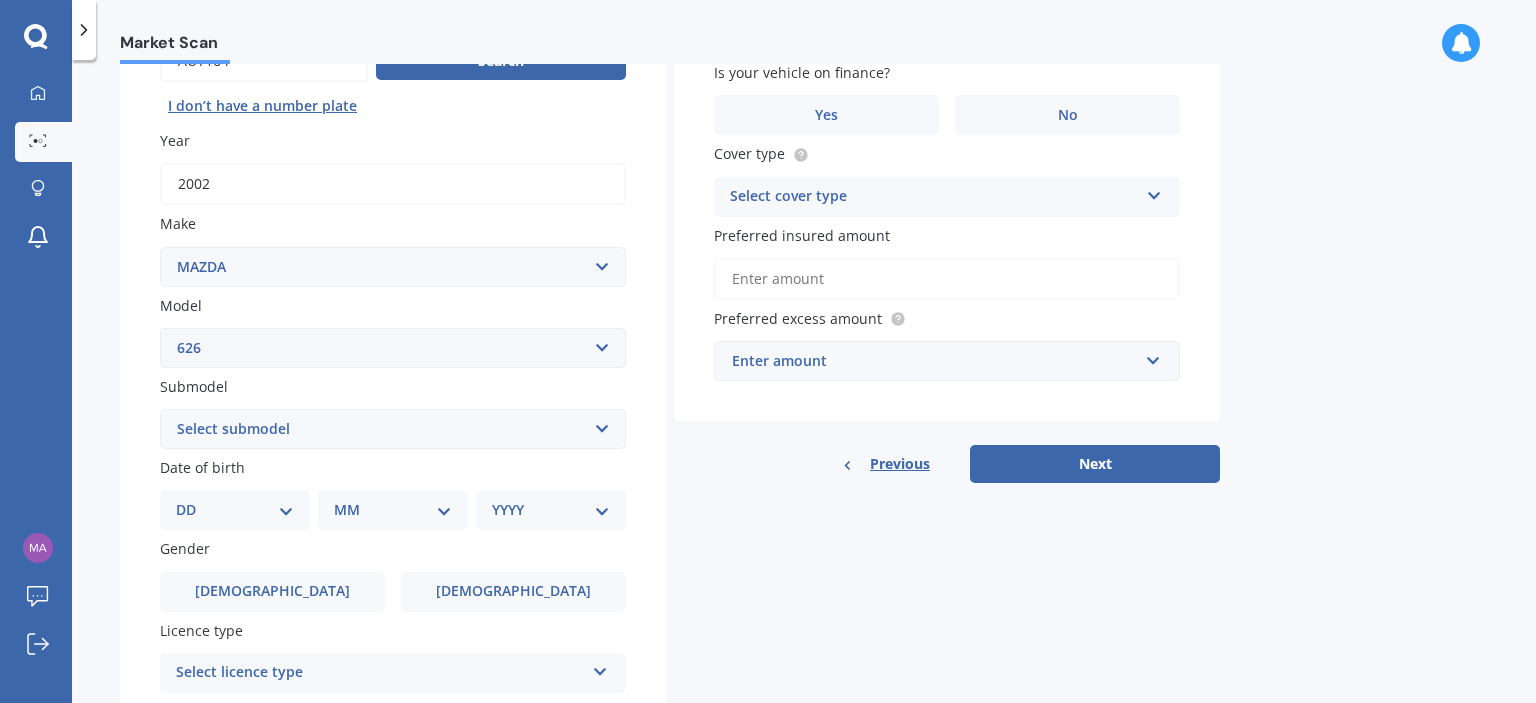 click on "Select submodel (All other) hatchback sedan turbo wagon" at bounding box center [393, 429] 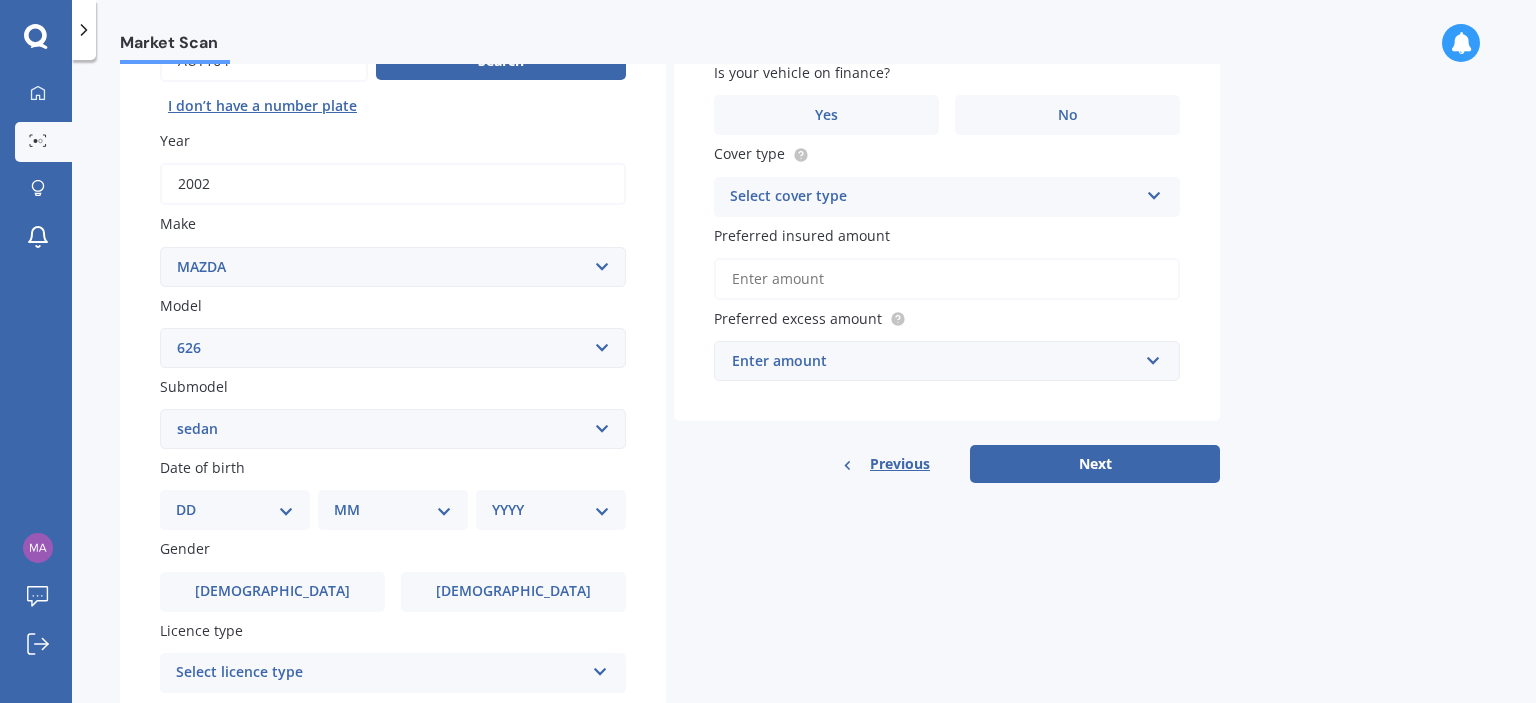 click on "sedan" at bounding box center (0, 0) 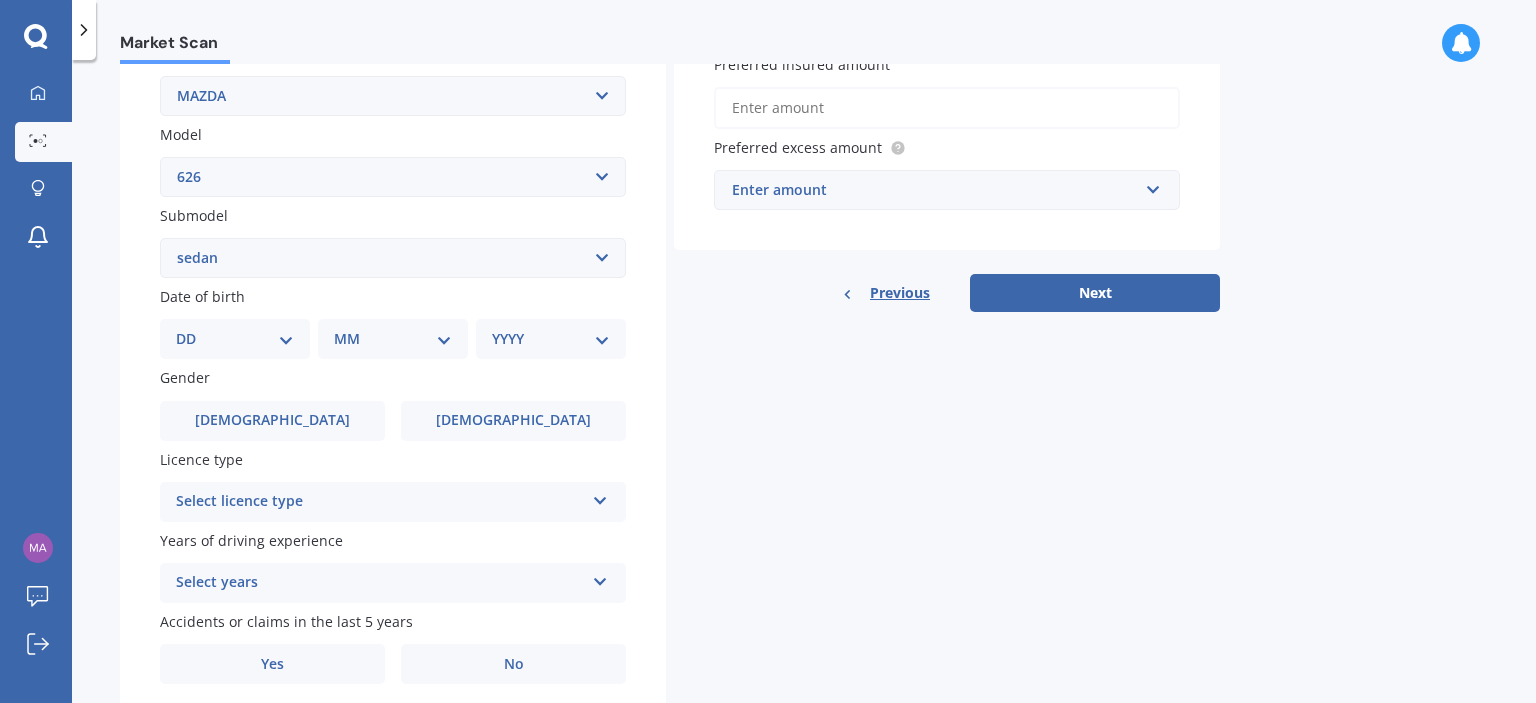 scroll, scrollTop: 460, scrollLeft: 0, axis: vertical 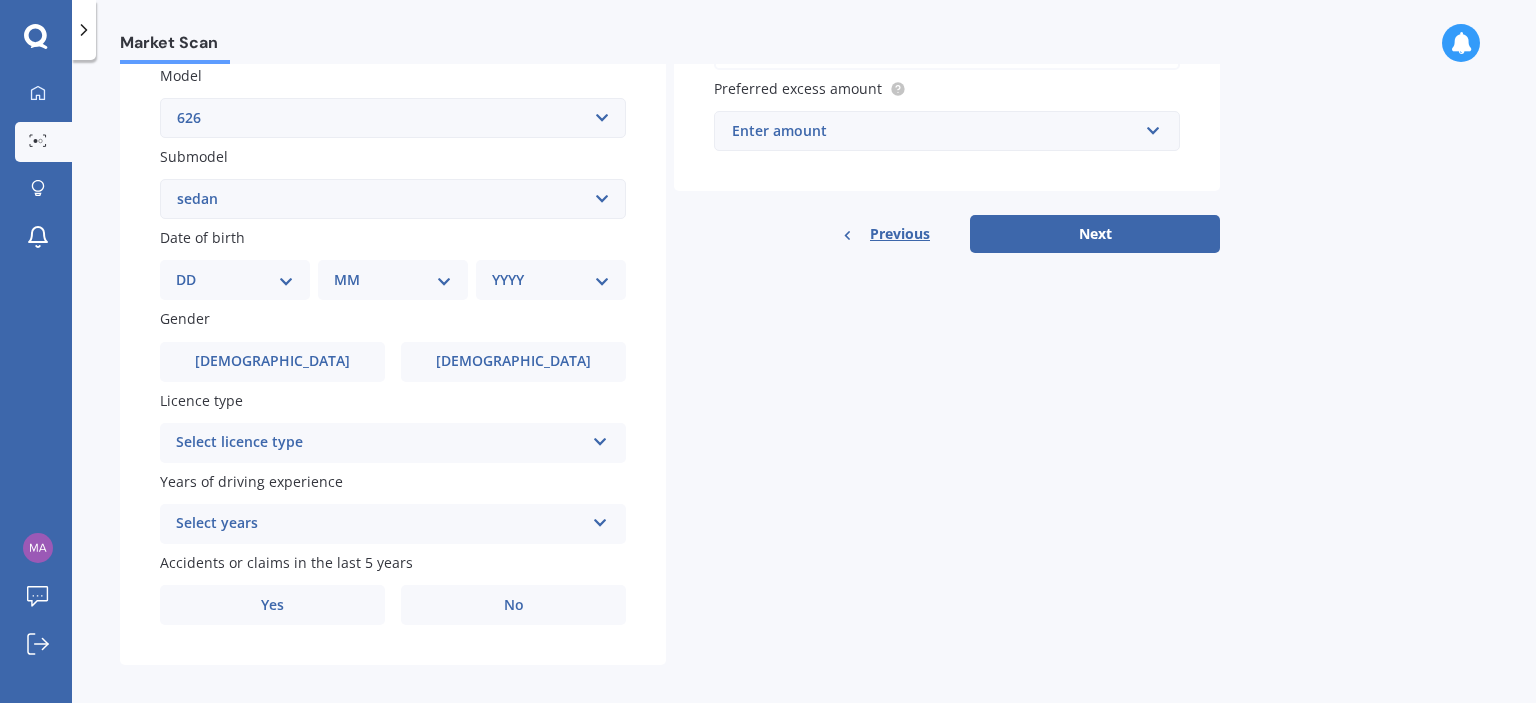 click on "DD 01 02 03 04 05 06 07 08 09 10 11 12 13 14 15 16 17 18 19 20 21 22 23 24 25 26 27 28 29 30 31" at bounding box center (235, 280) 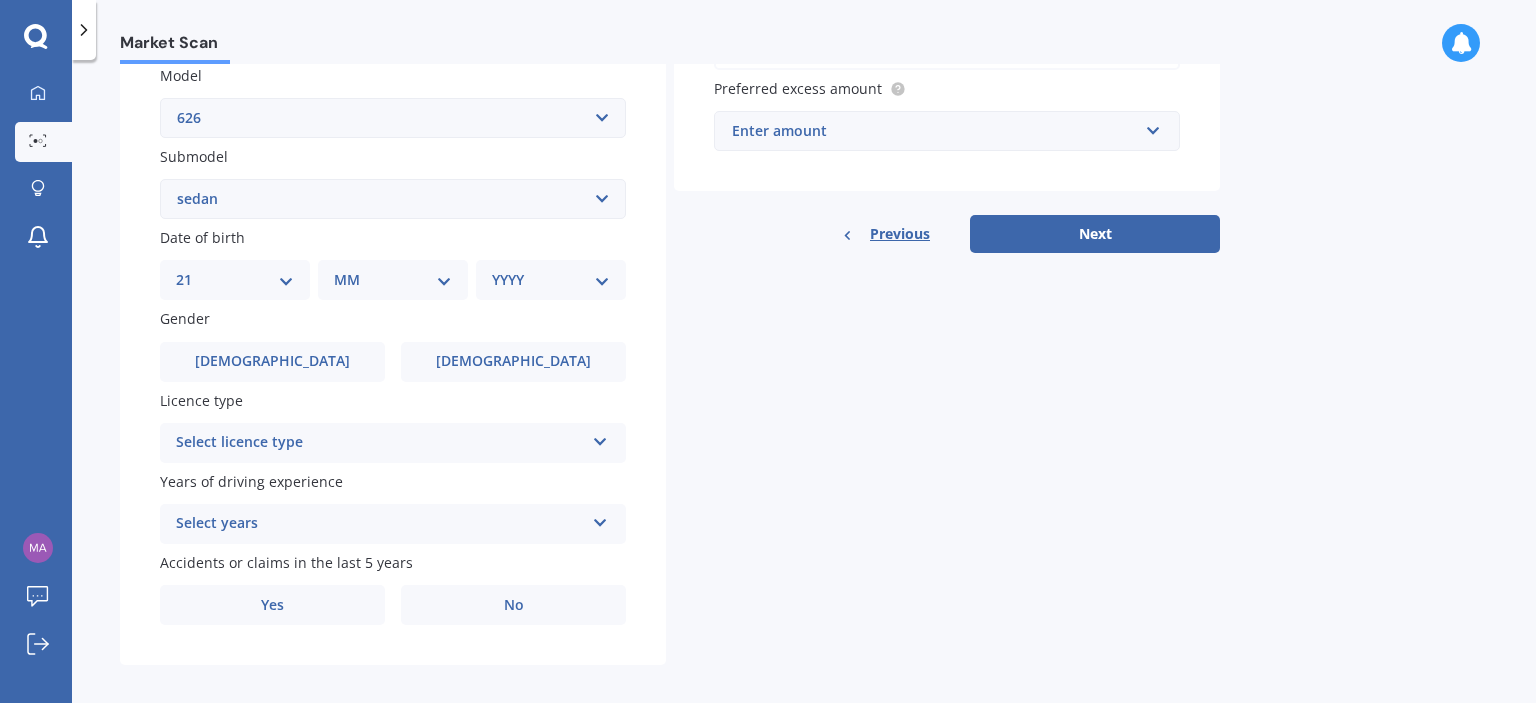 click on "21" at bounding box center (0, 0) 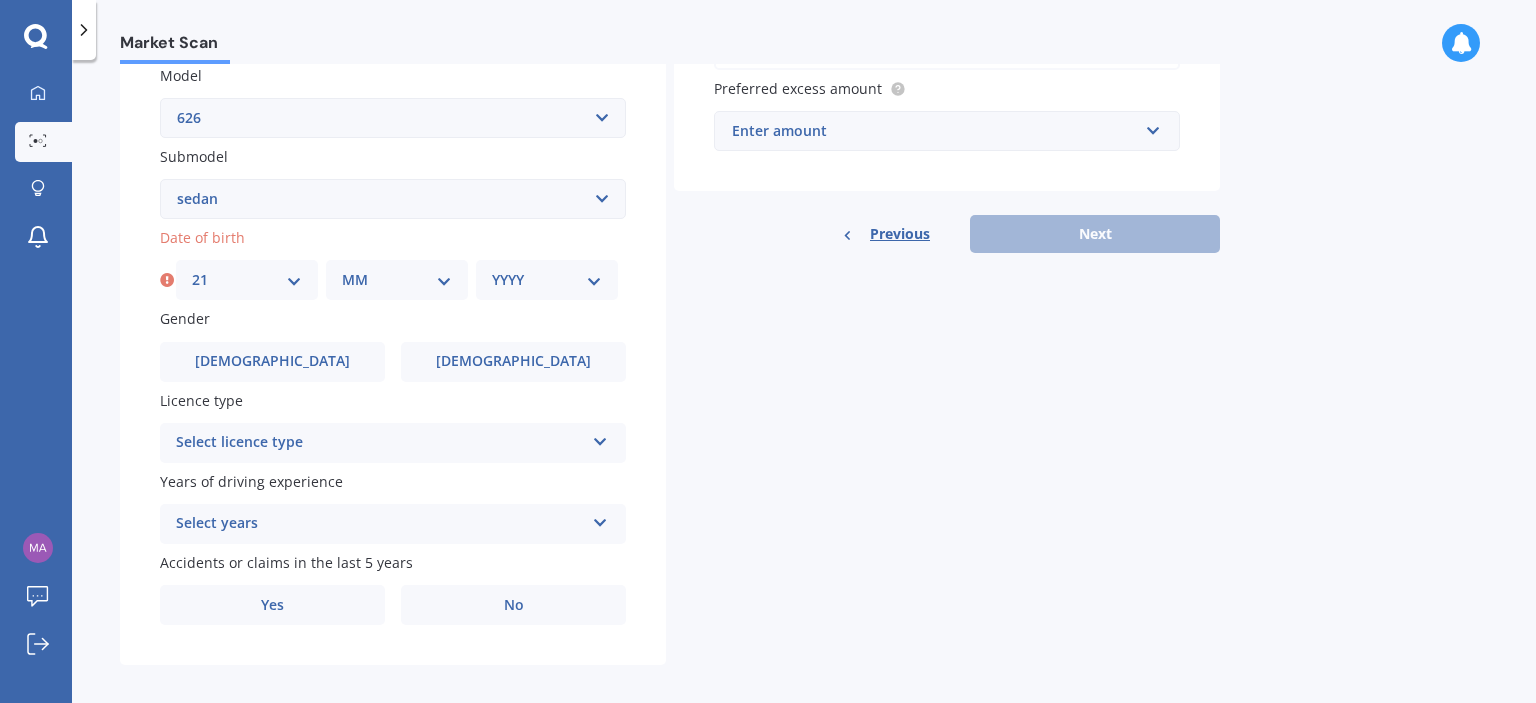 click on "MM 01 02 03 04 05 06 07 08 09 10 11 12" at bounding box center (397, 280) 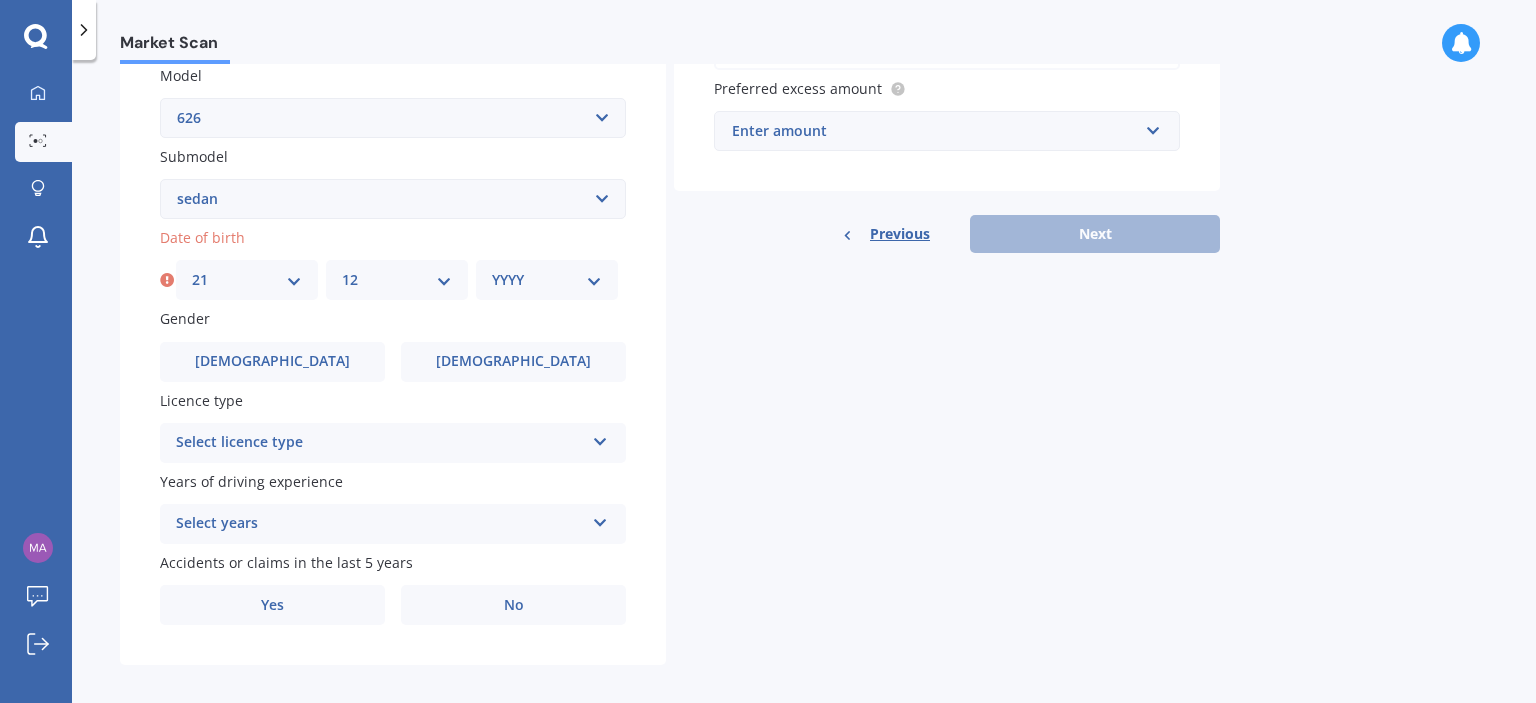 click on "12" at bounding box center (0, 0) 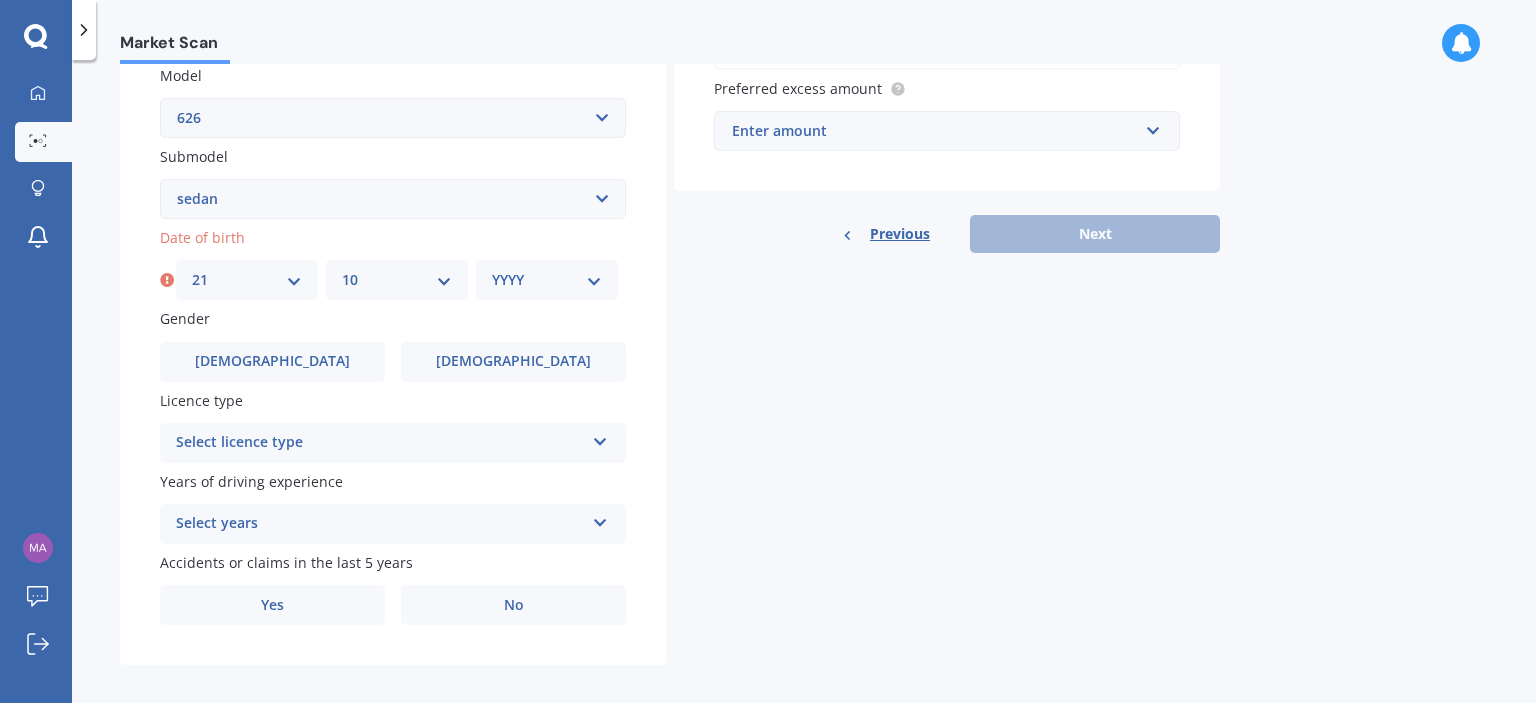 click on "Date of birth DD 01 02 03 04 05 06 07 08 09 10 11 12 13 14 15 16 17 18 19 20 21 22 23 24 25 26 27 28 29 30 31 MM 01 02 03 04 05 06 07 08 09 10 11 12 YYYY 2025 2024 2023 2022 2021 2020 2019 2018 2017 2016 2015 2014 2013 2012 2011 2010 2009 2008 2007 2006 2005 2004 2003 2002 2001 2000 1999 1998 1997 1996 1995 1994 1993 1992 1991 1990 1989 1988 1987 1986 1985 1984 1983 1982 1981 1980 1979 1978 1977 1976 1975 1974 1973 1972 1971 1970 1969 1968 1967 1966 1965 1964 1963 1962 1961 1960 1959 1958 1957 1956 1955 1954 1953 1952 1951 1950 1949 1948 1947 1946 1945 1944 1943 1942 1941 1940 1939 1938 1937 1936 1935 1934 1933 1932 1931 1930 1929 1928 1927 1926" at bounding box center [393, 263] 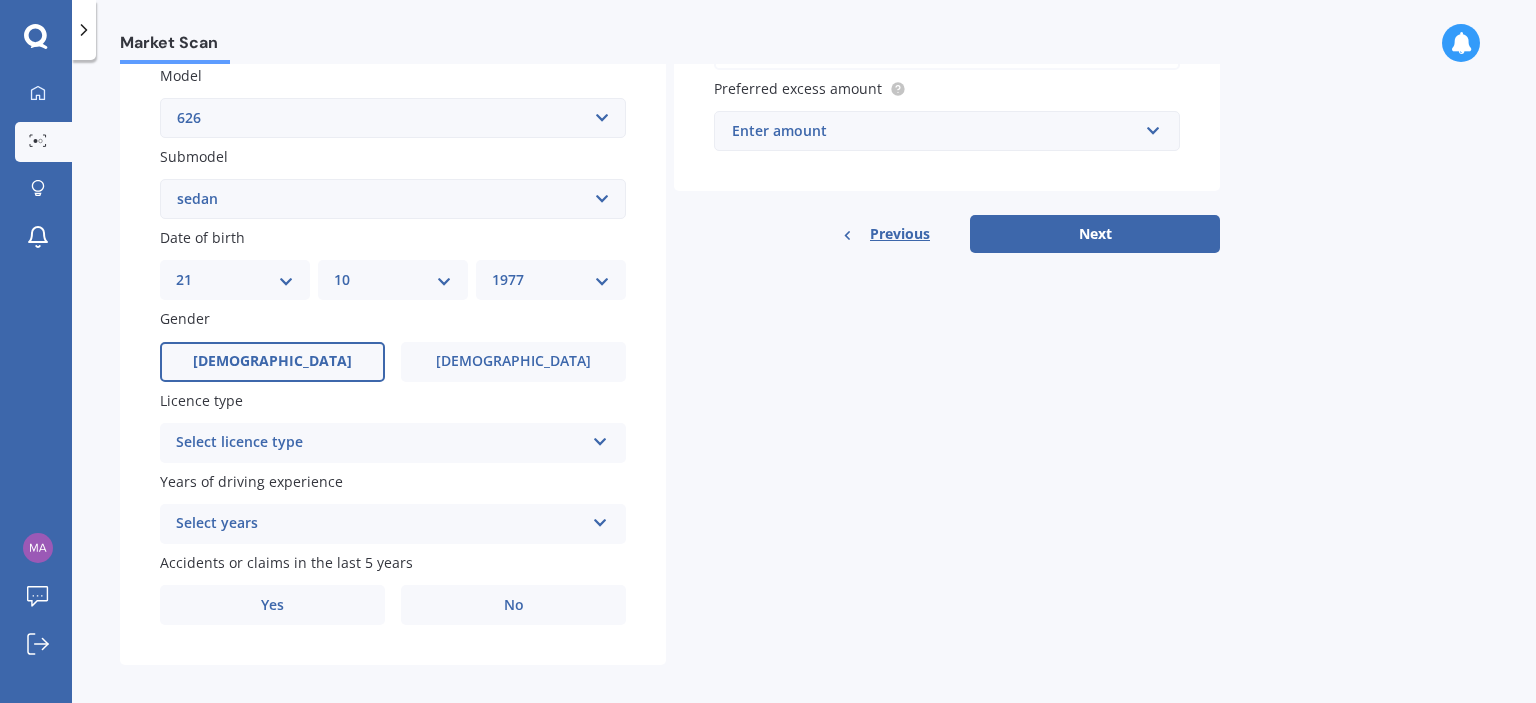 click on "[DEMOGRAPHIC_DATA]" at bounding box center (272, 361) 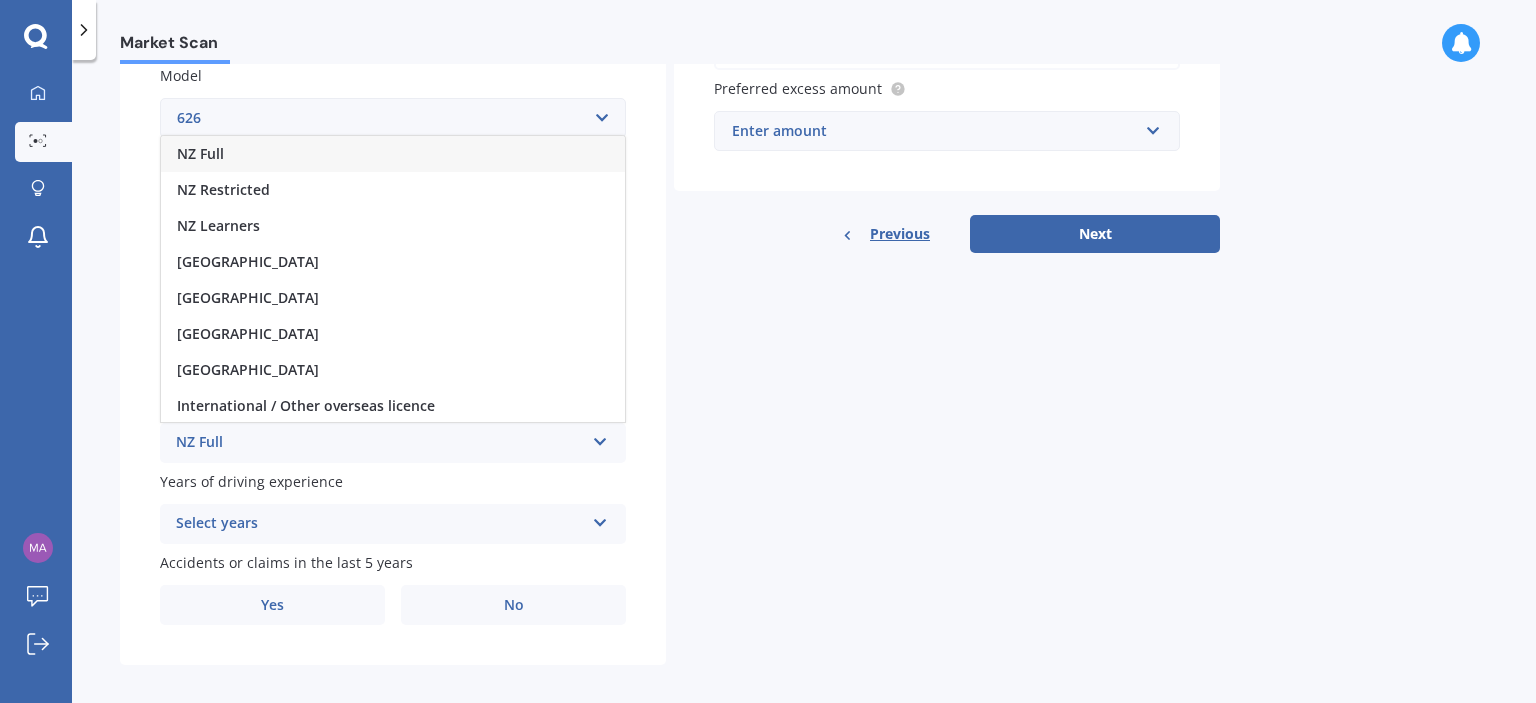click on "NZ Full" at bounding box center (393, 154) 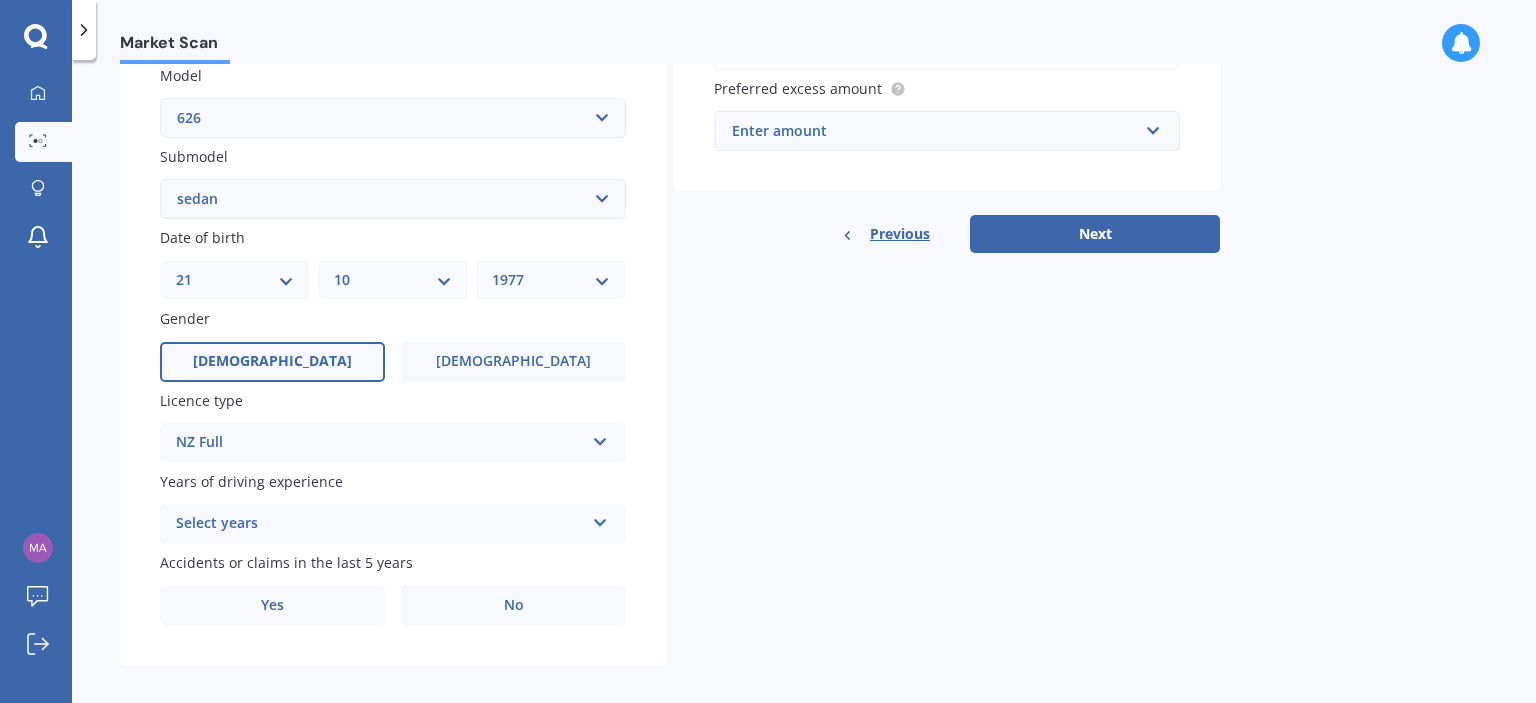 click on "Select years" at bounding box center (380, 524) 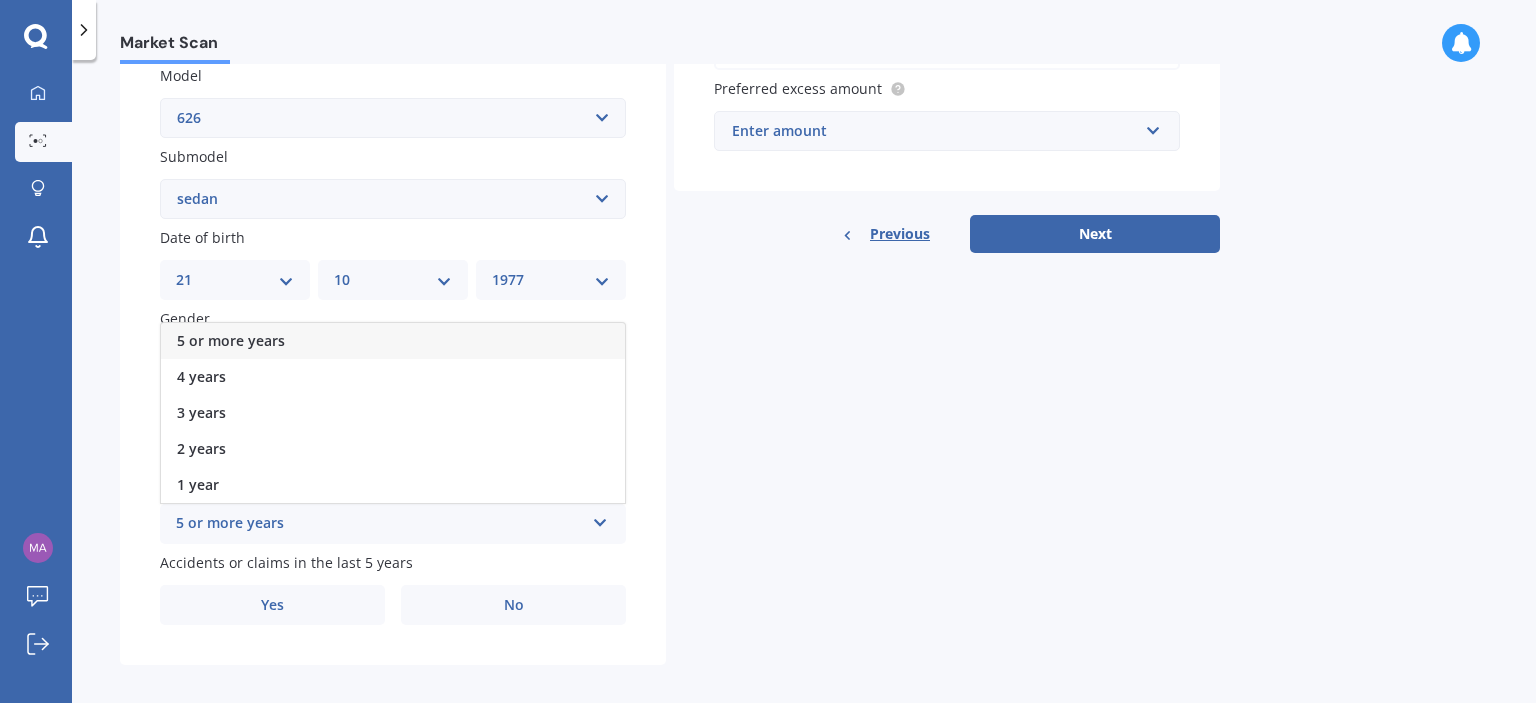 click on "5 or more years" at bounding box center (393, 341) 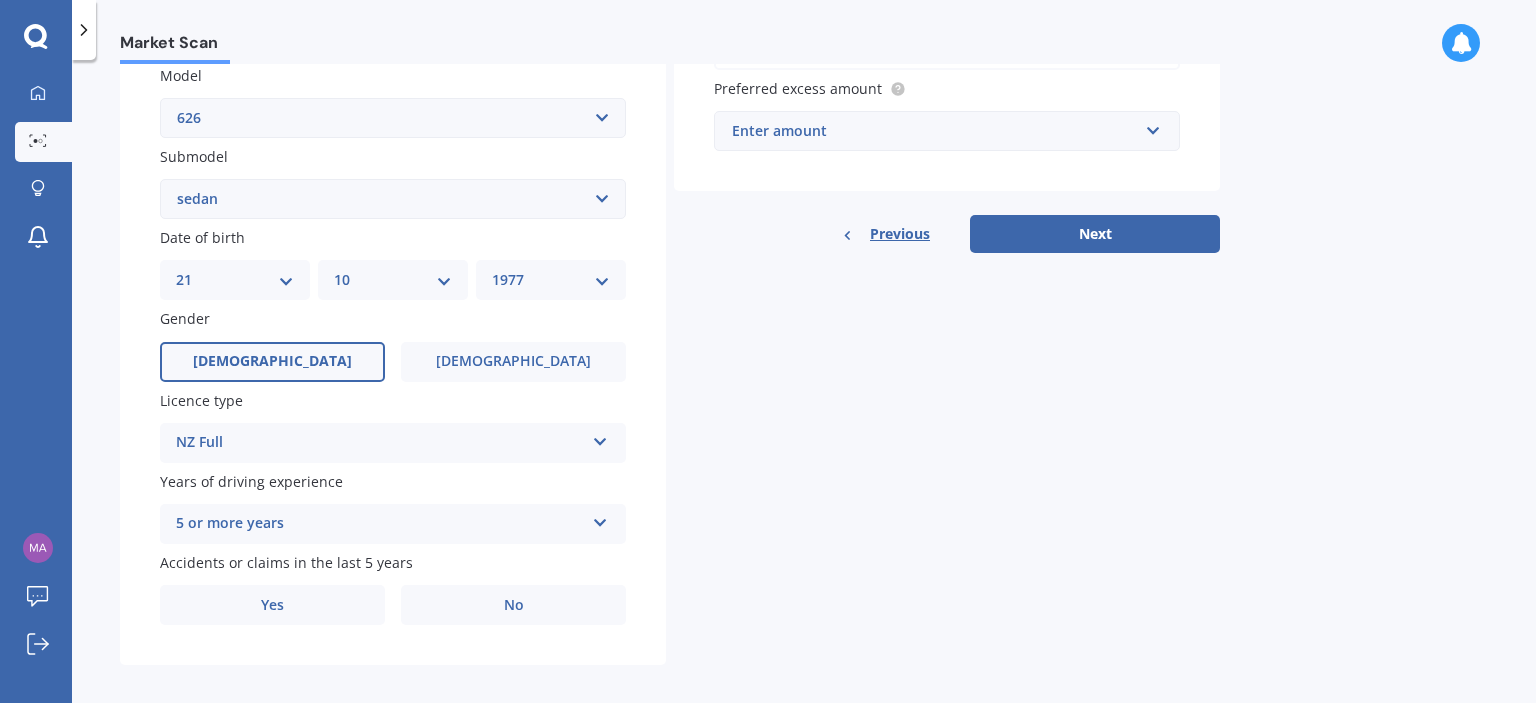 click on "Plate number Search I don’t have a number plate Year [DATE] Make Select make AC ALFA ROMEO ASTON [PERSON_NAME] AUDI AUSTIN BEDFORD Bentley BMW BYD CADILLAC CAN-AM CHERY CHEVROLET CHRYSLER Citroen CRUISEAIR CUPRA DAEWOO DAIHATSU DAIMLER DAMON DIAHATSU DODGE EXOCET FACTORY FIVE FERRARI FIAT Fiord FLEETWOOD FORD FOTON FRASER GEELY GENESIS GEORGIE BOY GMC GREAT WALL GWM [PERSON_NAME] HINO [PERSON_NAME] HOLIDAY RAMBLER HONDA HUMMER HYUNDAI INFINITI ISUZU IVECO JAC JAECOO JAGUAR JEEP KGM KIA LADA LAMBORGHINI LANCIA LANDROVER LDV LEXUS LINCOLN LOTUS LUNAR M.G M.G. MAHINDRA MASERATI MAZDA MCLAREN MERCEDES AMG Mercedes Benz MERCEDES-AMG MERCURY MINI MITSUBISHI [PERSON_NAME] NEWMAR Nissan OMODA OPEL OXFORD PEUGEOT Plymouth Polestar PONTIAC PORSCHE PROTON RAM Range Rover Rayne RENAULT ROLLS ROYCE ROVER SAAB SATURN SEAT SHELBY SKODA SMART SSANGYONG SUBARU SUZUKI TATA TESLA TIFFIN Toyota TRIUMPH TVR Vauxhall VOLKSWAGEN VOLVO WESTFIELD WINNEBAGO ZX Model Select model 121 2 3 323 323 / Familia 6 626 929 Atenza Autozam Axela AZ3 B2000 CX3" at bounding box center (393, 201) 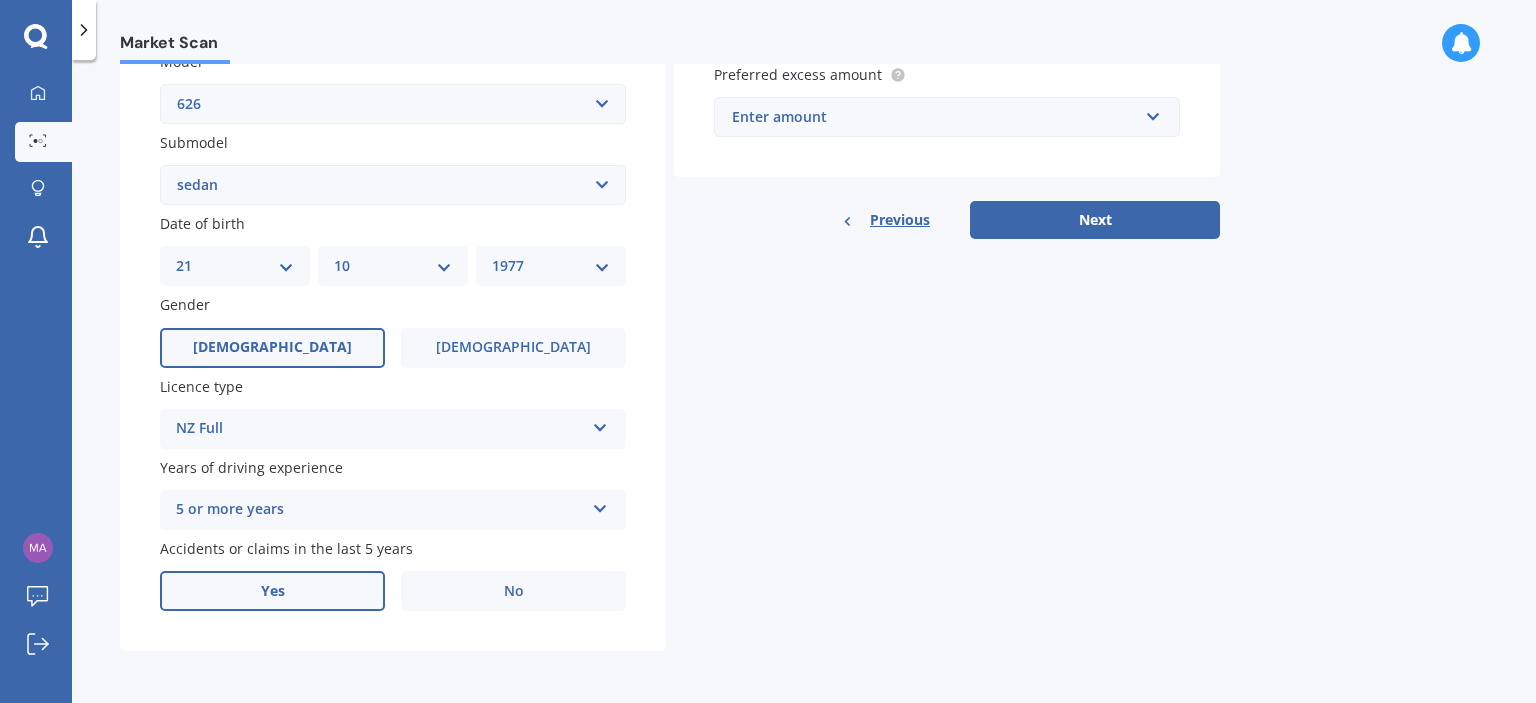 click on "Yes" at bounding box center (272, 591) 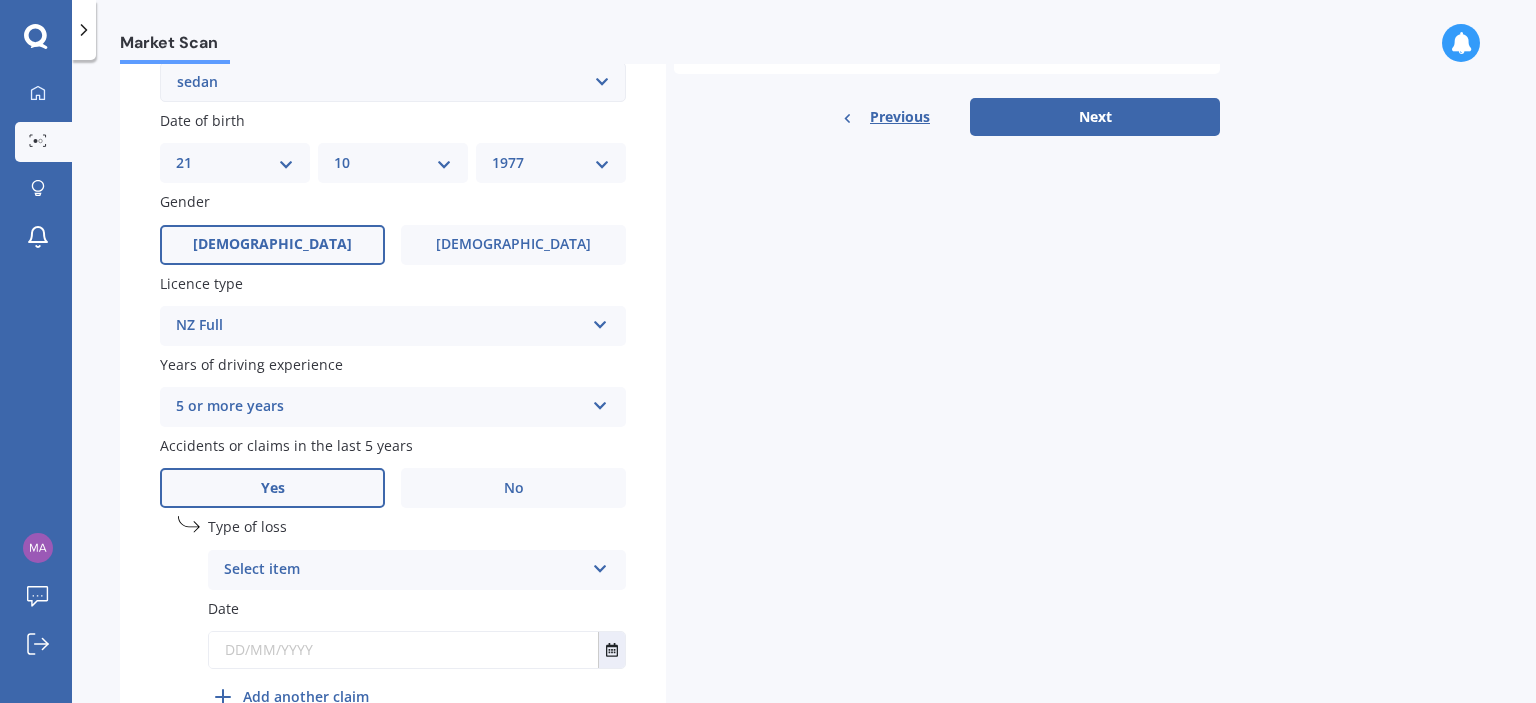 scroll, scrollTop: 593, scrollLeft: 0, axis: vertical 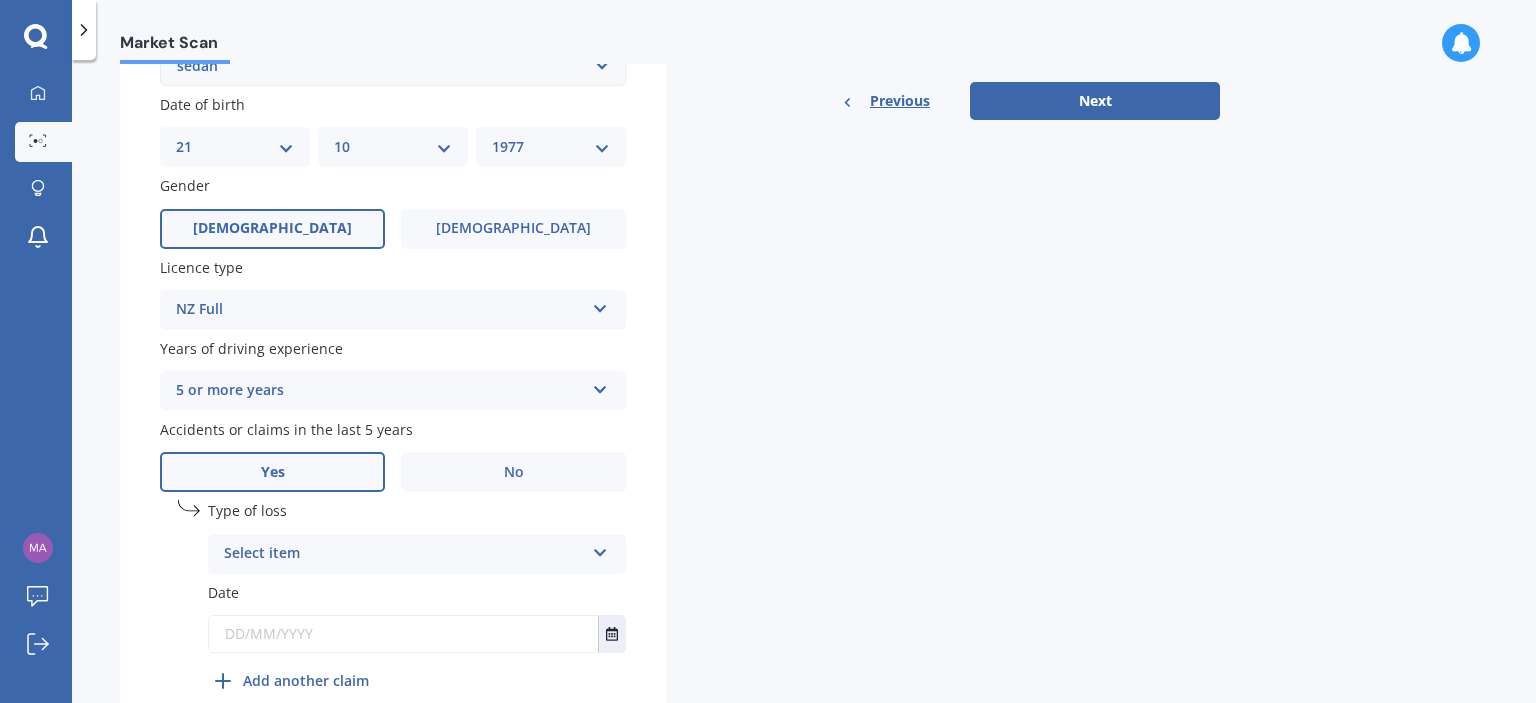 click on "Select item" at bounding box center [404, 554] 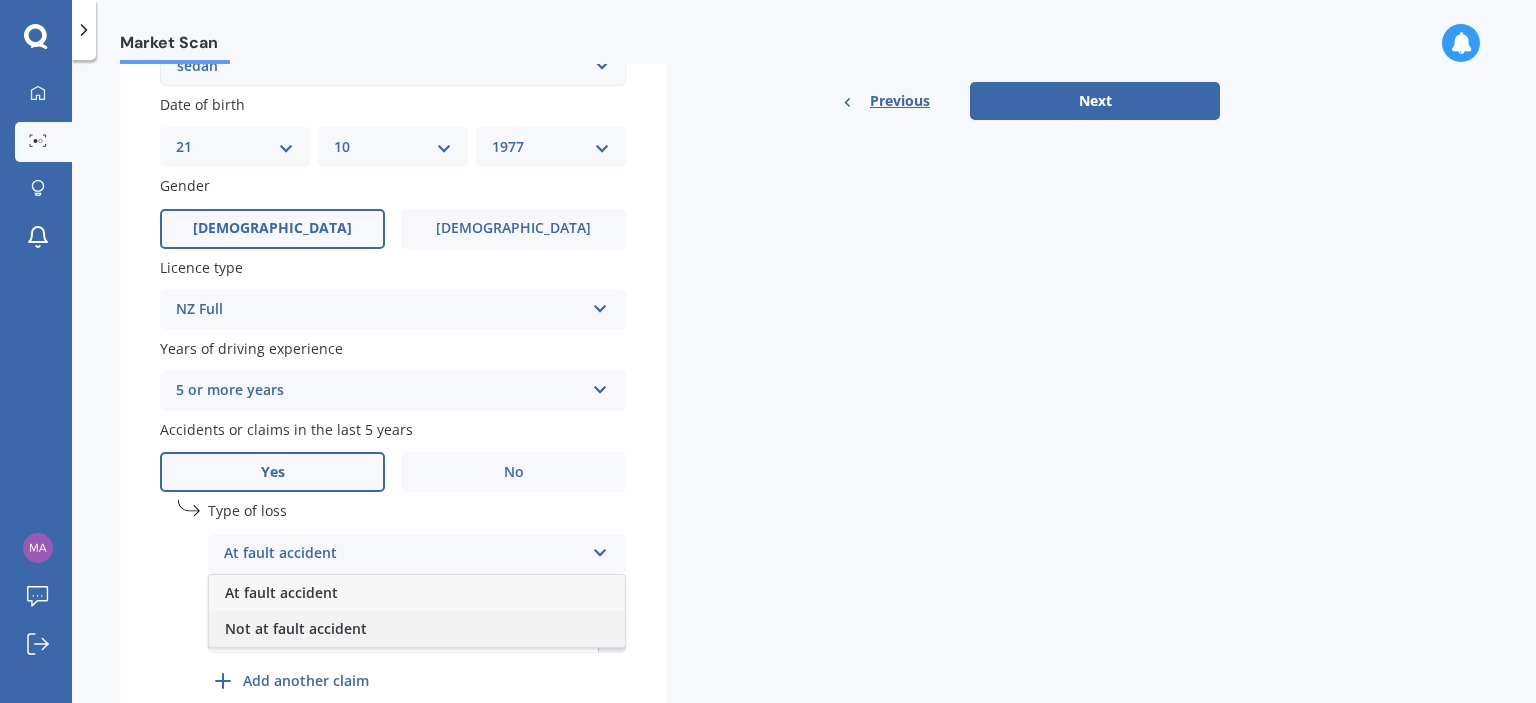 click on "Not at fault accident" at bounding box center (296, 628) 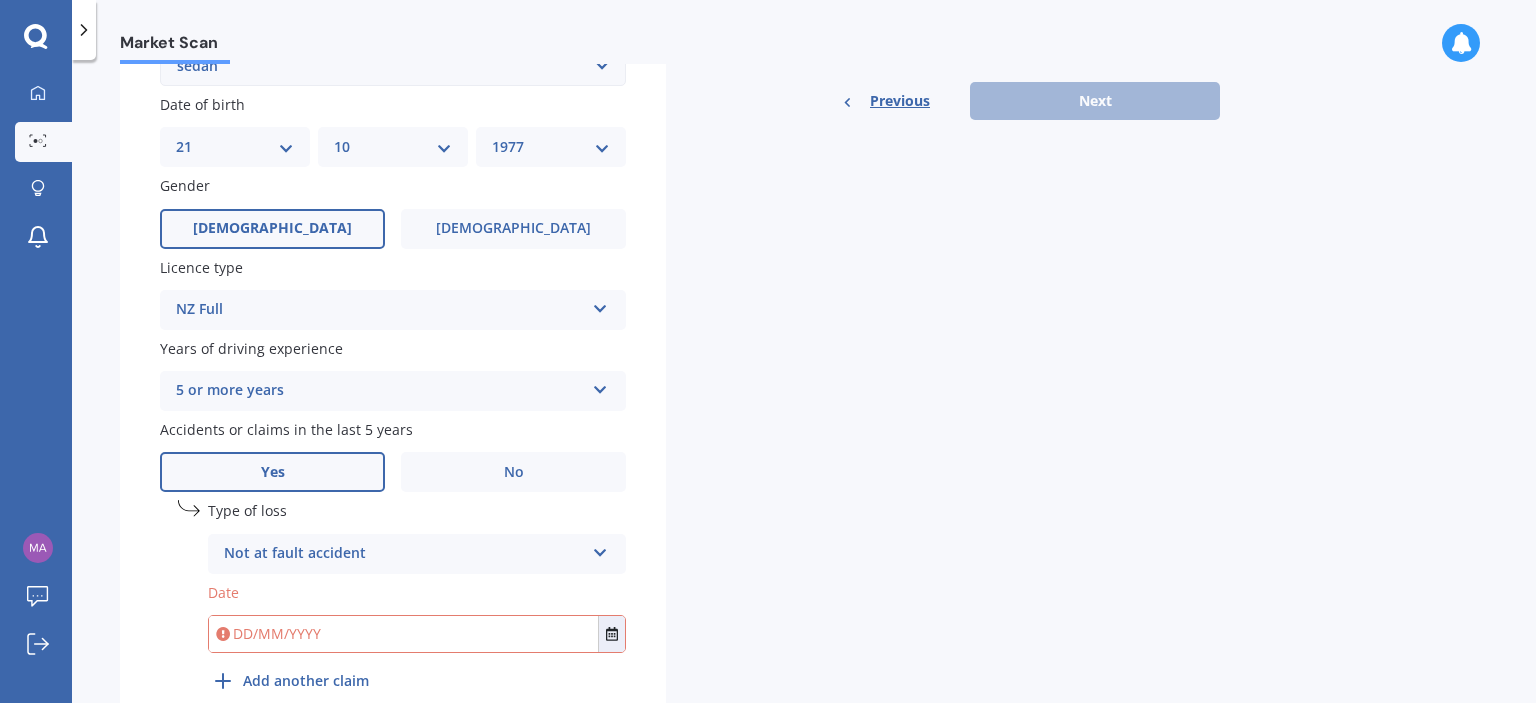 click at bounding box center [403, 634] 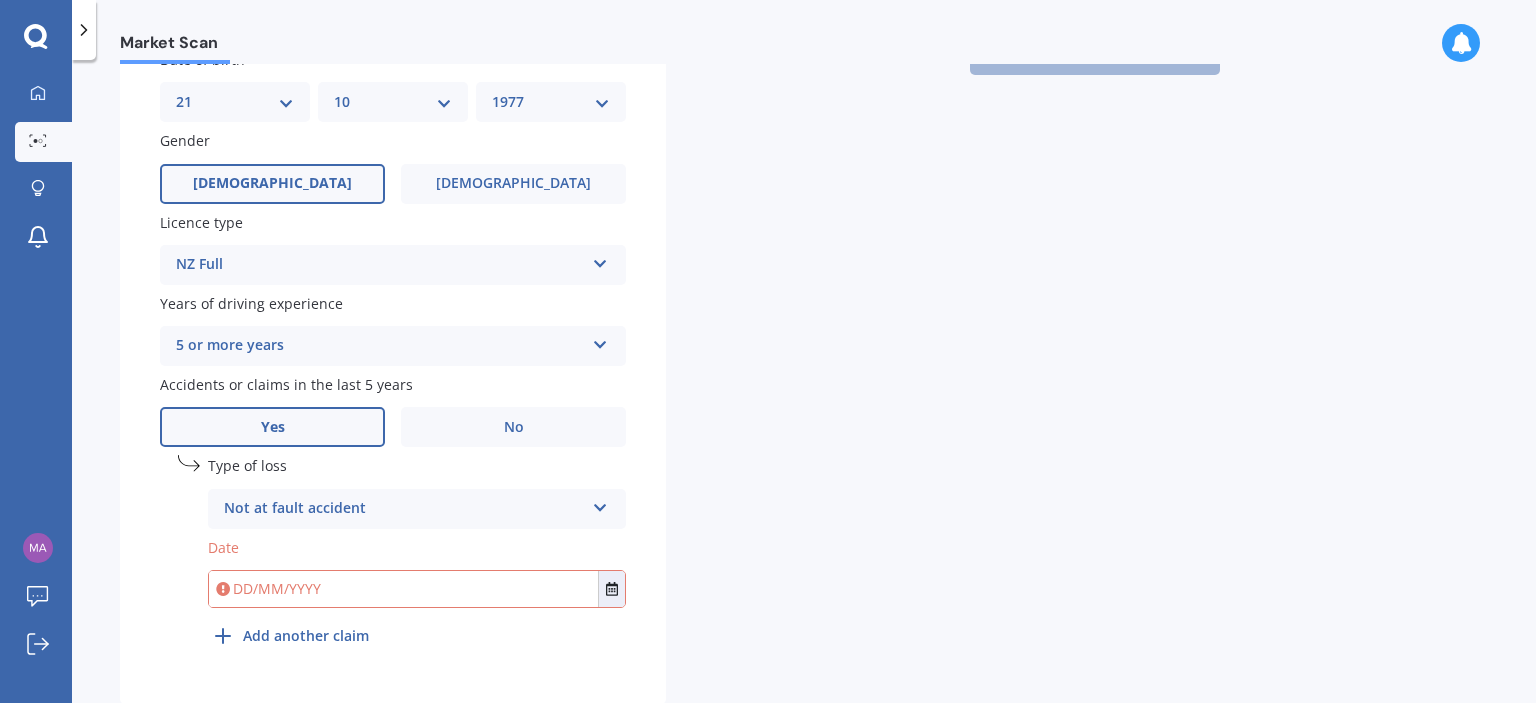 scroll, scrollTop: 696, scrollLeft: 0, axis: vertical 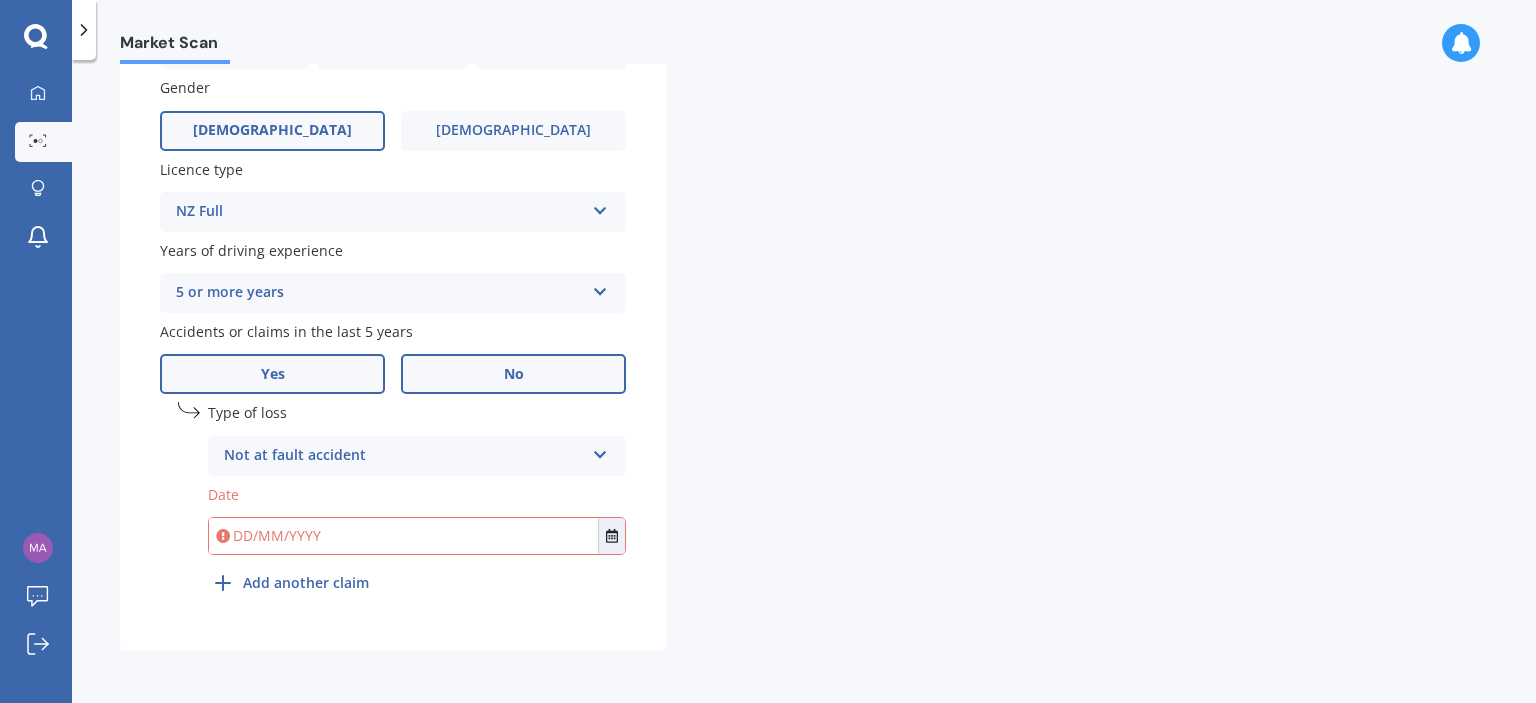 click on "No" at bounding box center [513, 374] 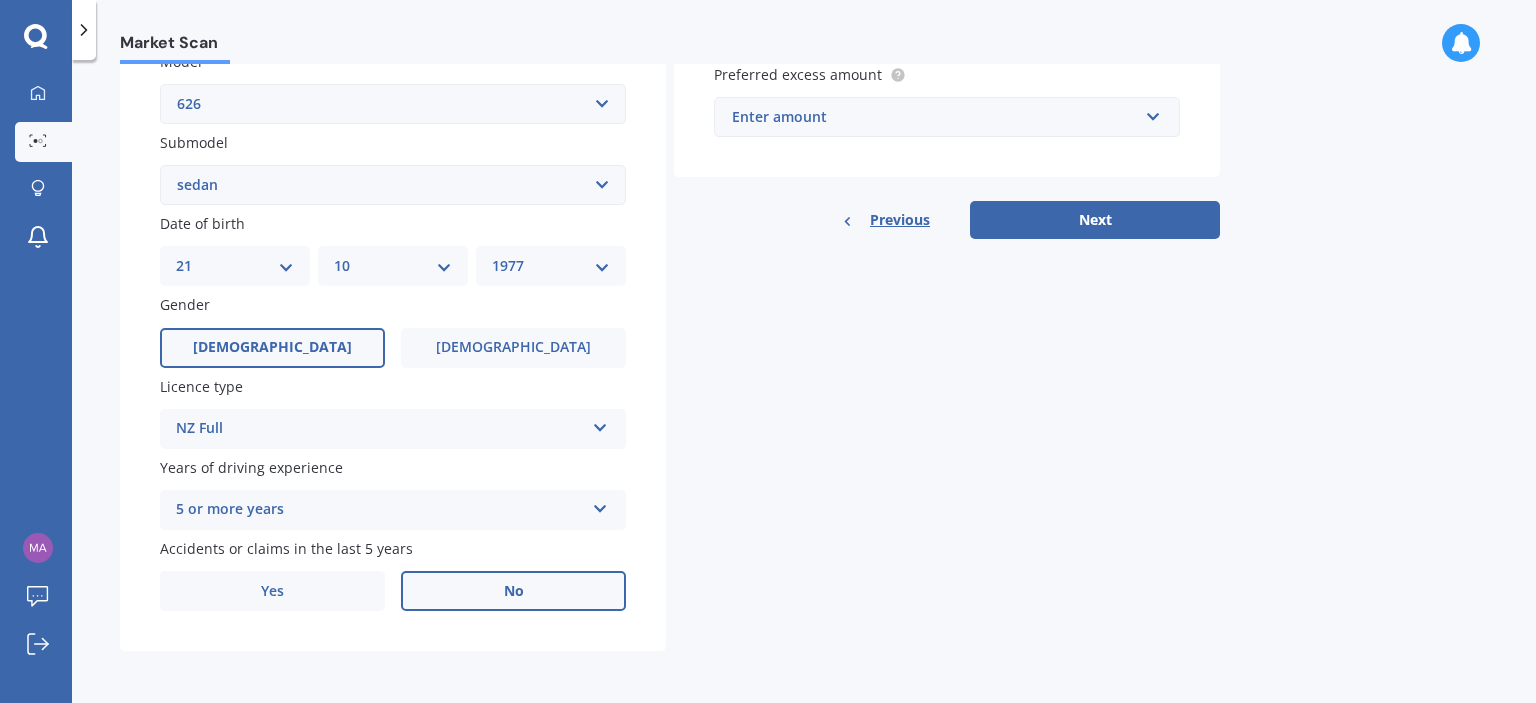 click on "Enter amount" at bounding box center [935, 117] 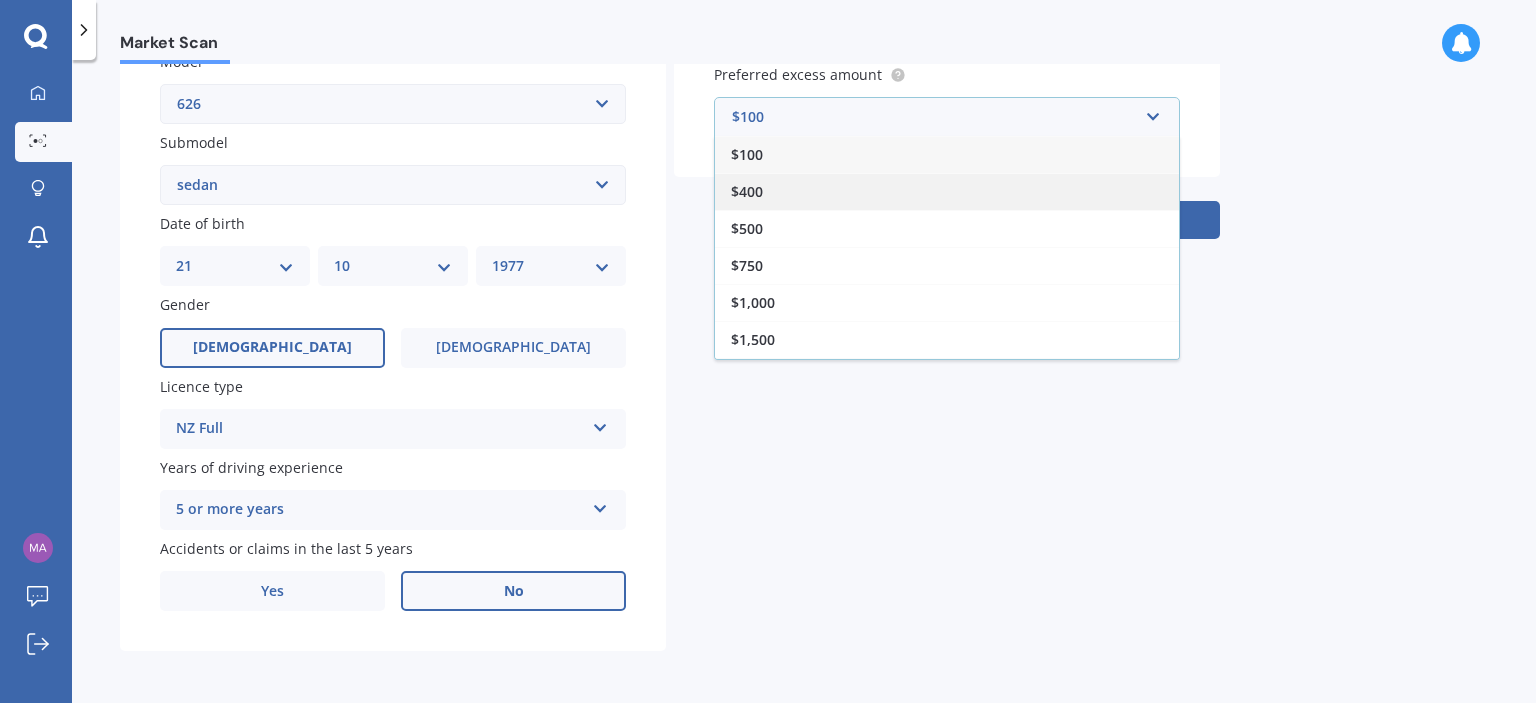 click on "$400" at bounding box center [947, 191] 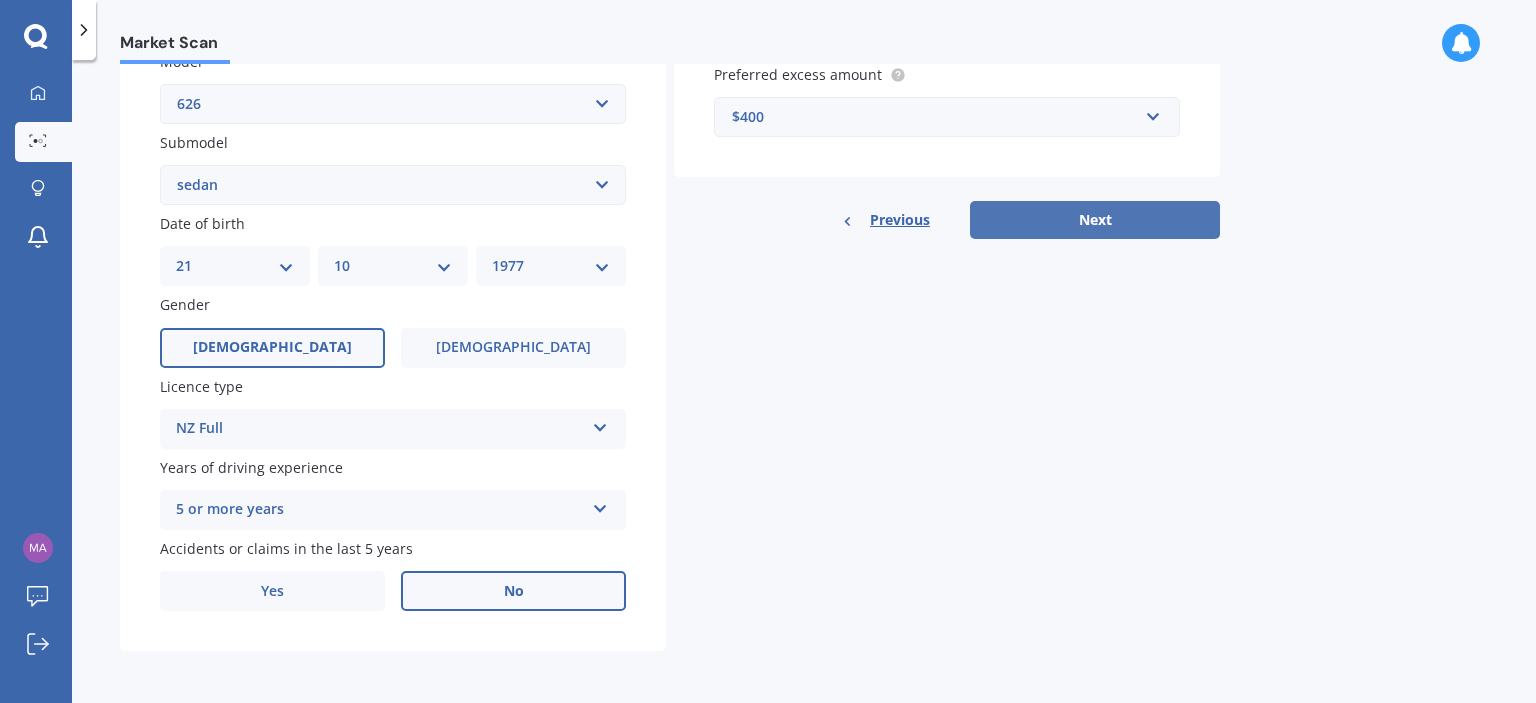 click on "Next" at bounding box center [1095, 220] 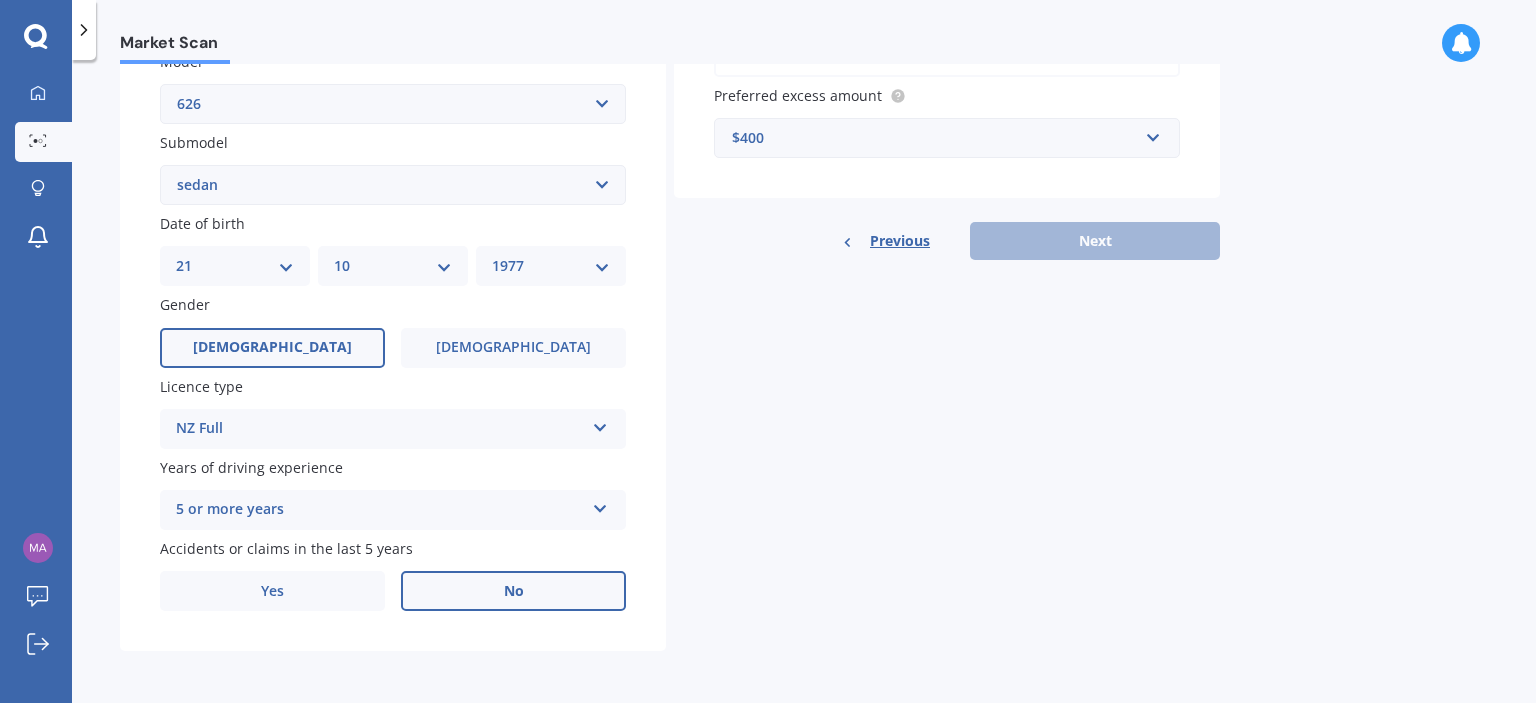 scroll, scrollTop: 124, scrollLeft: 0, axis: vertical 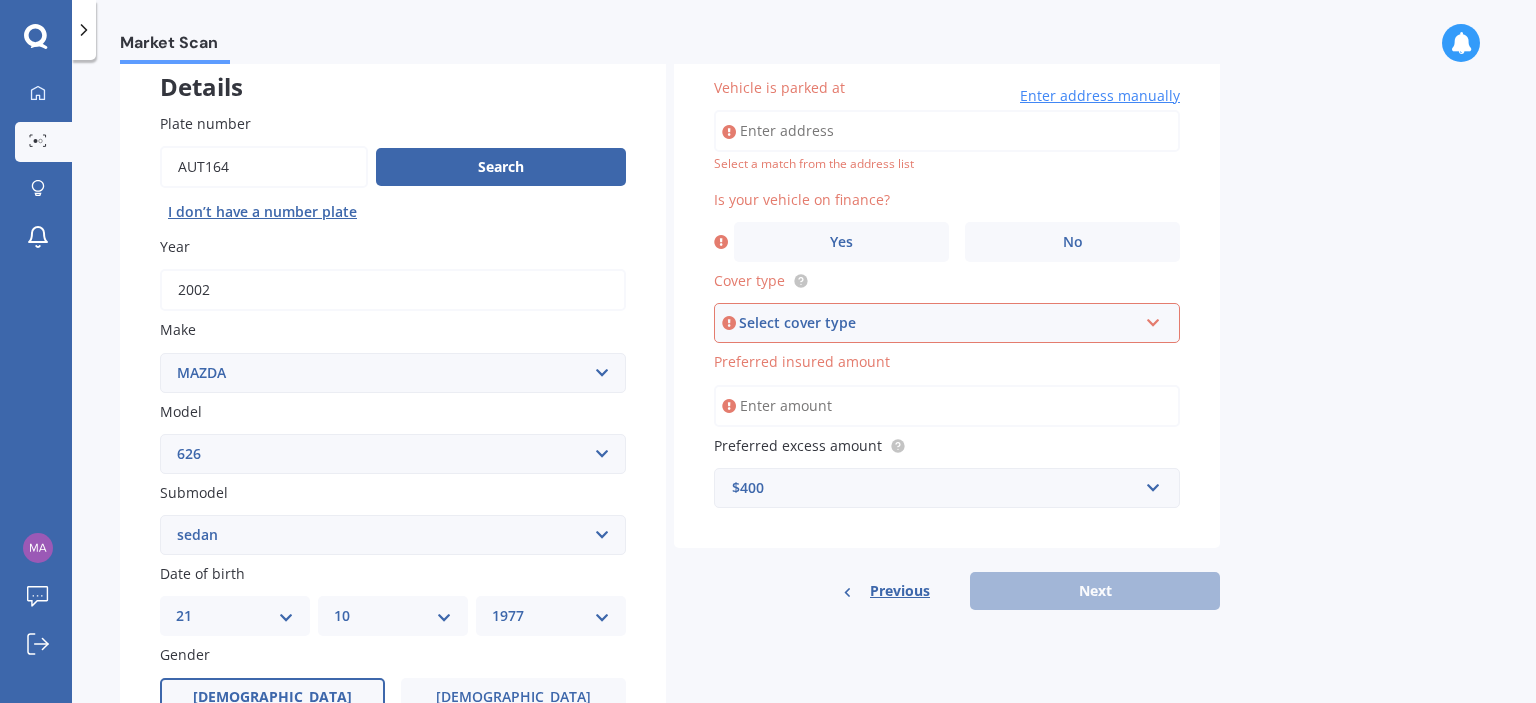 click on "Vehicle is parked at" at bounding box center [947, 131] 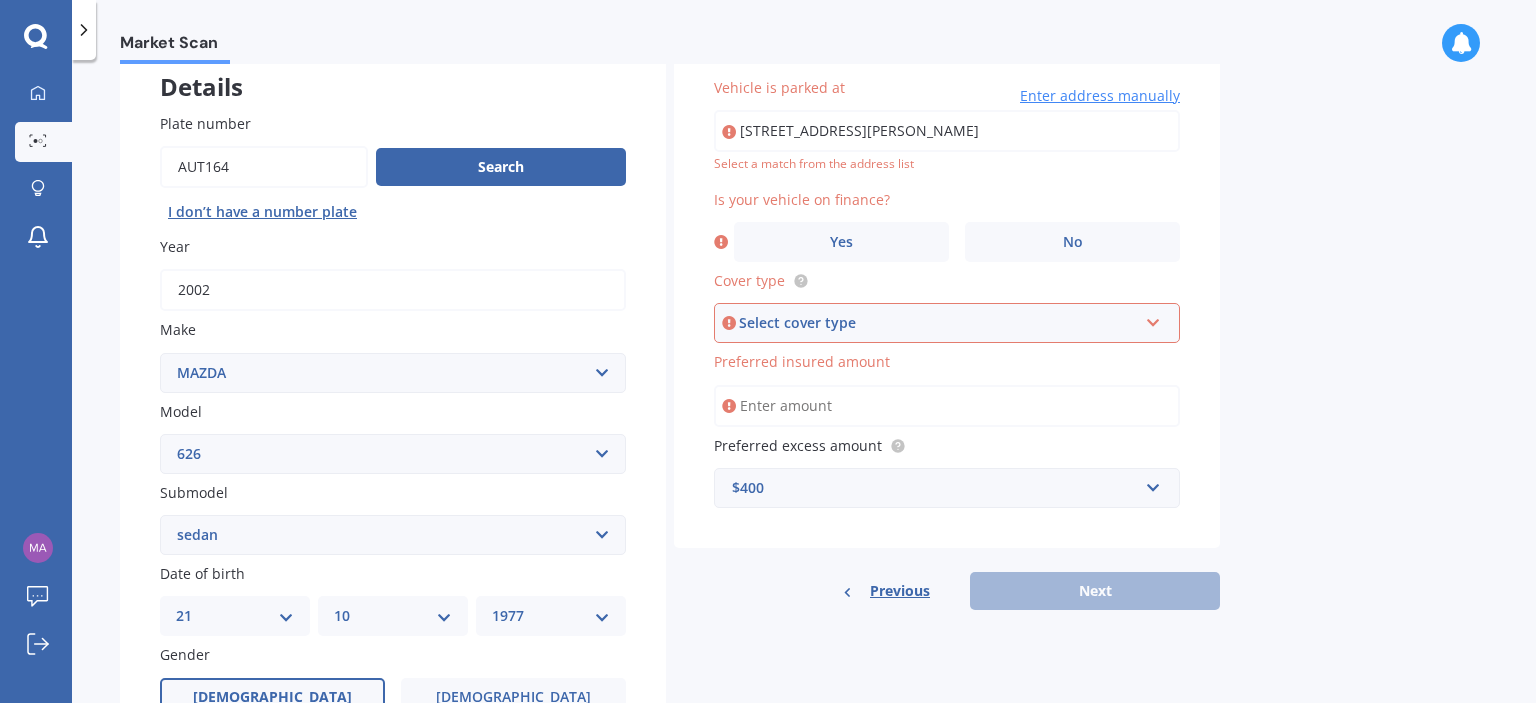 type on "[STREET_ADDRESS][PERSON_NAME]" 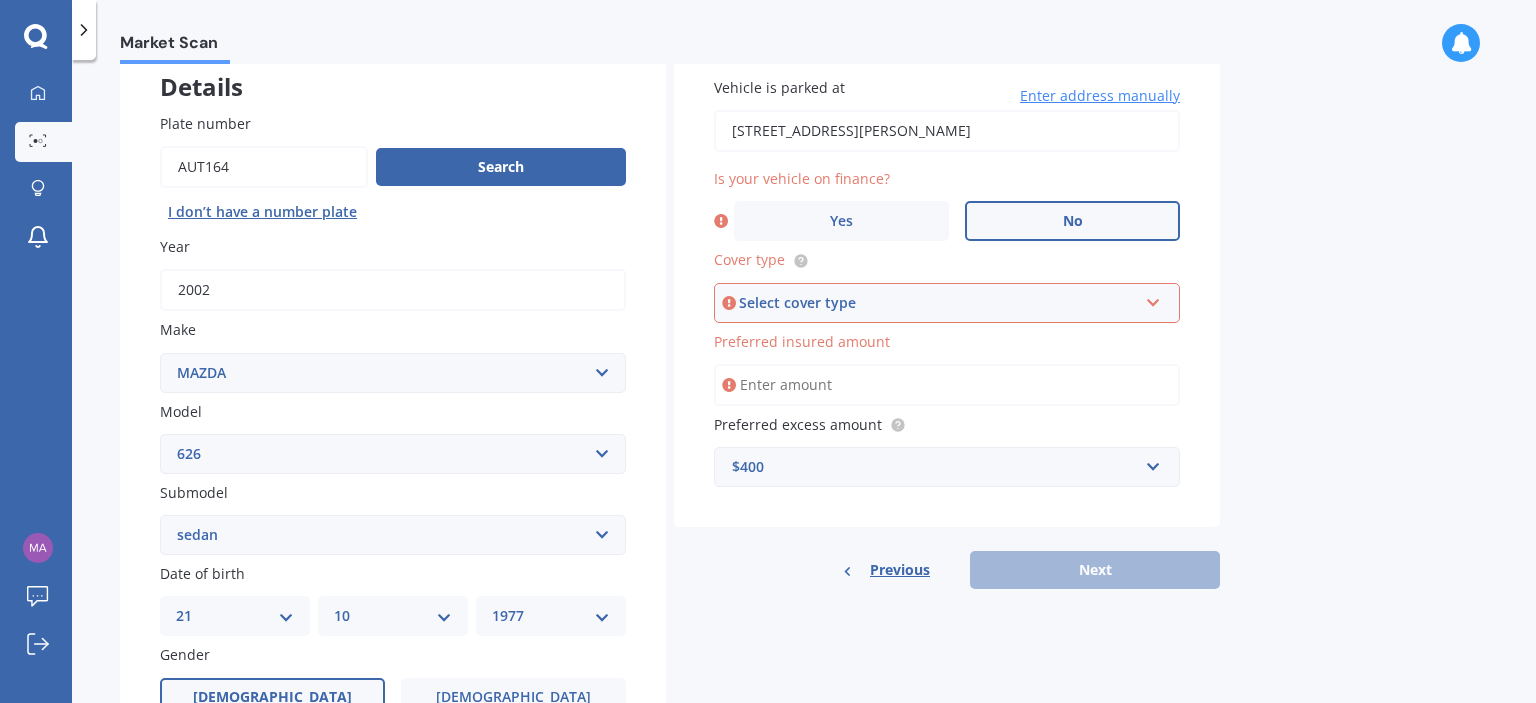 click on "No" at bounding box center (1072, 221) 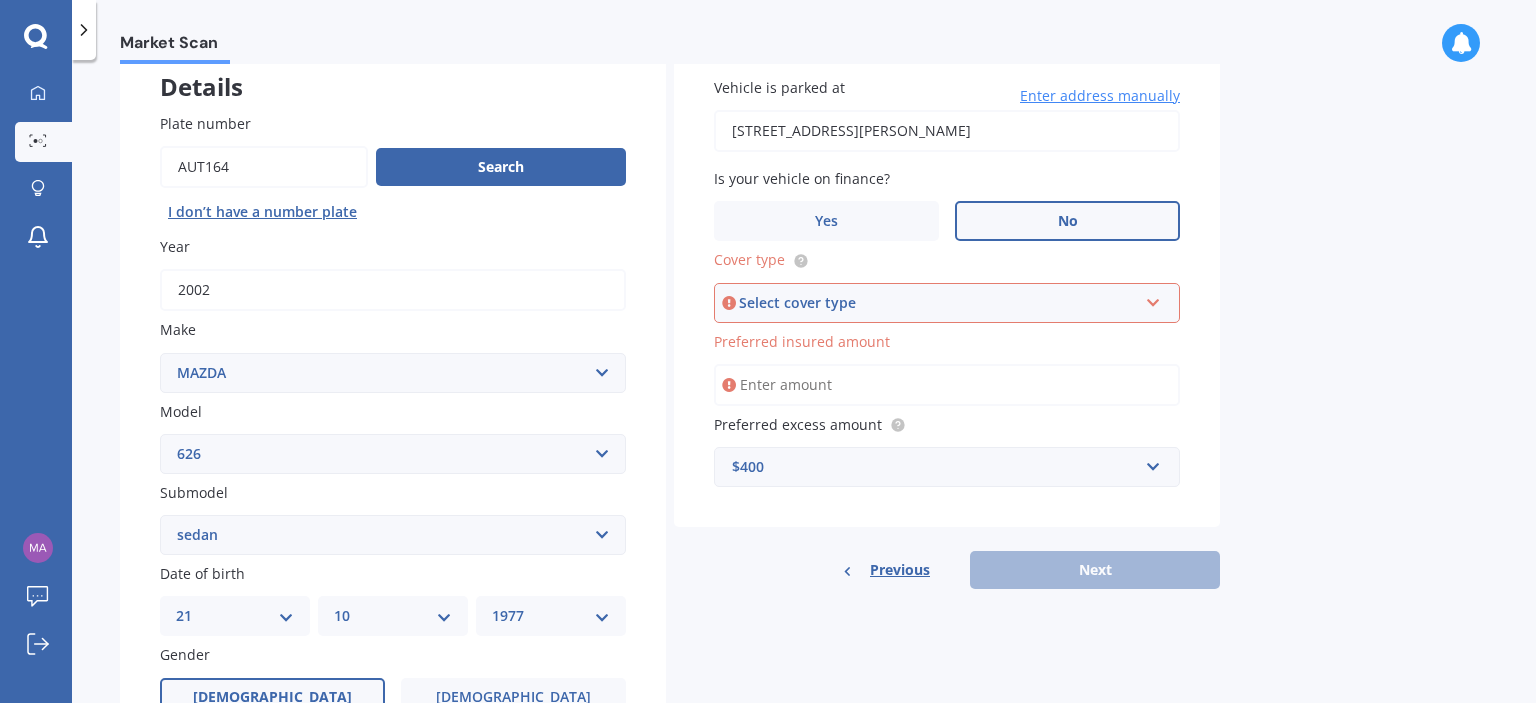 click on "Select cover type" at bounding box center [938, 303] 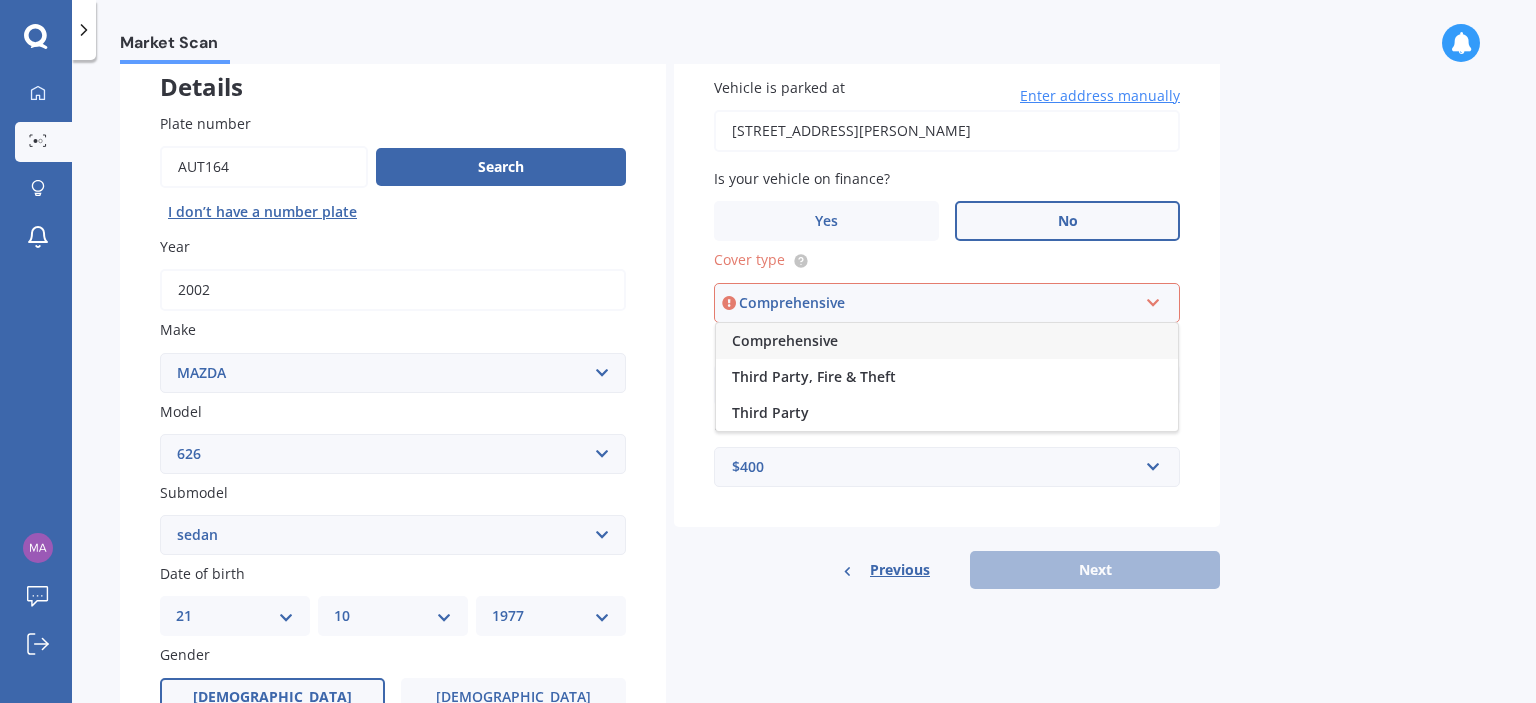 click on "Comprehensive" at bounding box center [947, 341] 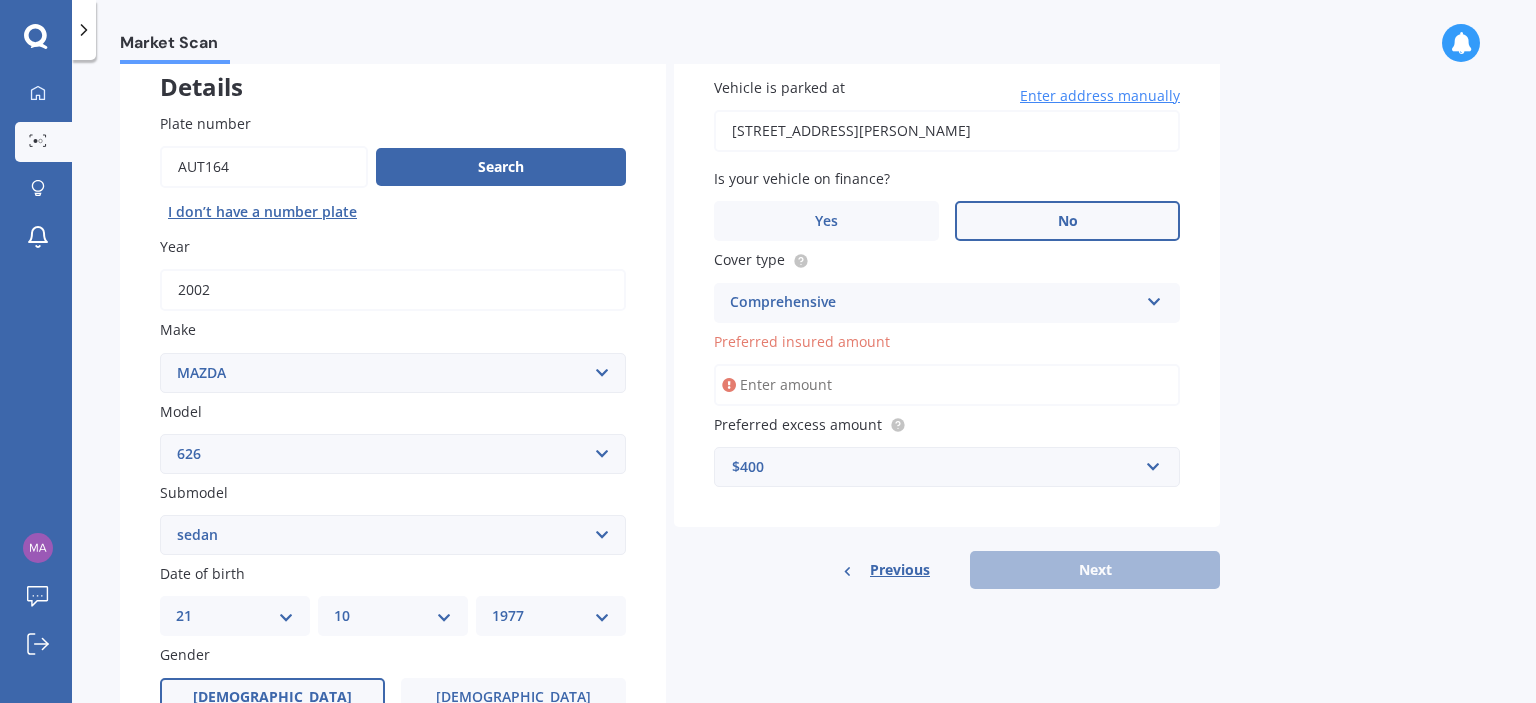 click on "Comprehensive" at bounding box center (934, 303) 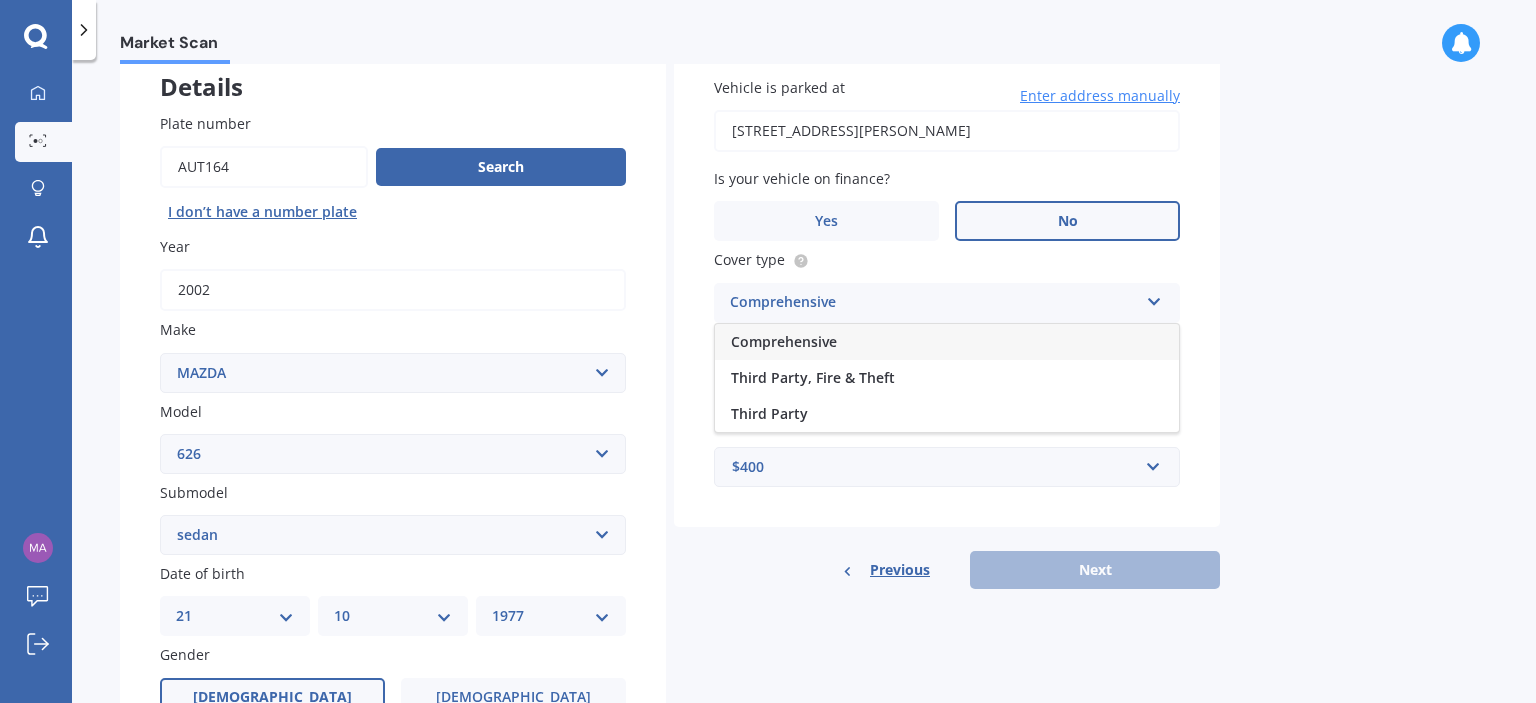 click on "Comprehensive" at bounding box center [934, 303] 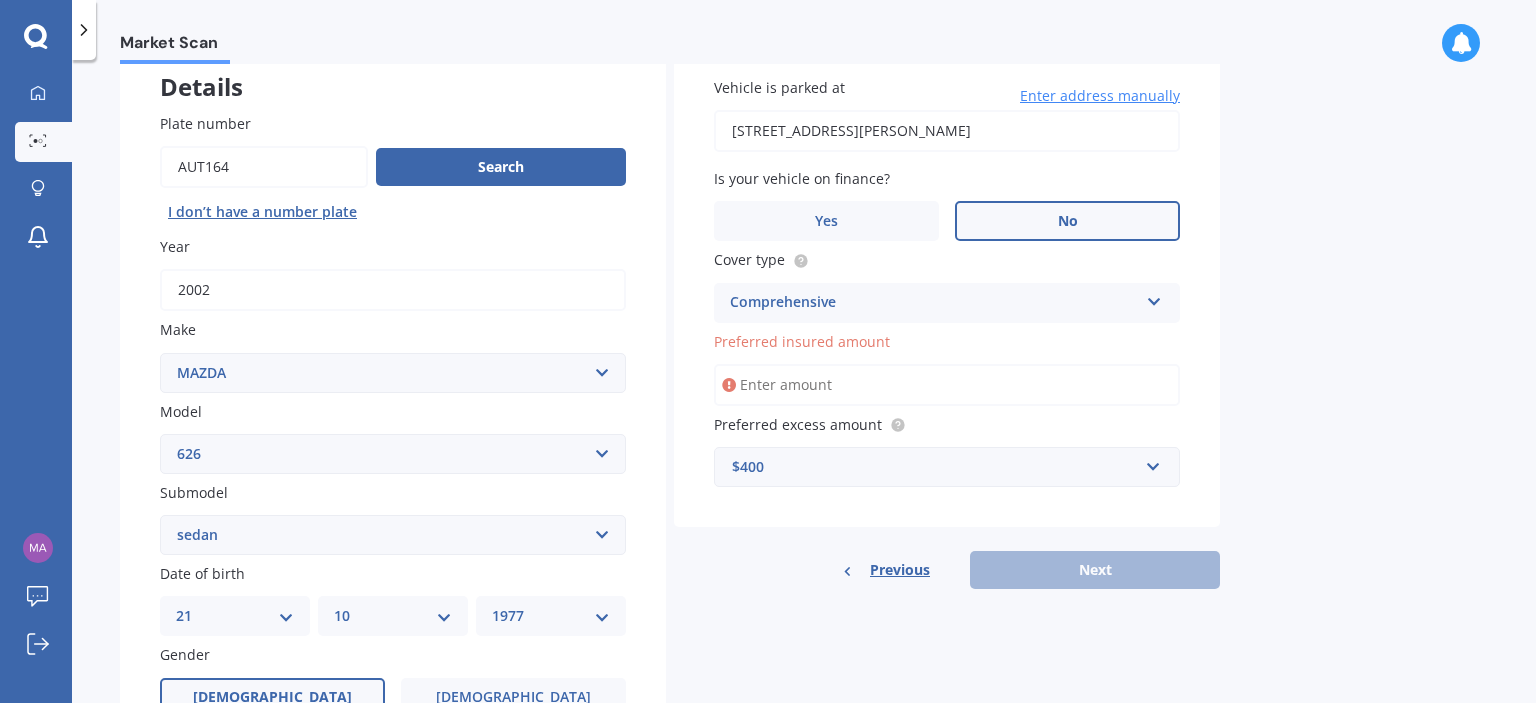 click on "Preferred insured amount" at bounding box center [947, 385] 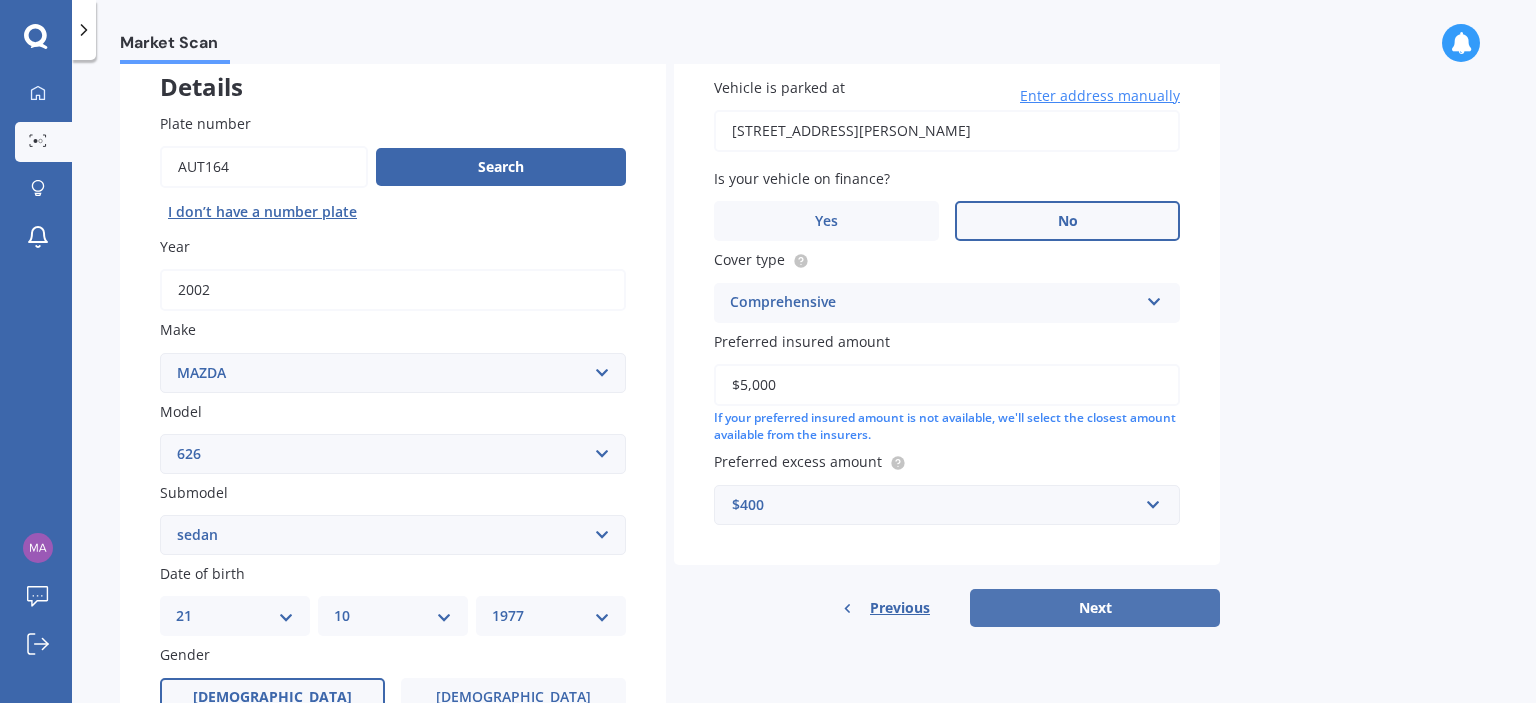 type on "$5,000" 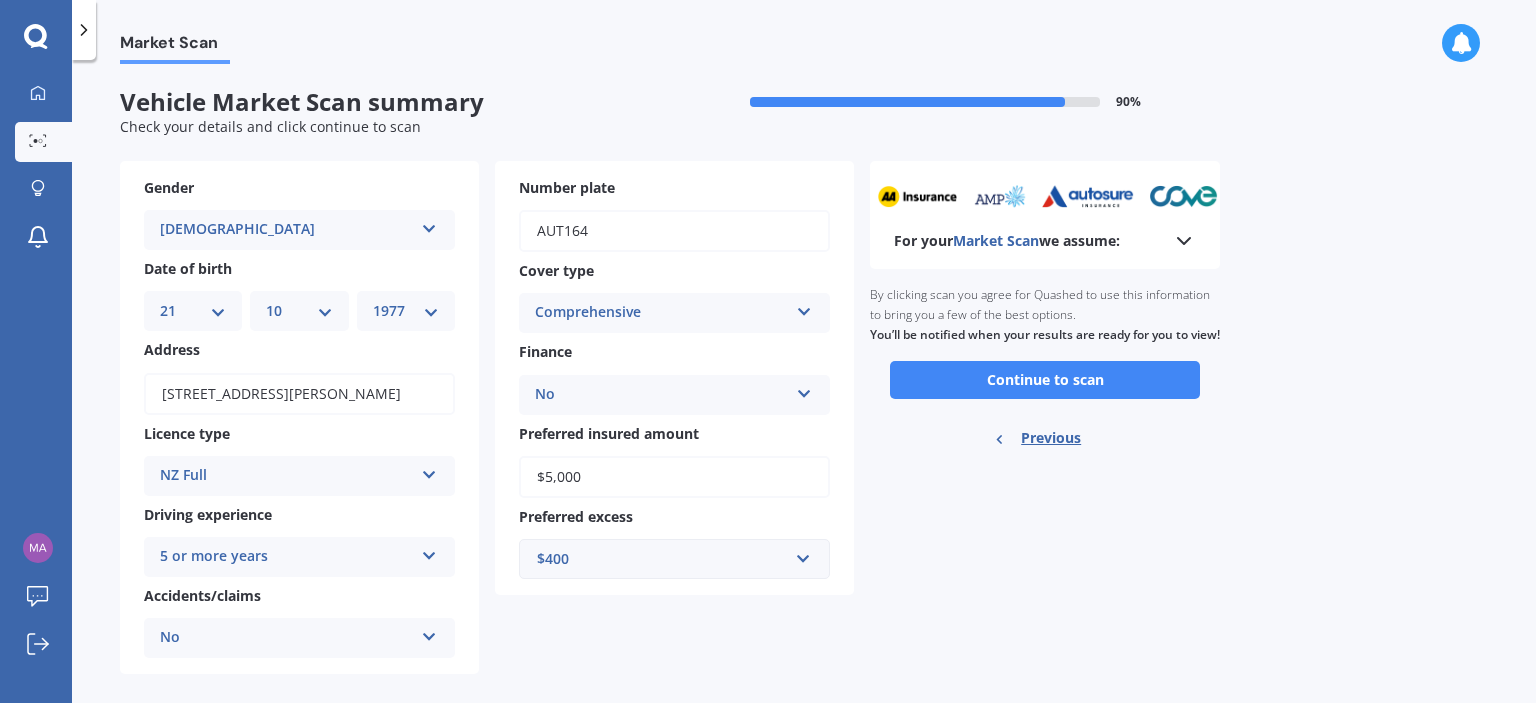 scroll, scrollTop: 0, scrollLeft: 0, axis: both 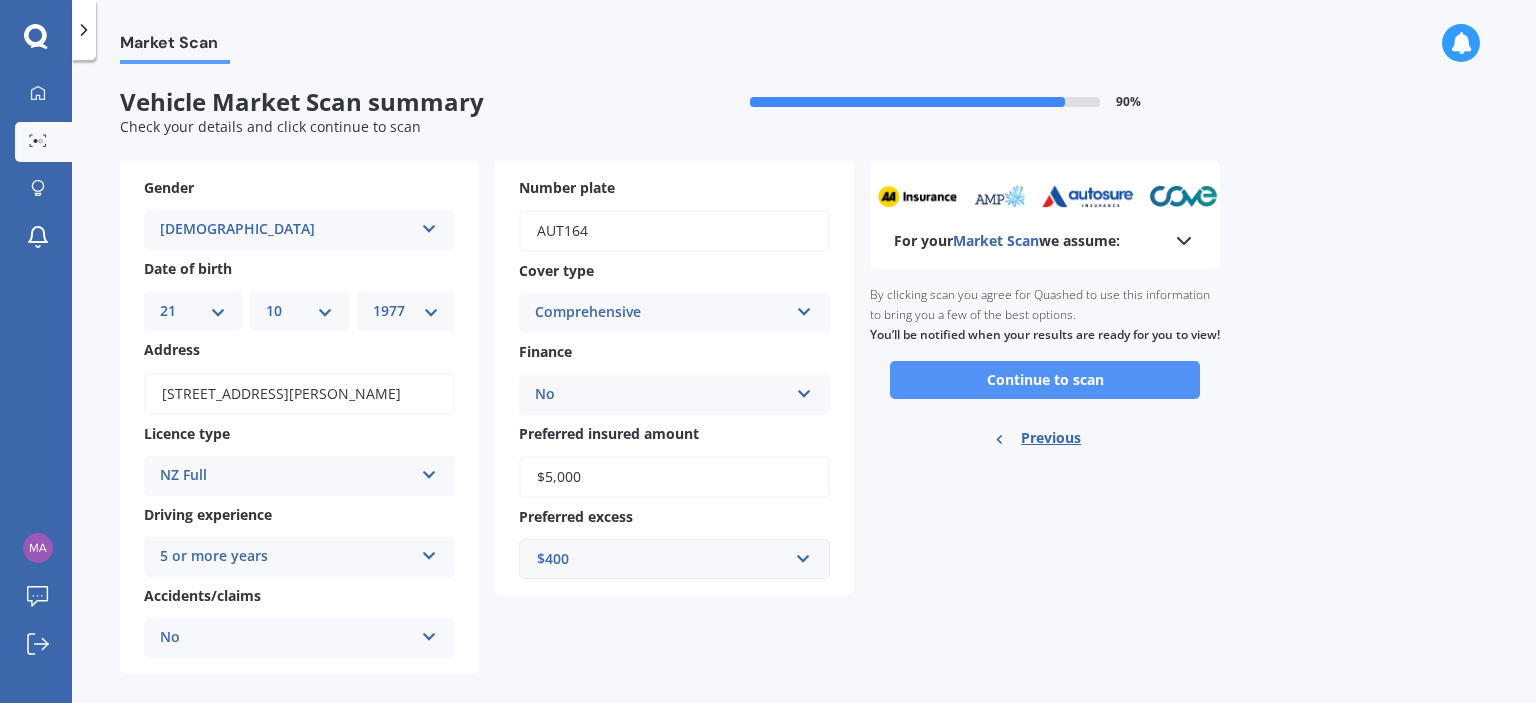 click on "Continue to scan" at bounding box center [1045, 380] 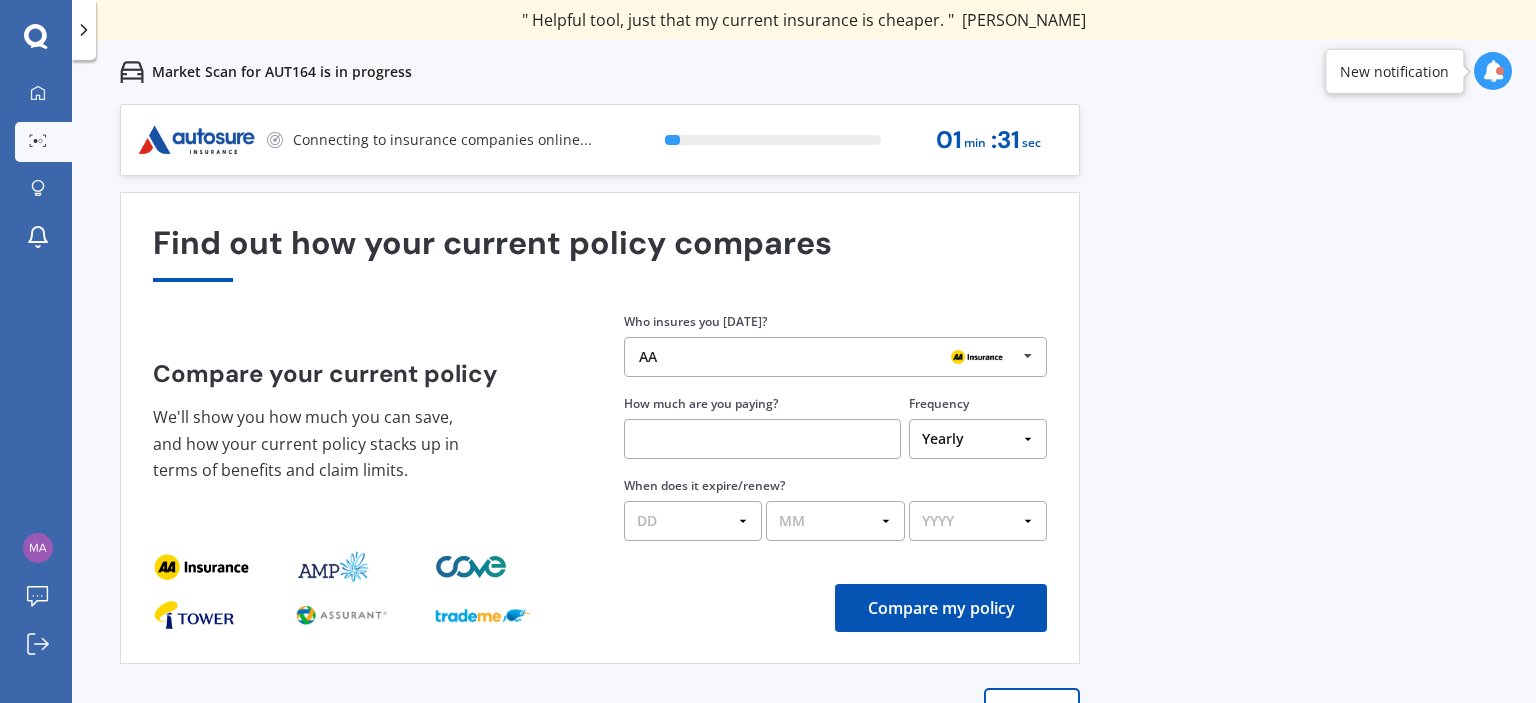 click on "Who insures you [DATE]? AA AA Tower AMI State AMP ANZ ASB BNZ Trade Me Insurance Westpac Other" at bounding box center [835, 344] 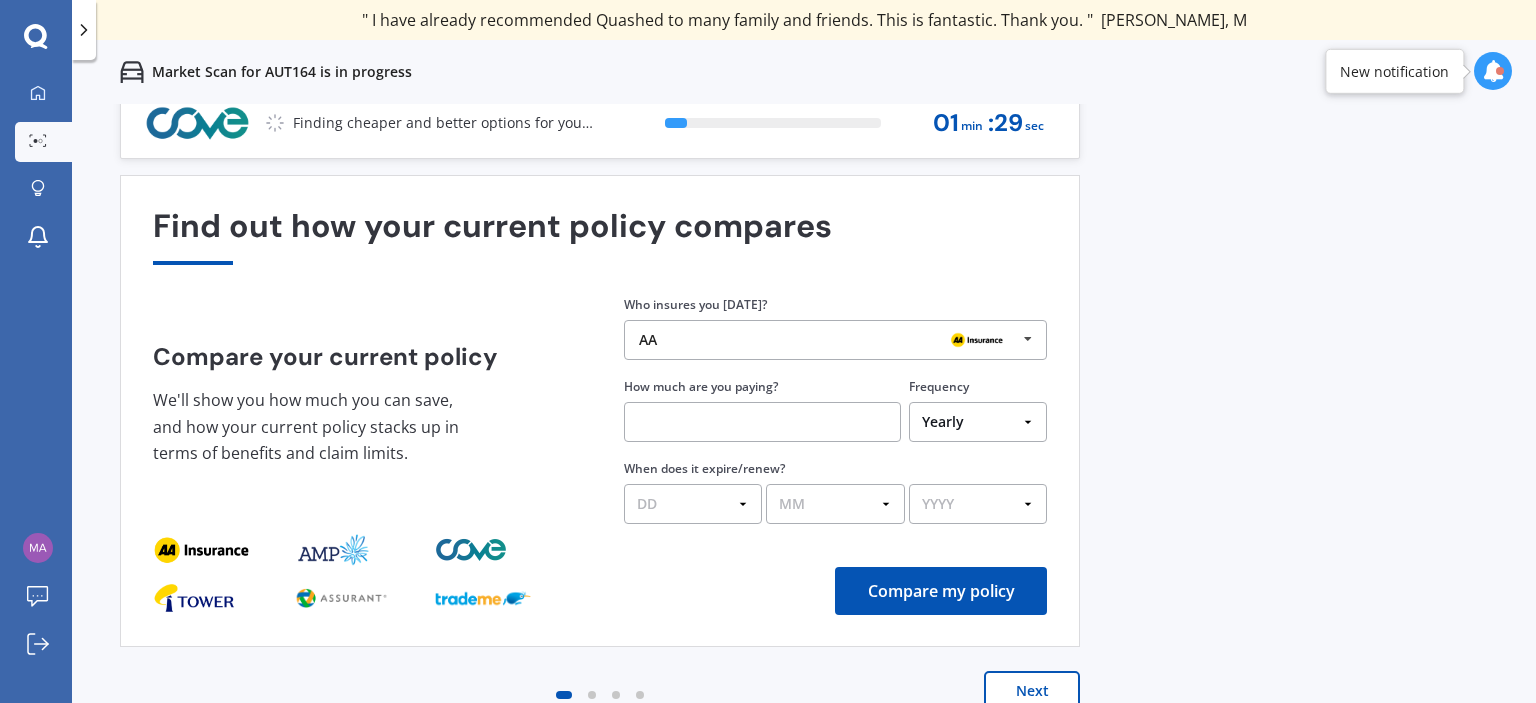 scroll, scrollTop: 20, scrollLeft: 0, axis: vertical 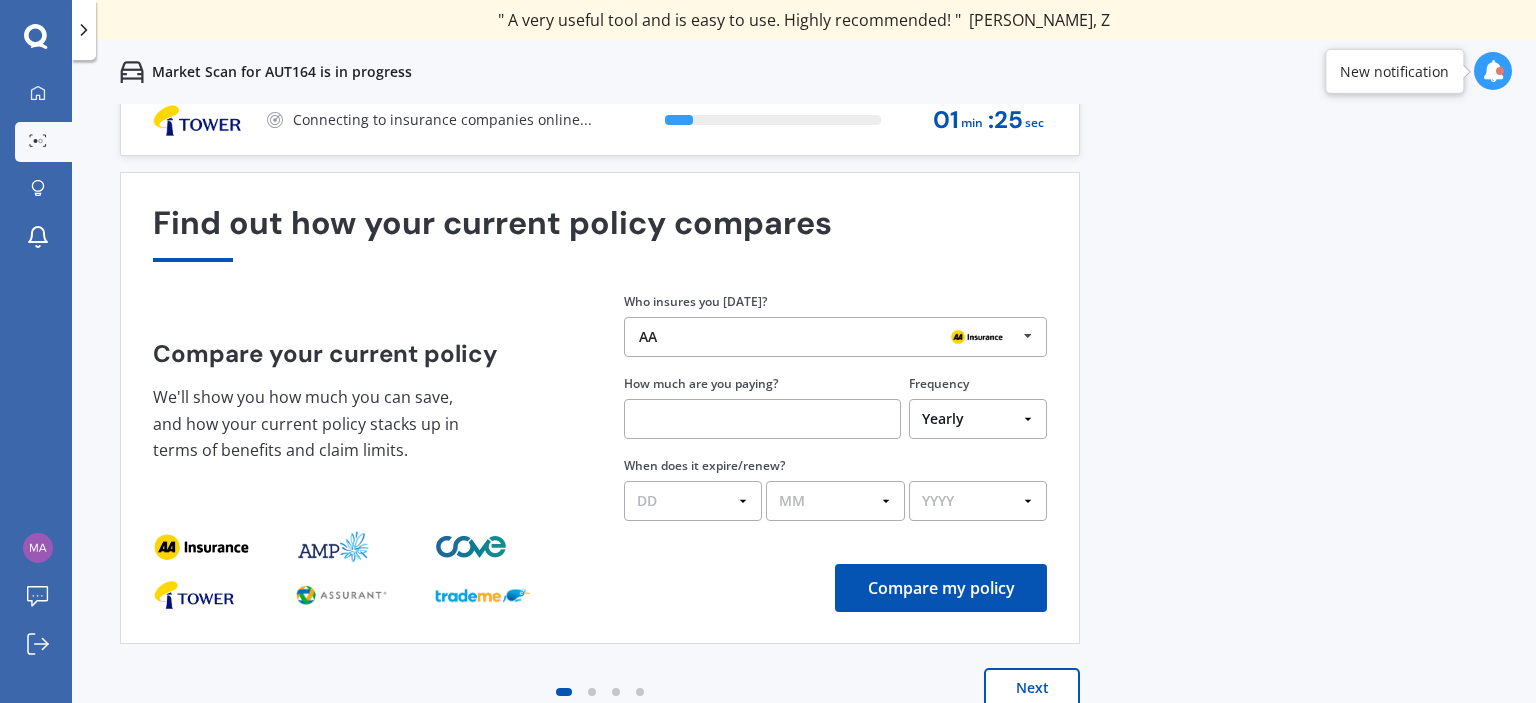 click on "Compare my policy" at bounding box center [941, 588] 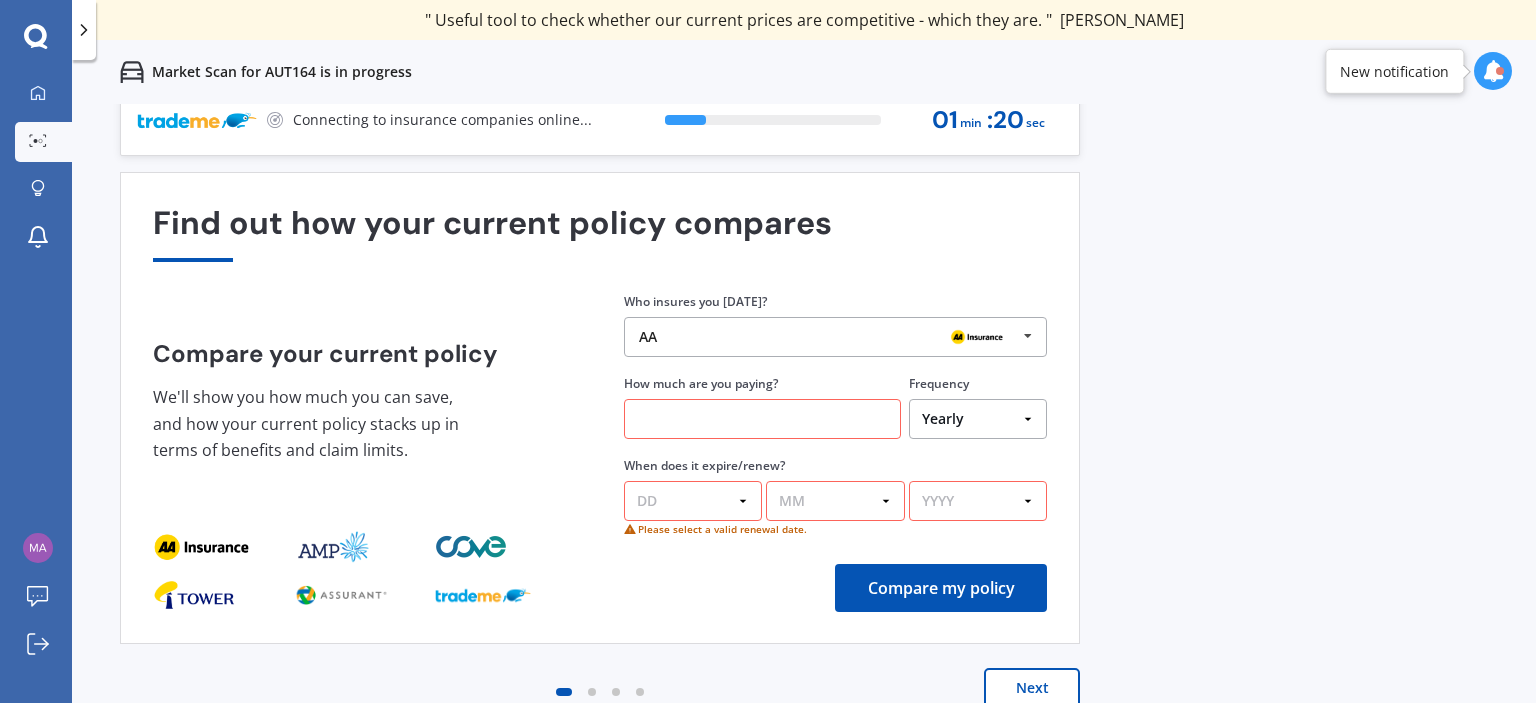 click on "Next" at bounding box center (1032, 688) 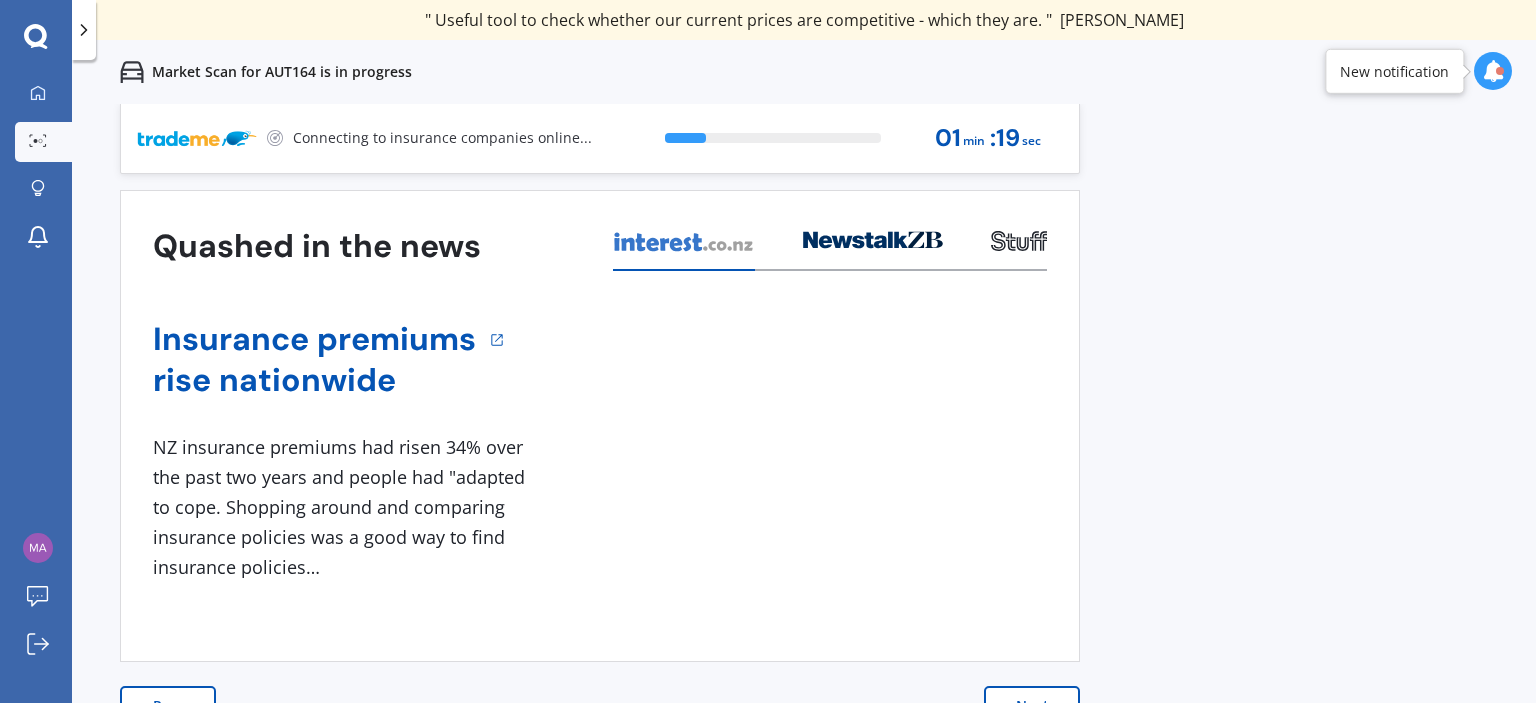 scroll, scrollTop: 0, scrollLeft: 0, axis: both 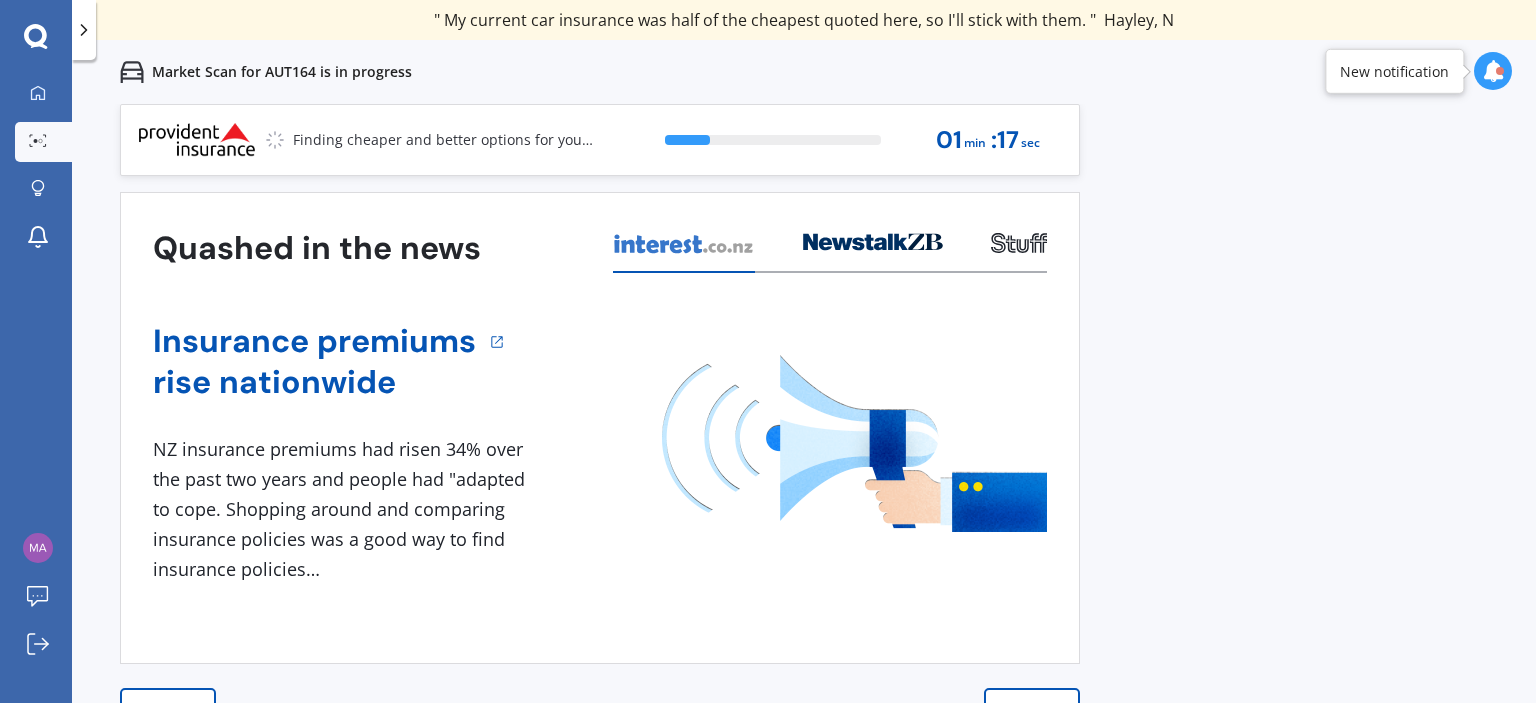 click at bounding box center (854, 443) 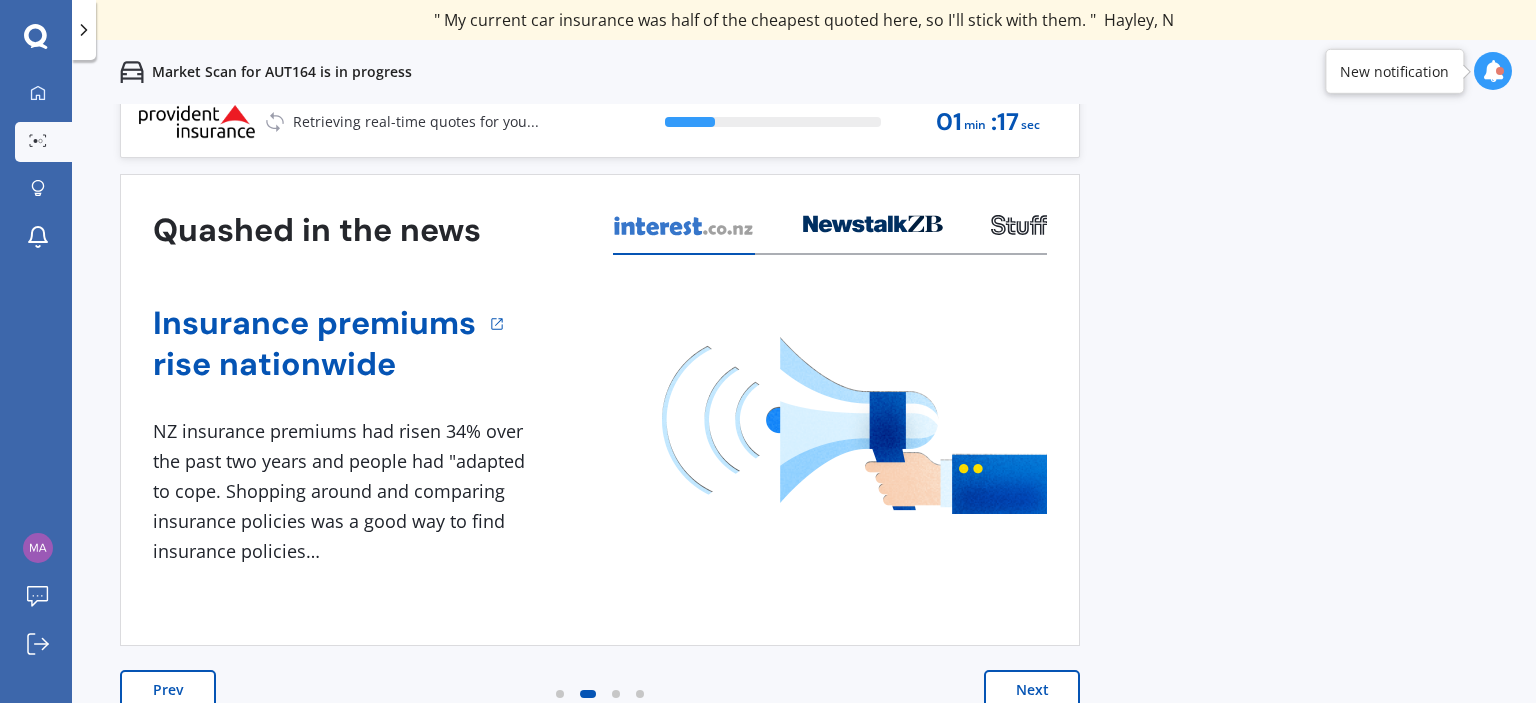 scroll, scrollTop: 20, scrollLeft: 0, axis: vertical 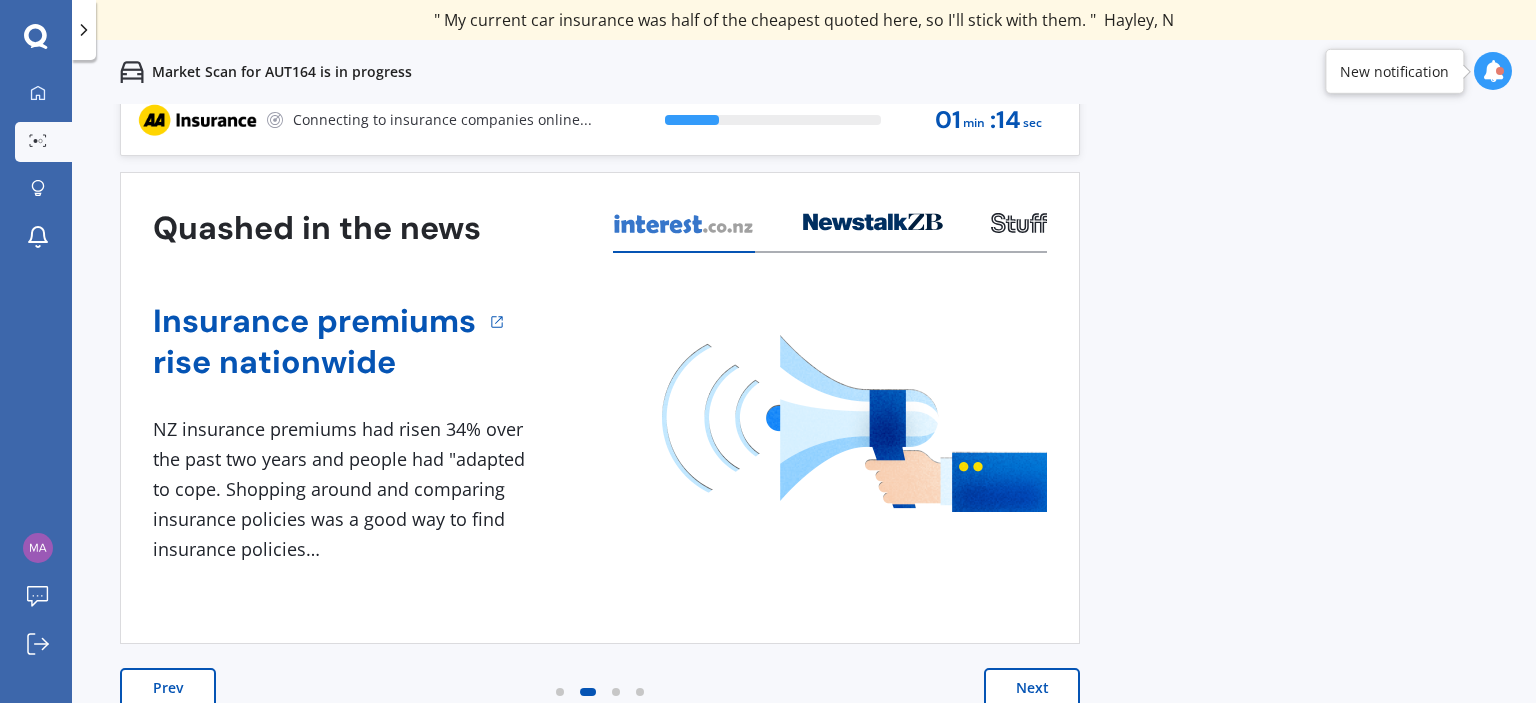 click on "Next" at bounding box center [1032, 688] 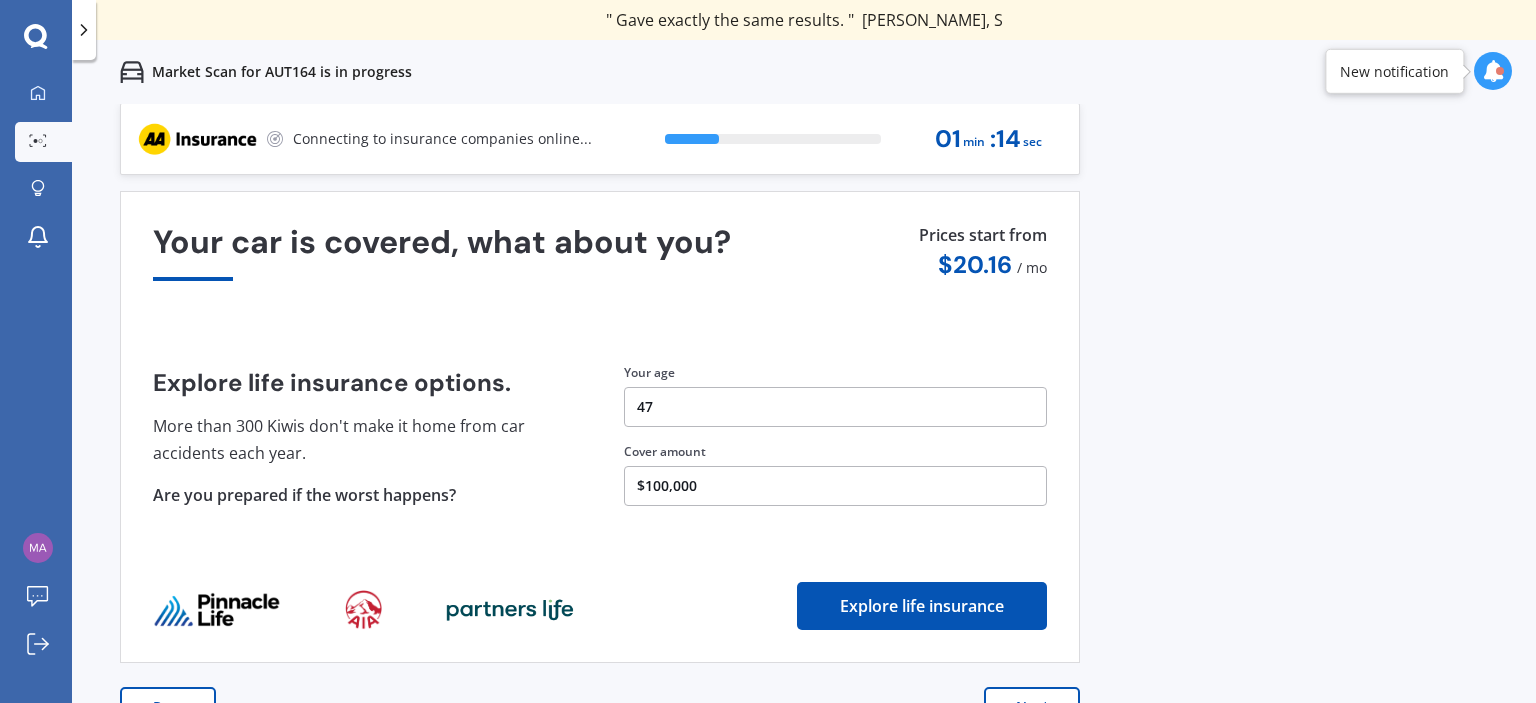 scroll, scrollTop: 0, scrollLeft: 0, axis: both 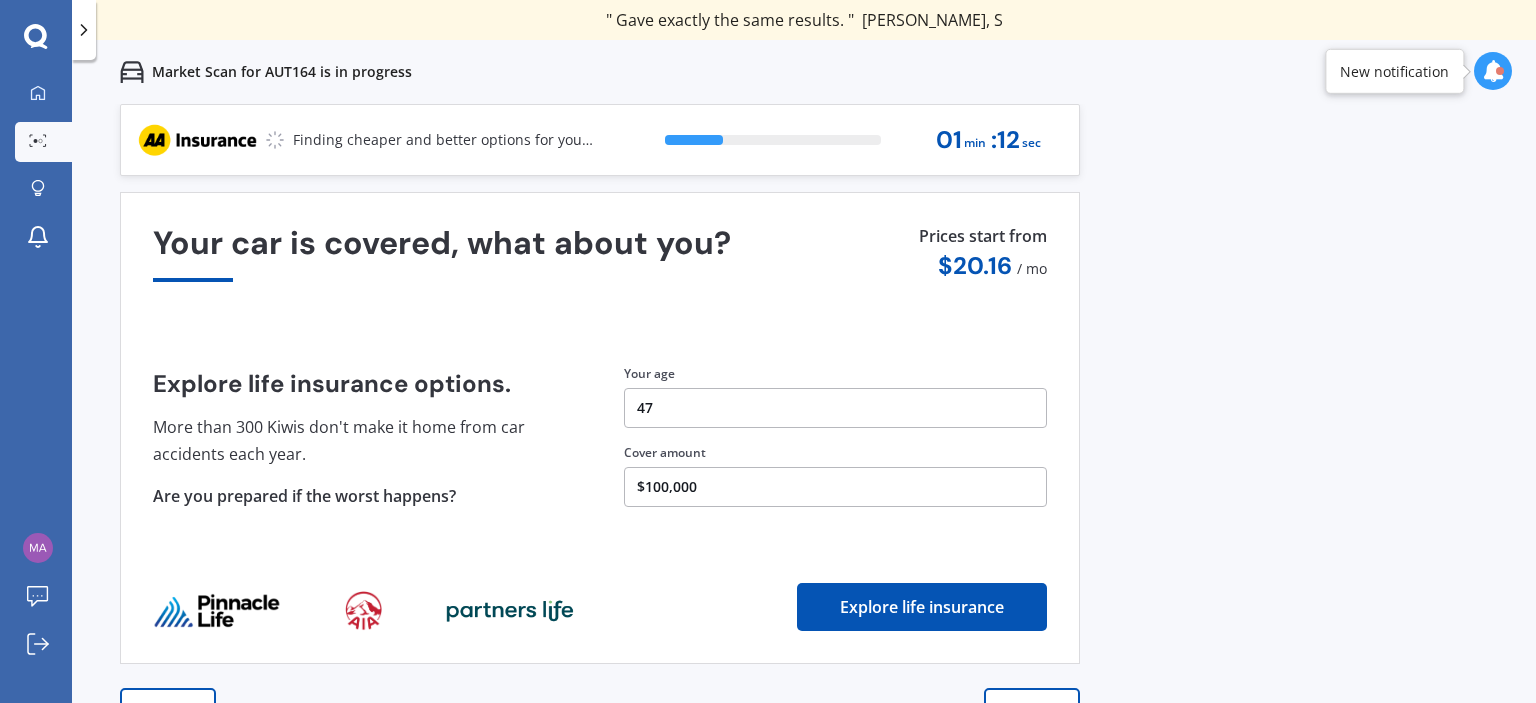 click on "47" at bounding box center [835, 408] 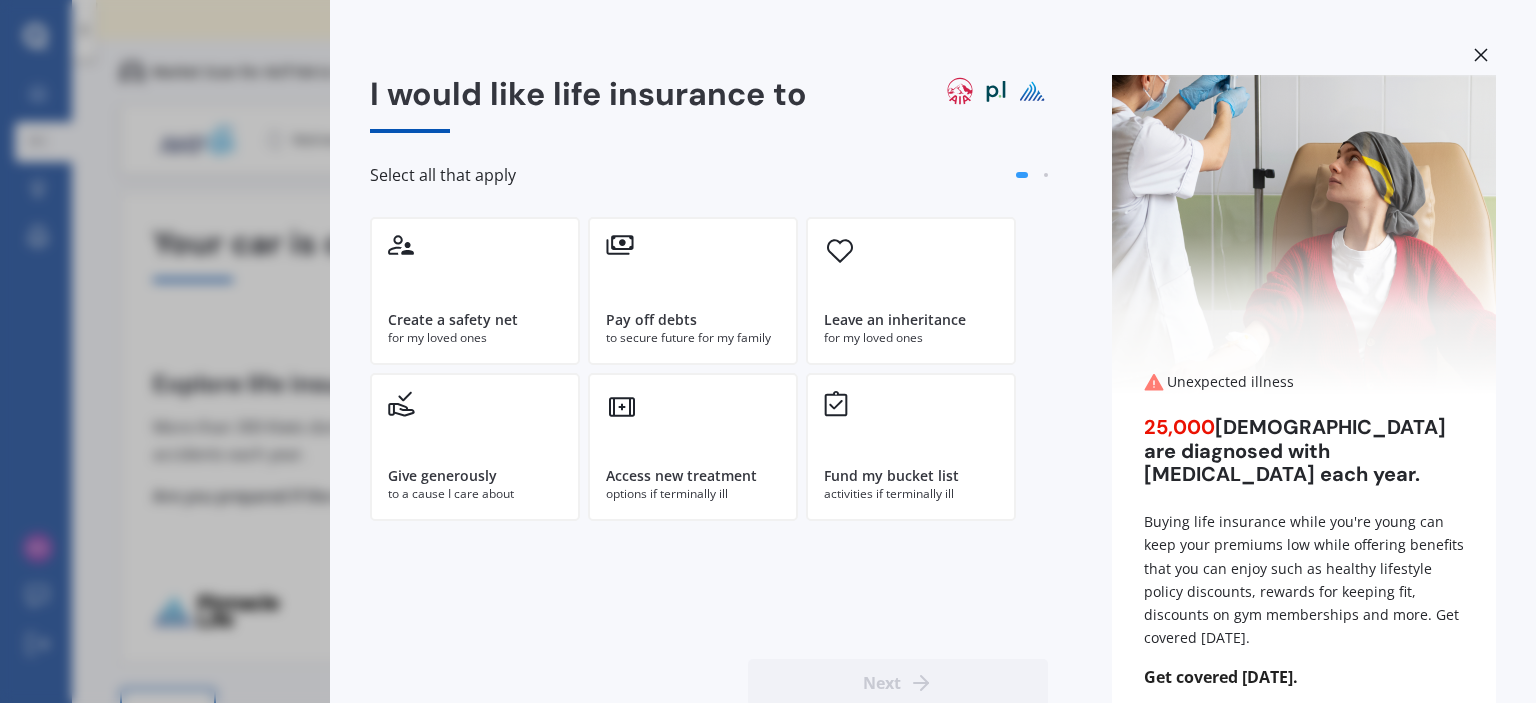 click at bounding box center [1481, 57] 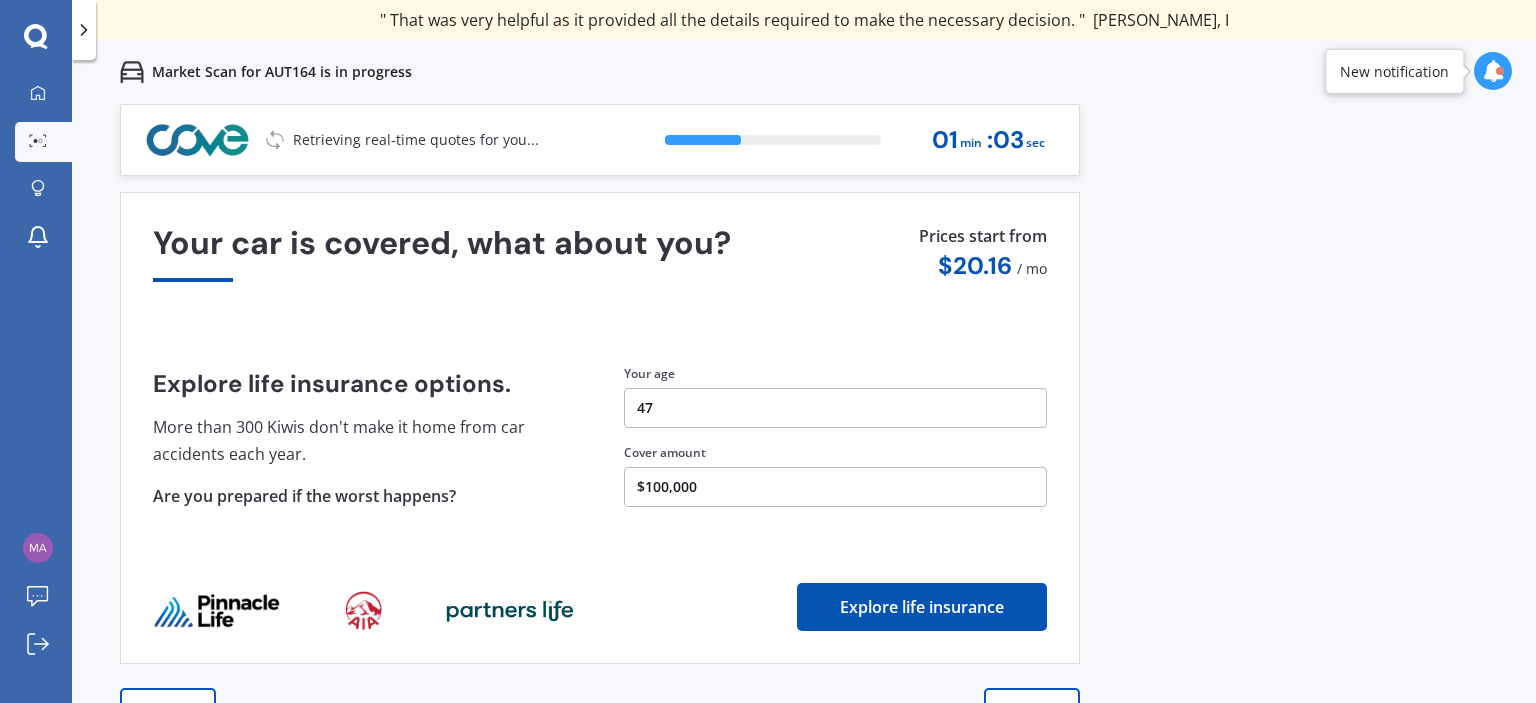 click on "Explore life insurance options. More than 300 Kiwis don't make it home from car accidents each year. Are you prepared if the worst happens? Prices start from $ 20.16 / mo Your age [DEMOGRAPHIC_DATA] Cover amount $100,000" at bounding box center [600, 436] 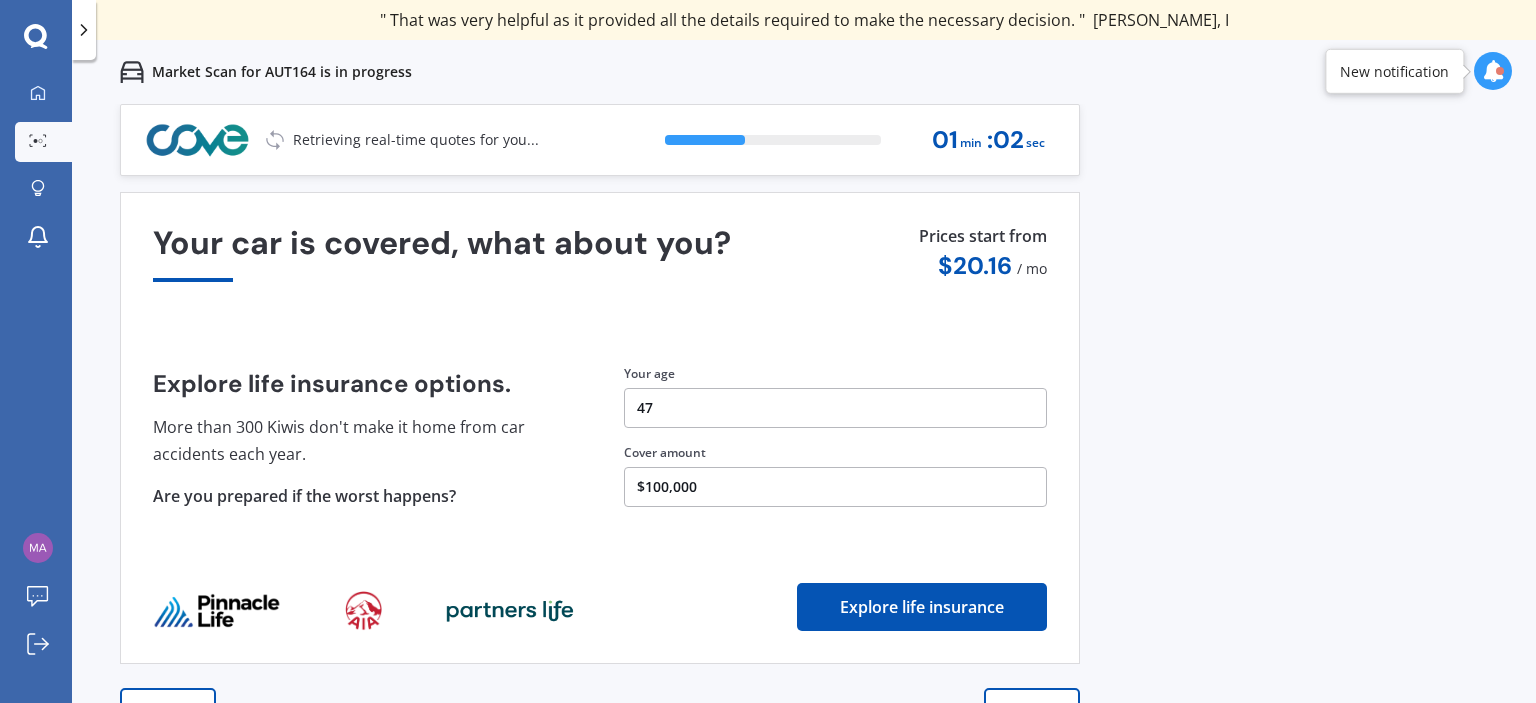 scroll, scrollTop: 20, scrollLeft: 0, axis: vertical 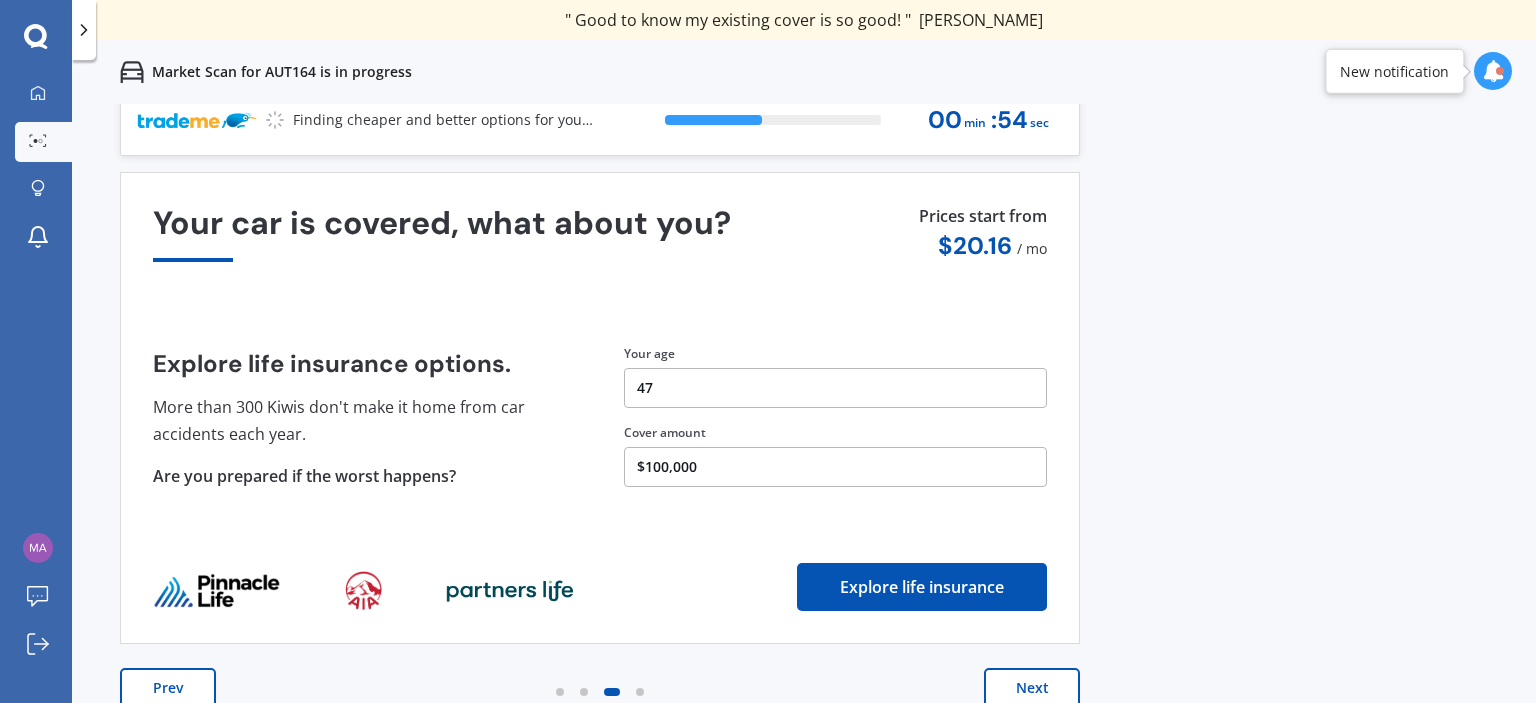 click on "$100,000" at bounding box center (835, 467) 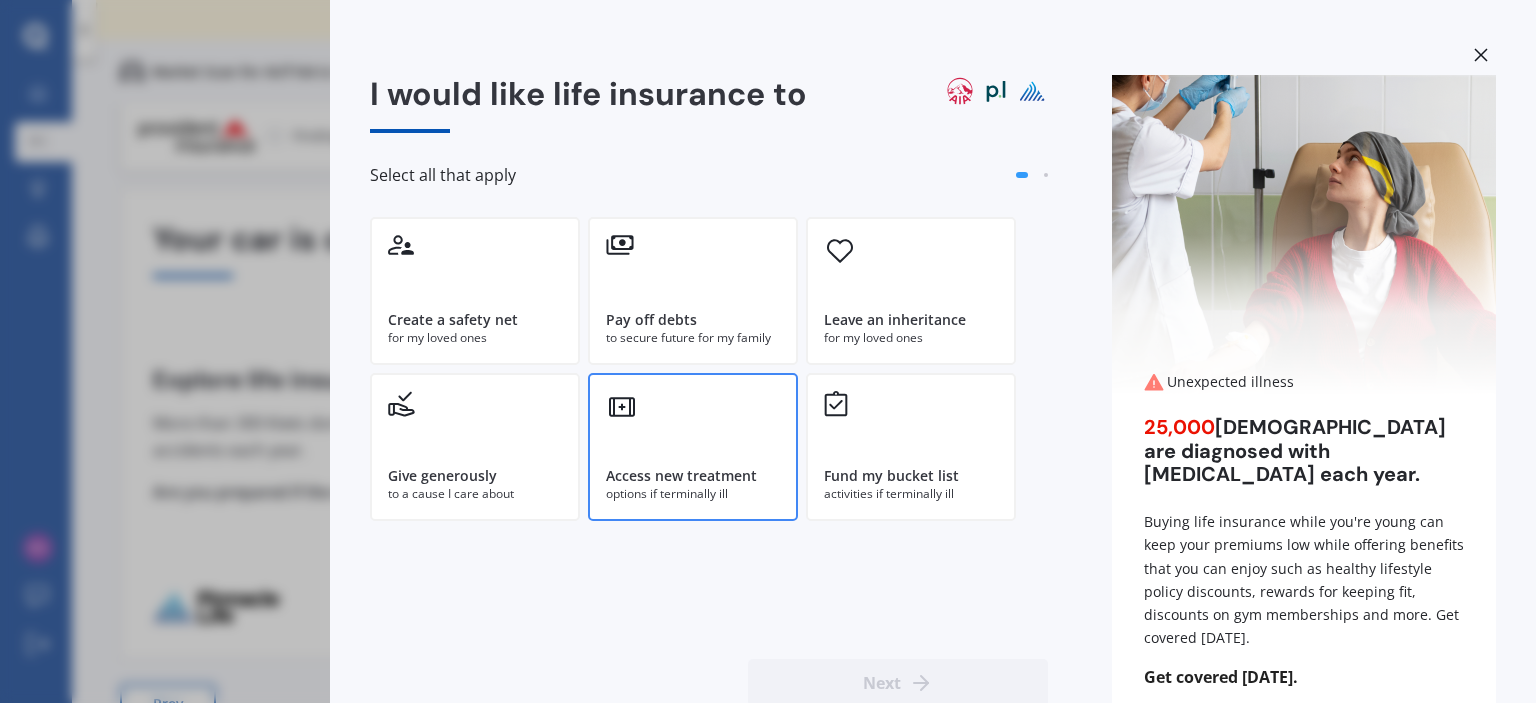 scroll, scrollTop: 0, scrollLeft: 0, axis: both 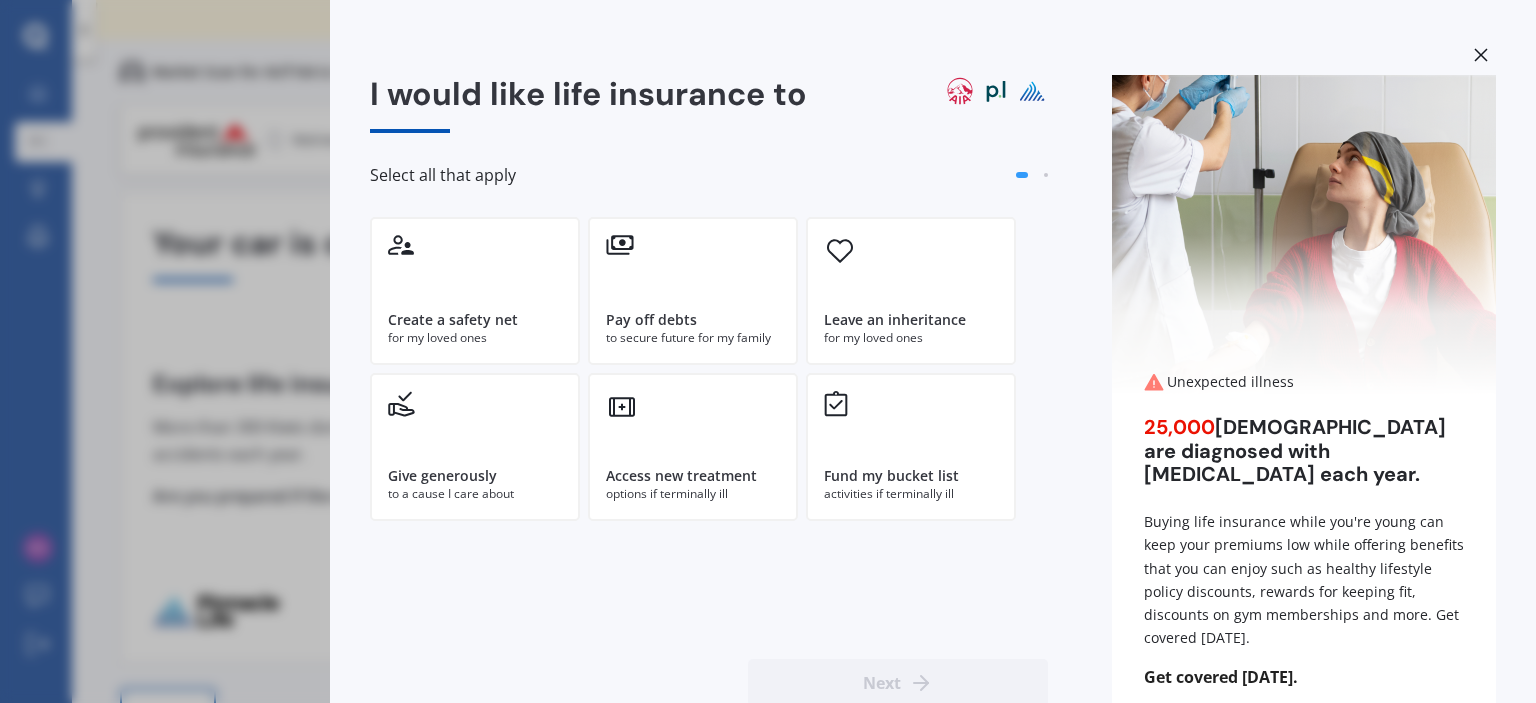 click at bounding box center (1481, 57) 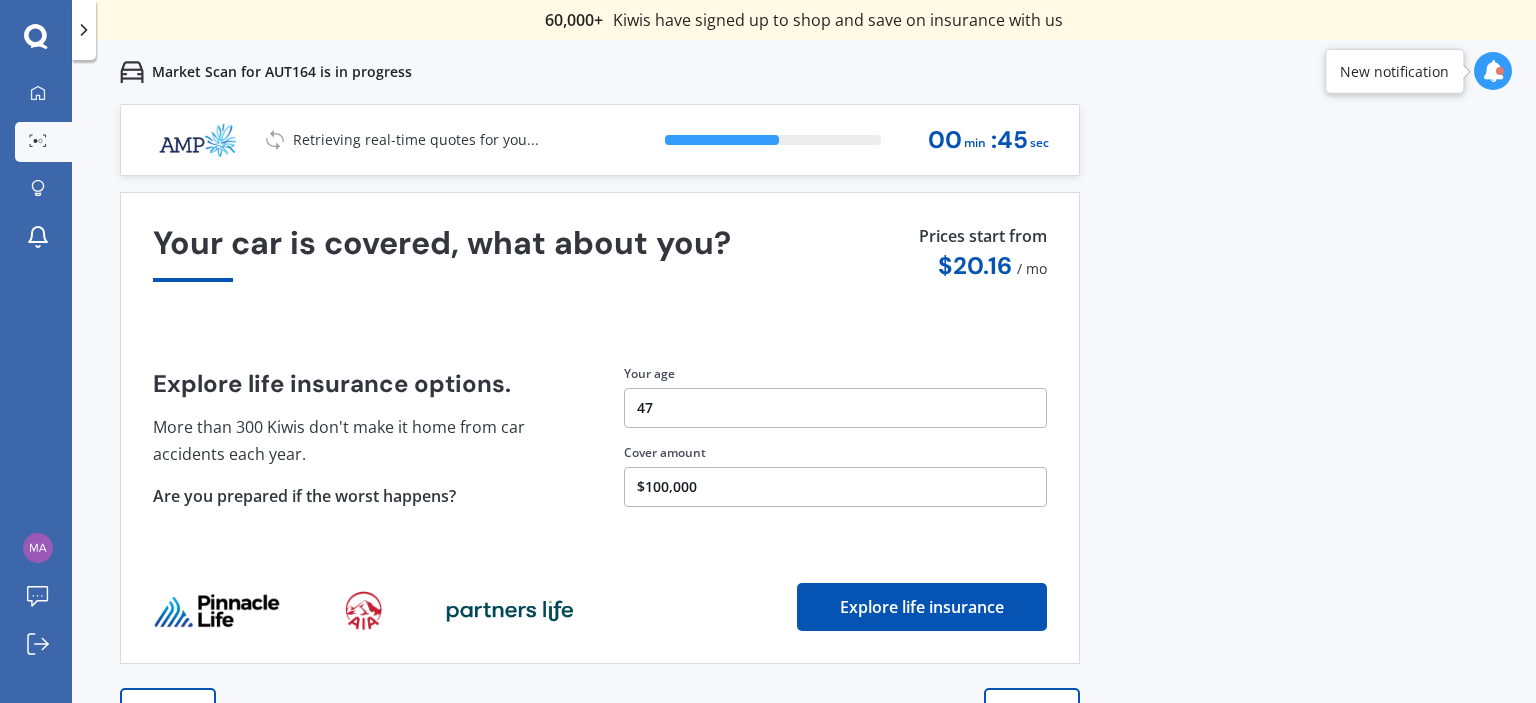 click on "Your car is covered, what about you? Explore life insurance options. More than 300 Kiwis don't make it home from car accidents each year. Are you prepared if the worst happens? Prices start from $ 20.16 / mo Your age [DEMOGRAPHIC_DATA] Cover amount $100,000 Explore life insurance" at bounding box center [600, 428] 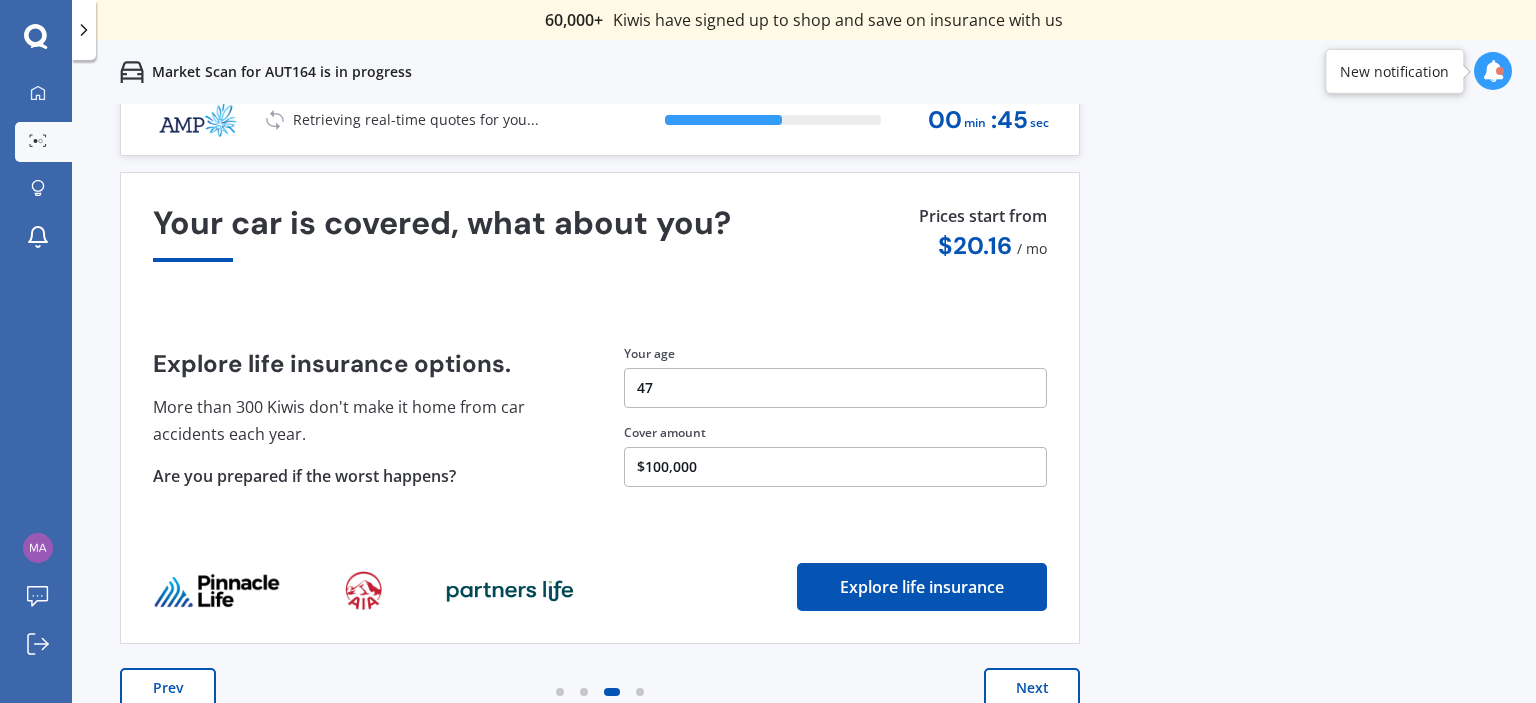 scroll, scrollTop: 20, scrollLeft: 0, axis: vertical 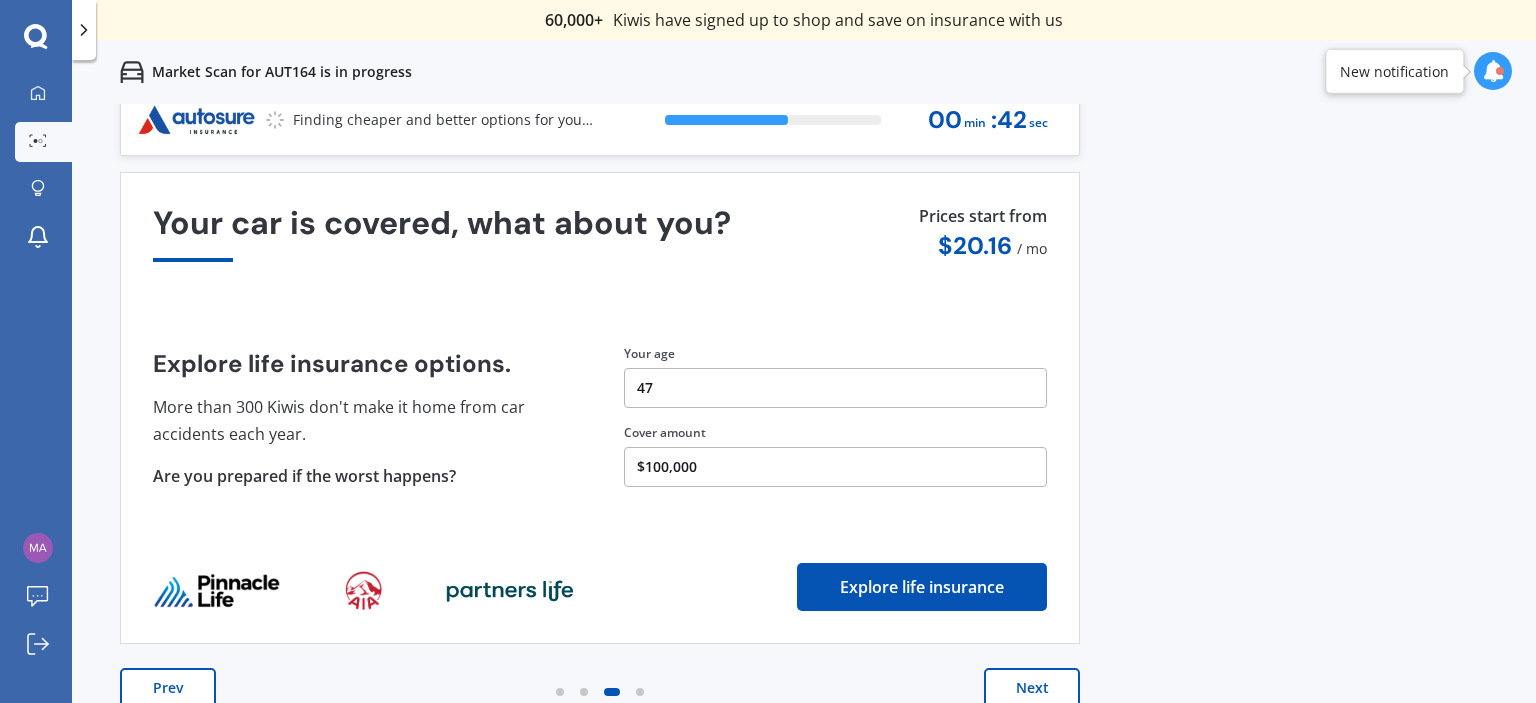 click on "Next" at bounding box center [1032, 688] 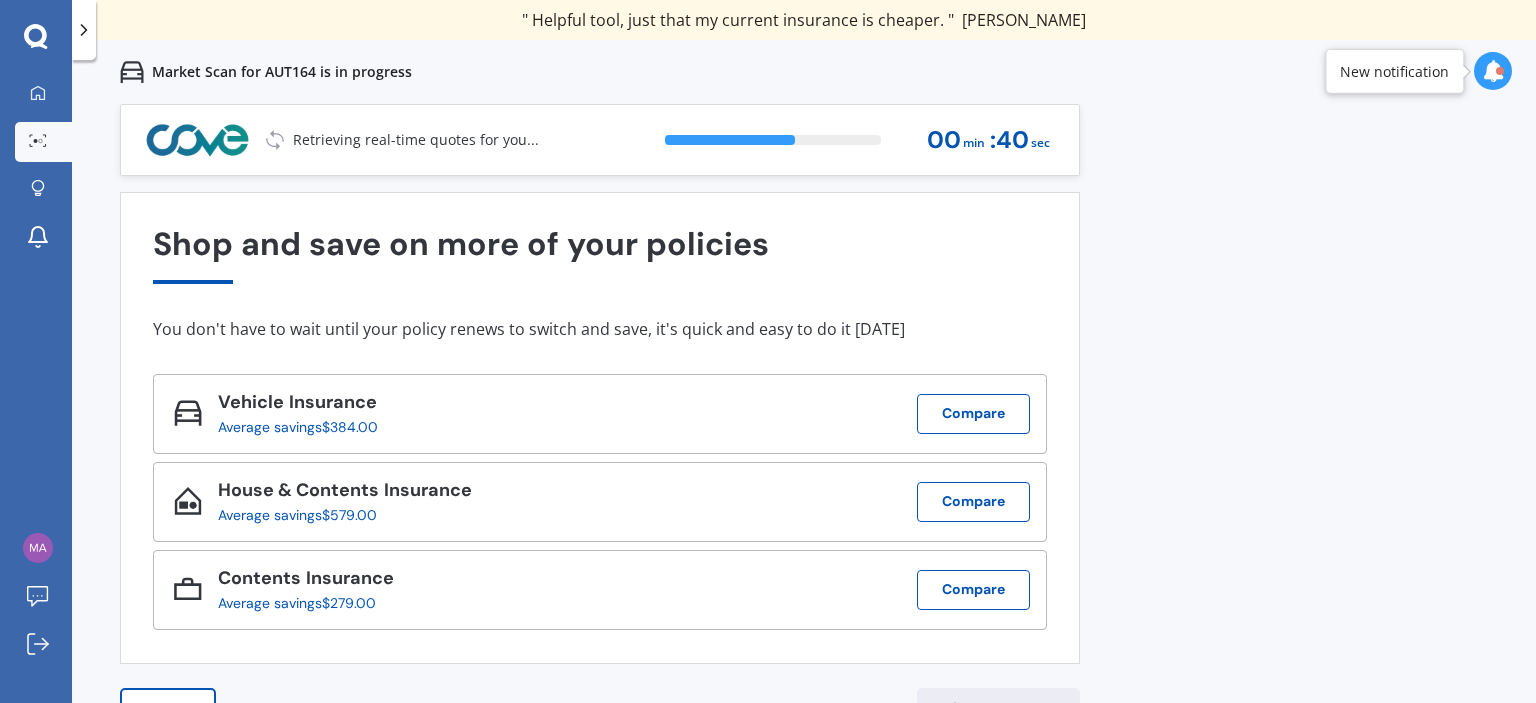 scroll, scrollTop: 20, scrollLeft: 0, axis: vertical 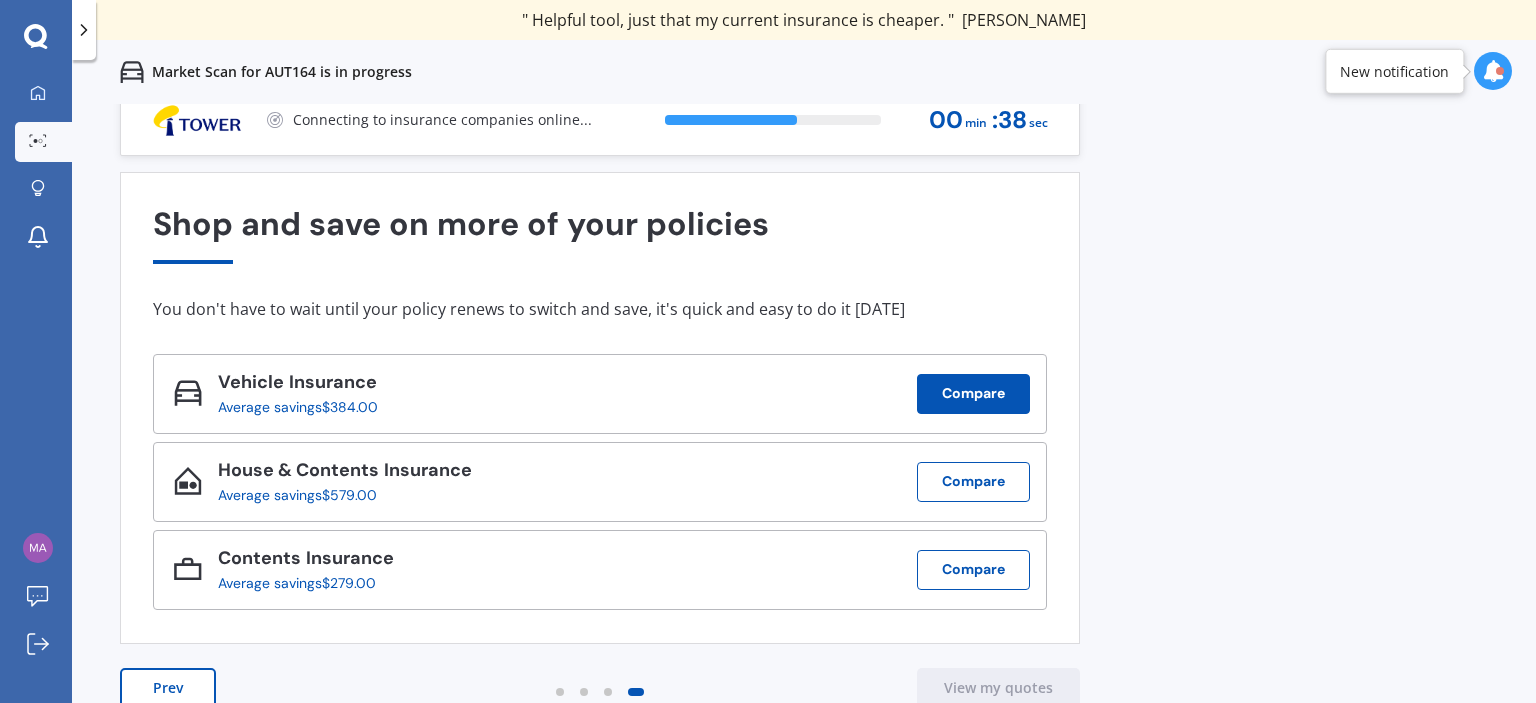 click on "Compare" at bounding box center (973, 394) 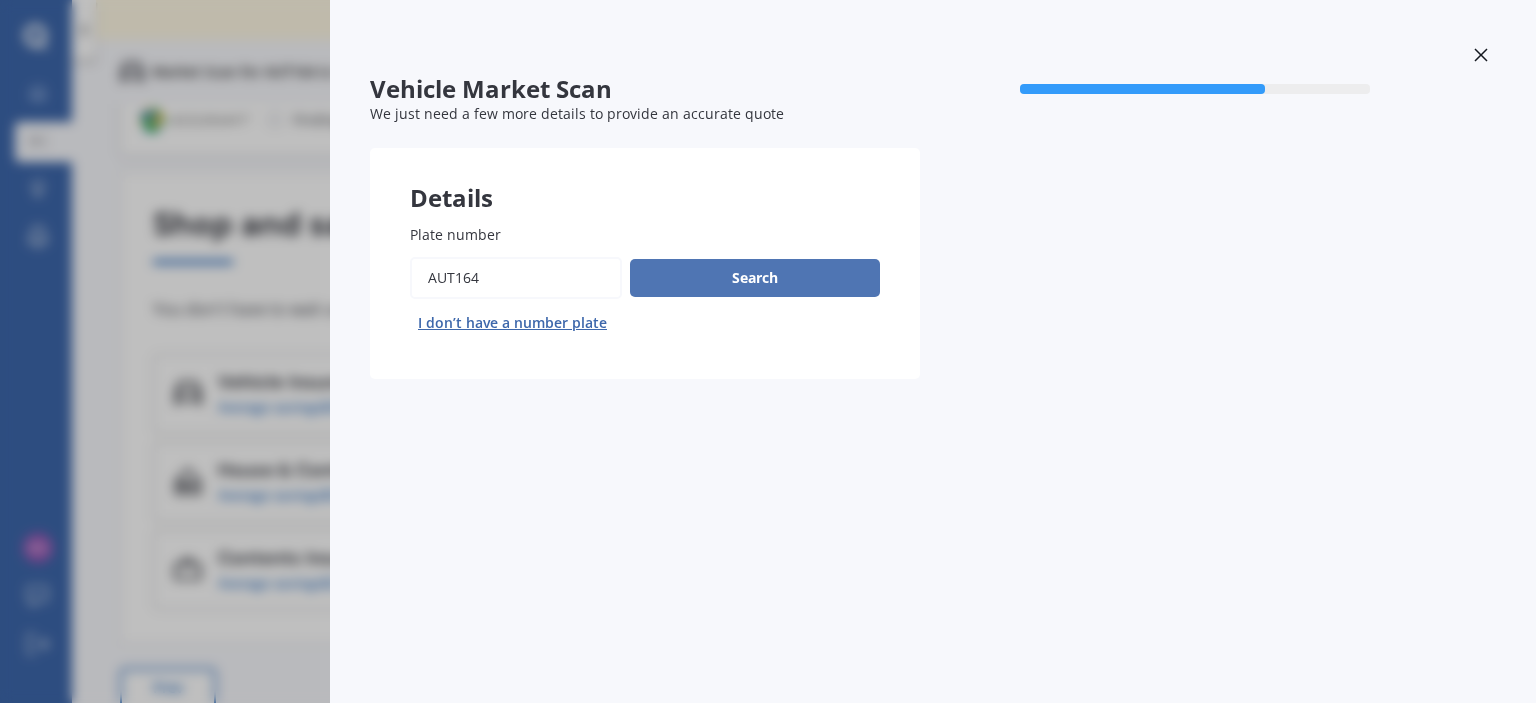 click on "Search" at bounding box center [755, 278] 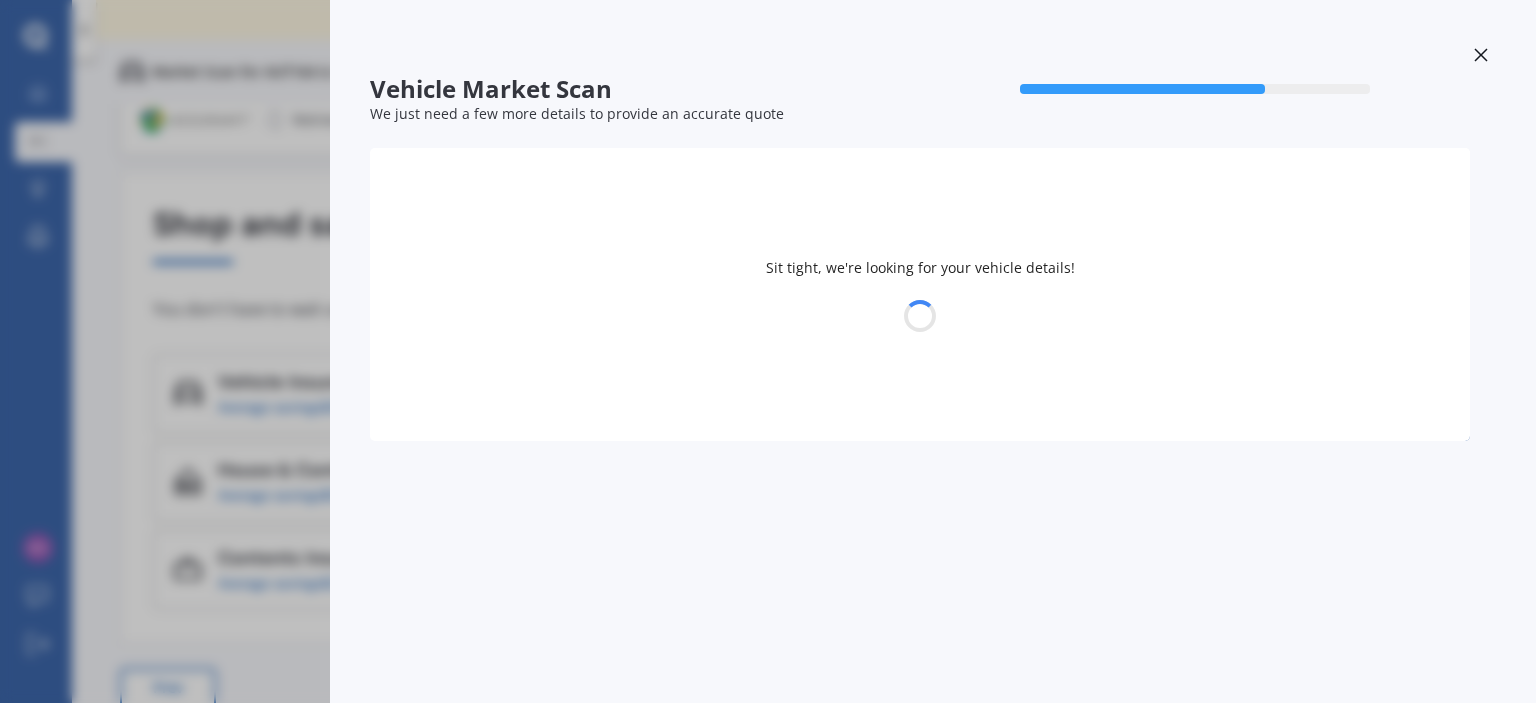 select on "MAZDA" 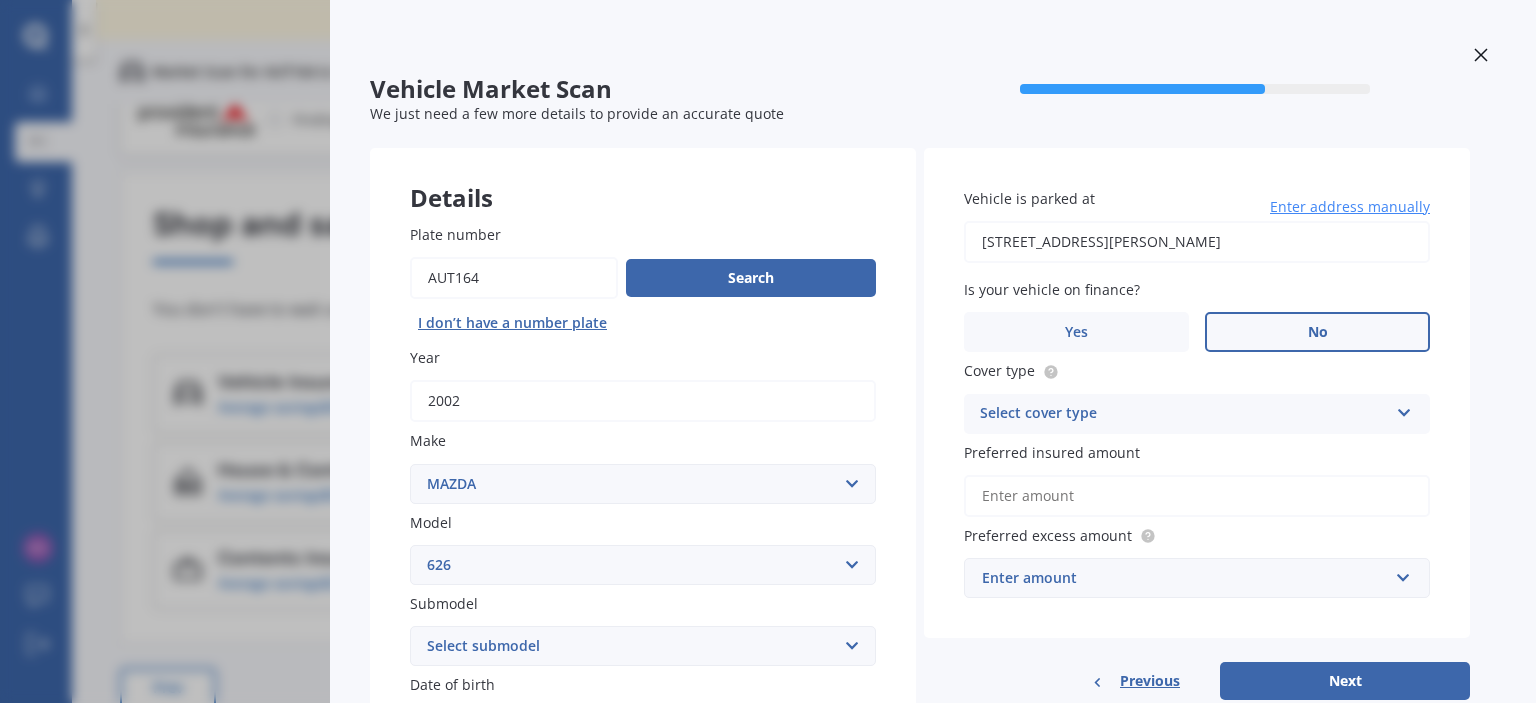 type 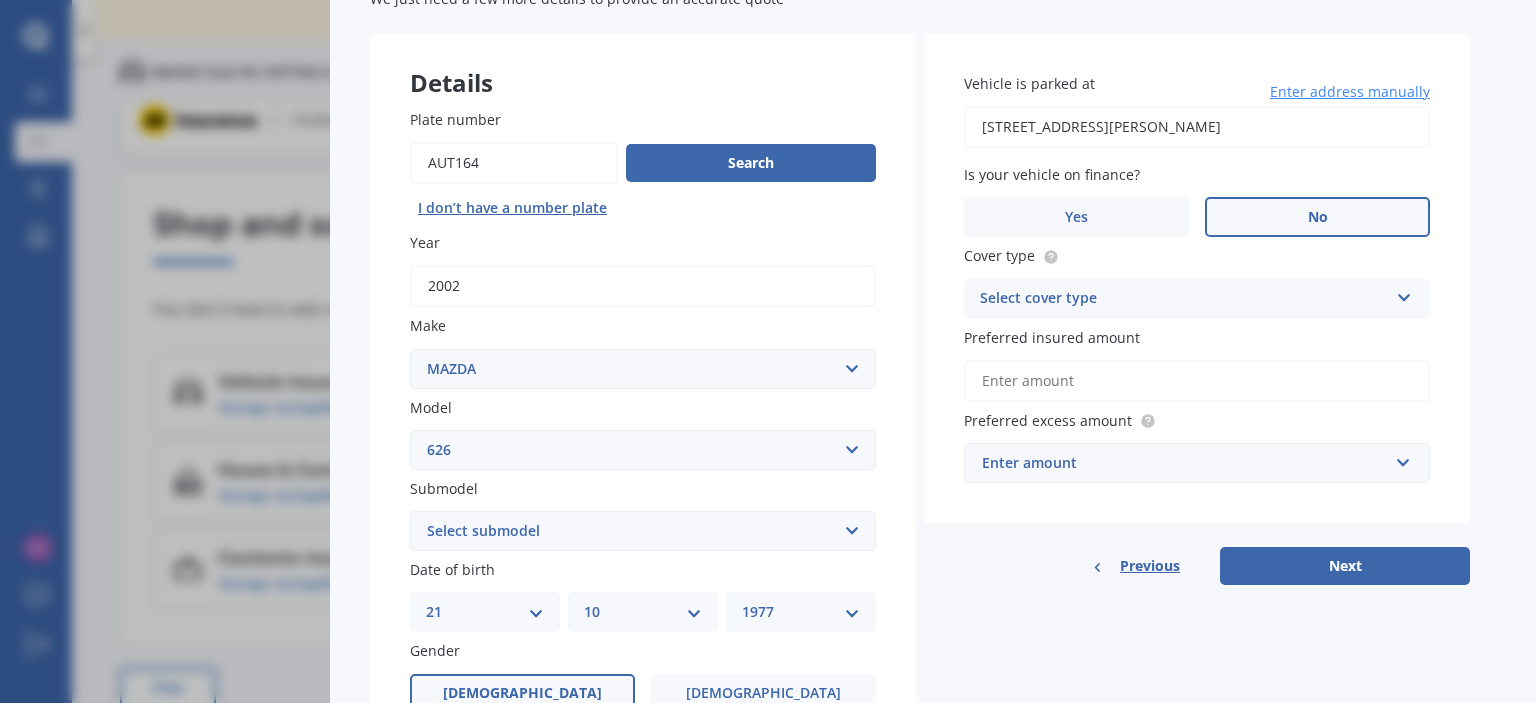 scroll, scrollTop: 172, scrollLeft: 0, axis: vertical 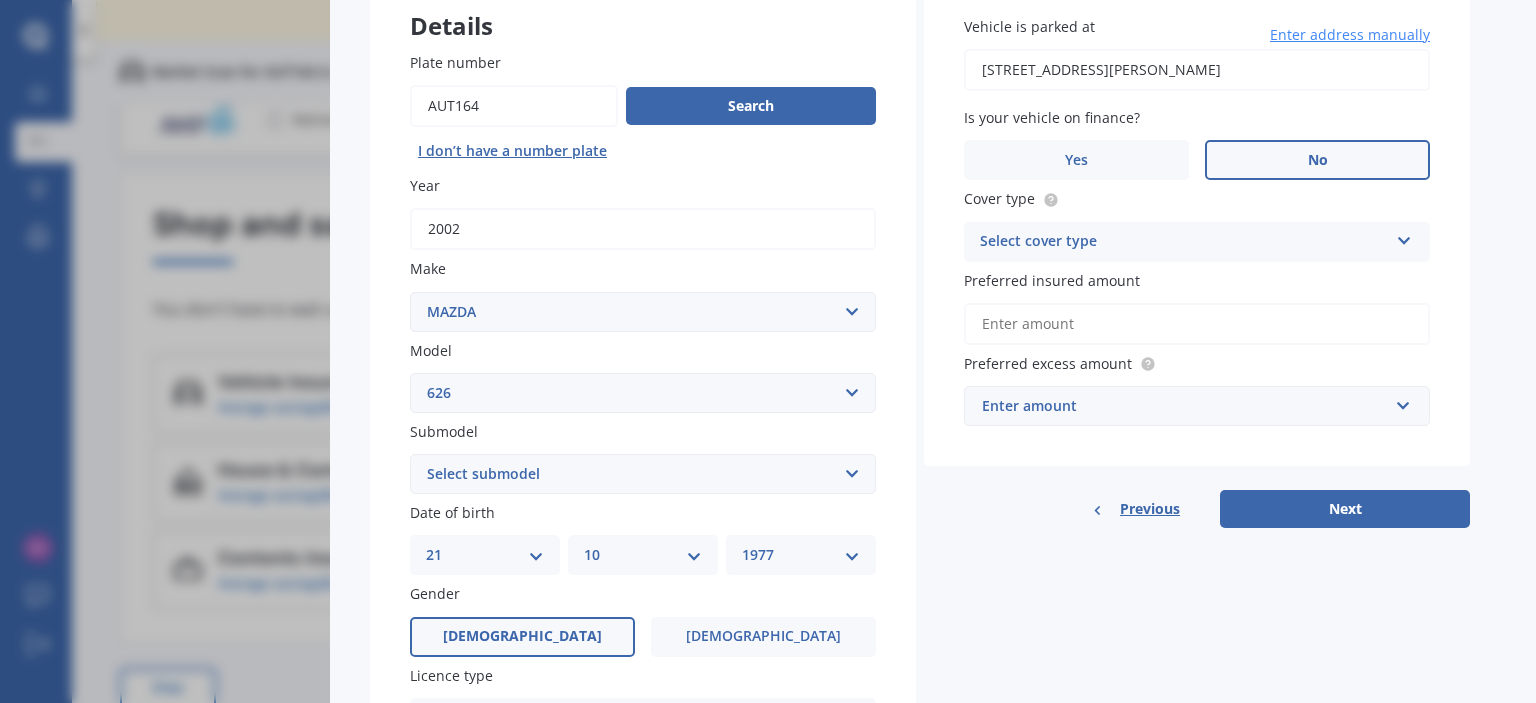 click on "Preferred insured amount" at bounding box center (1197, 324) 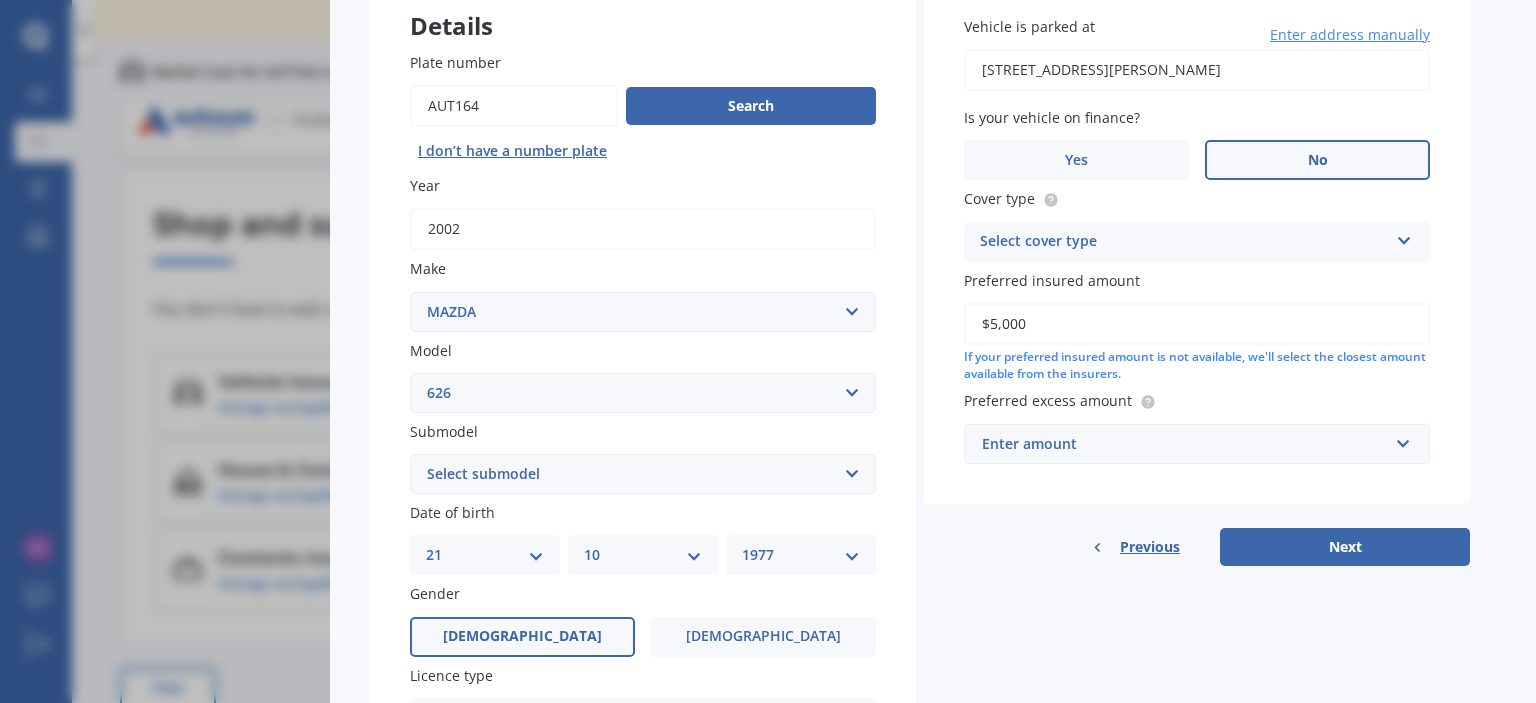 type on "$5,000" 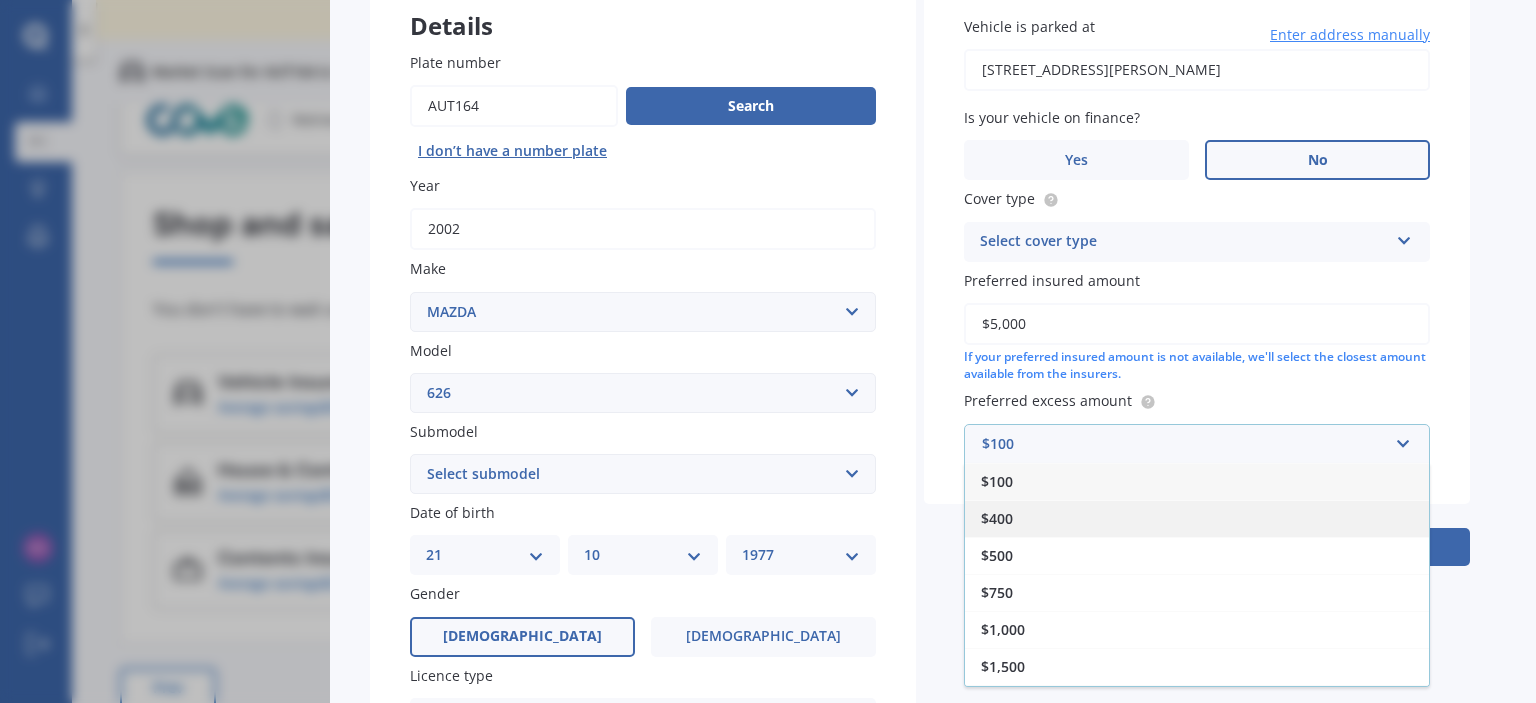 click on "$400" at bounding box center [1197, 518] 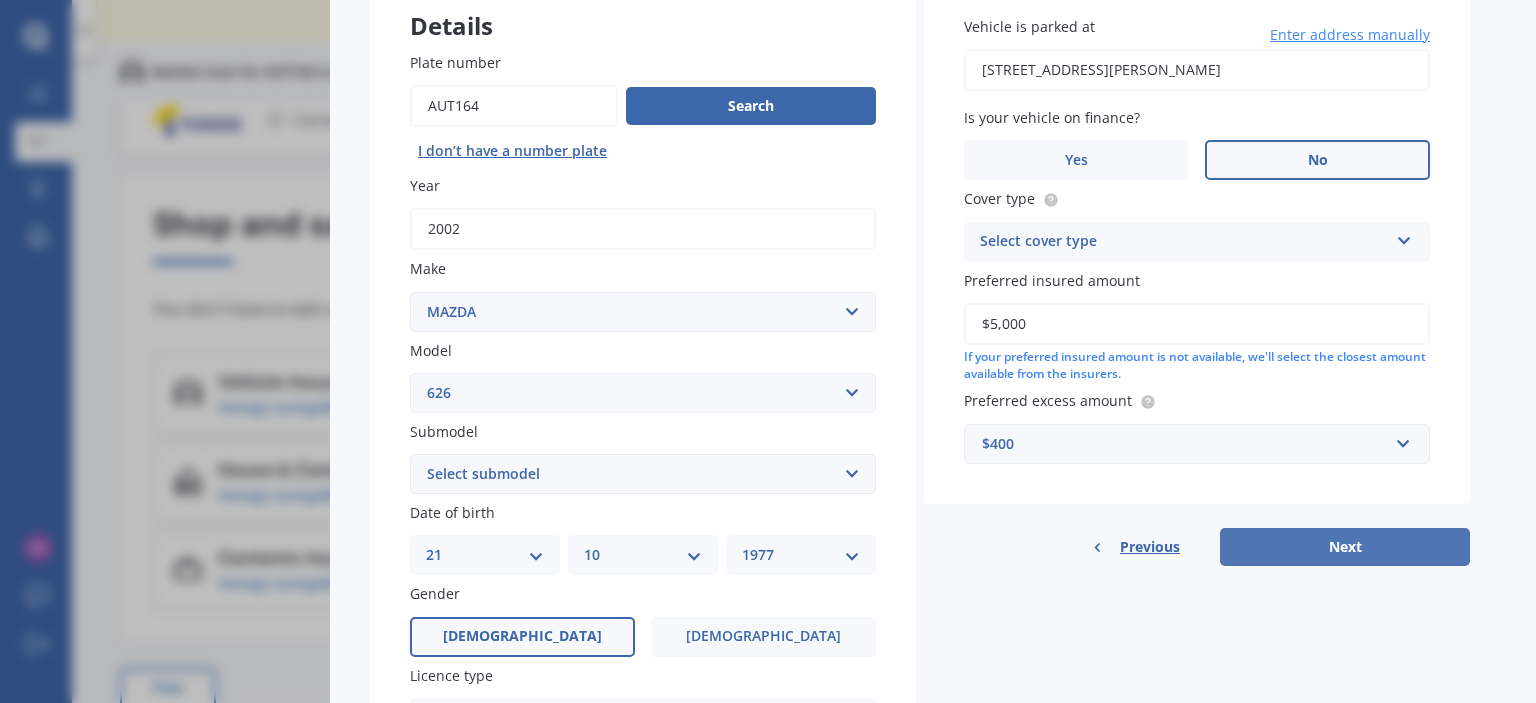 click on "Next" at bounding box center (1345, 547) 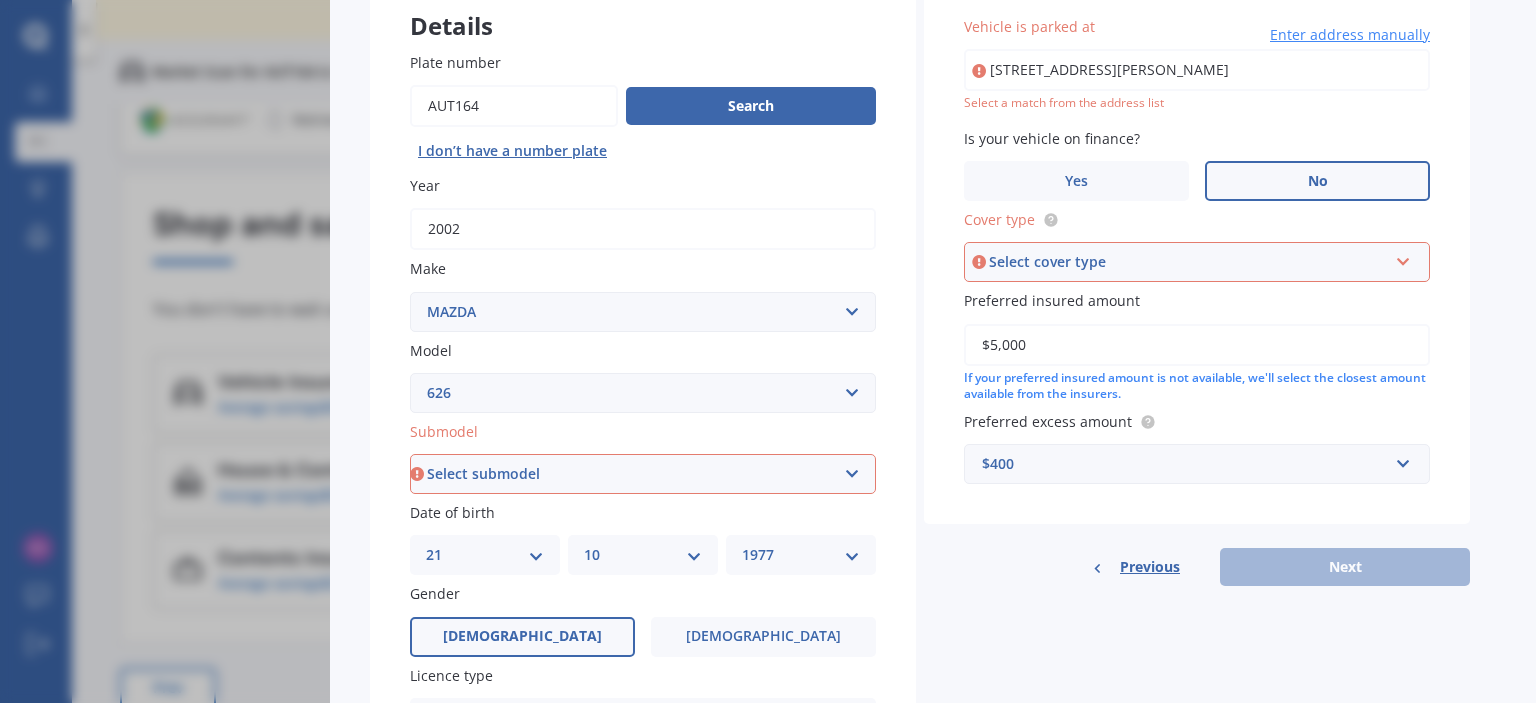 select on "SEDAN" 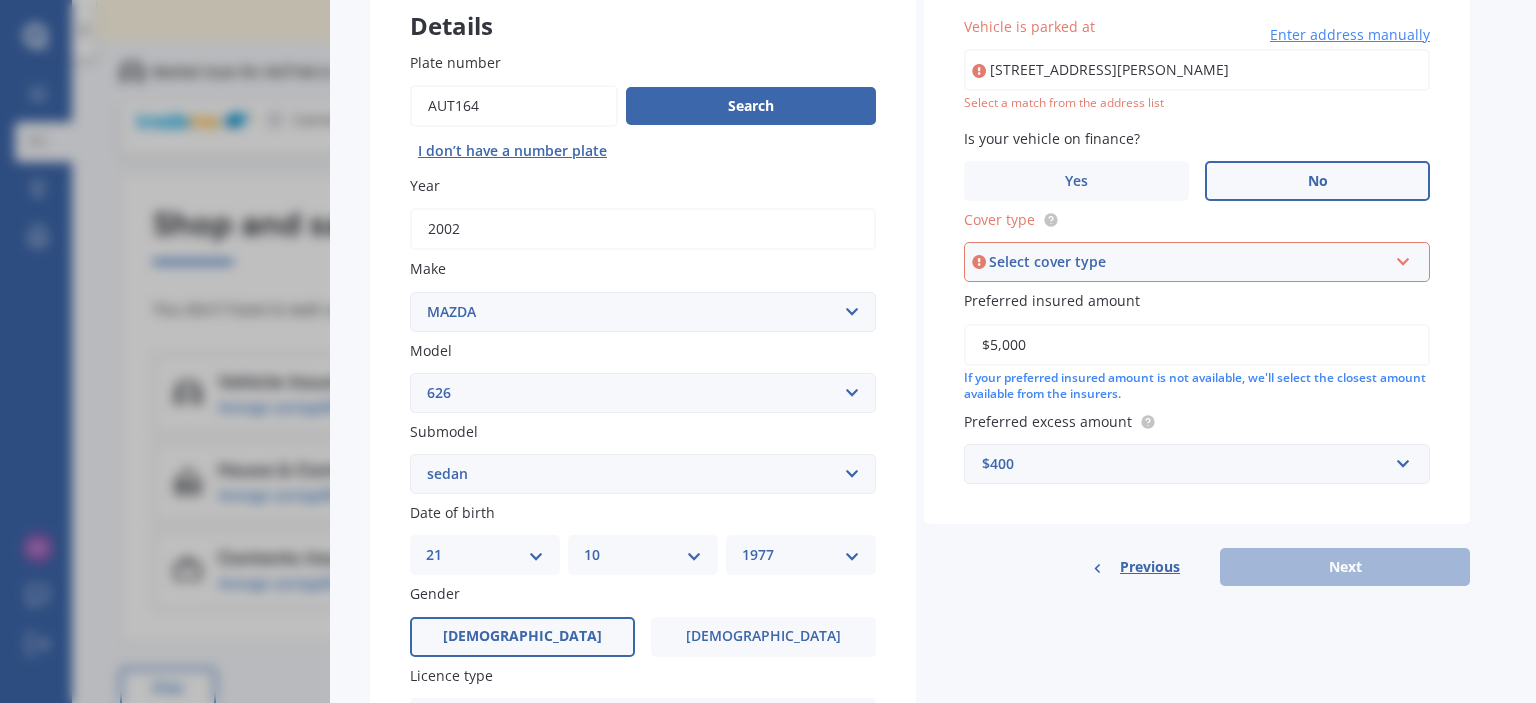 click on "Previous Next" at bounding box center (1197, 567) 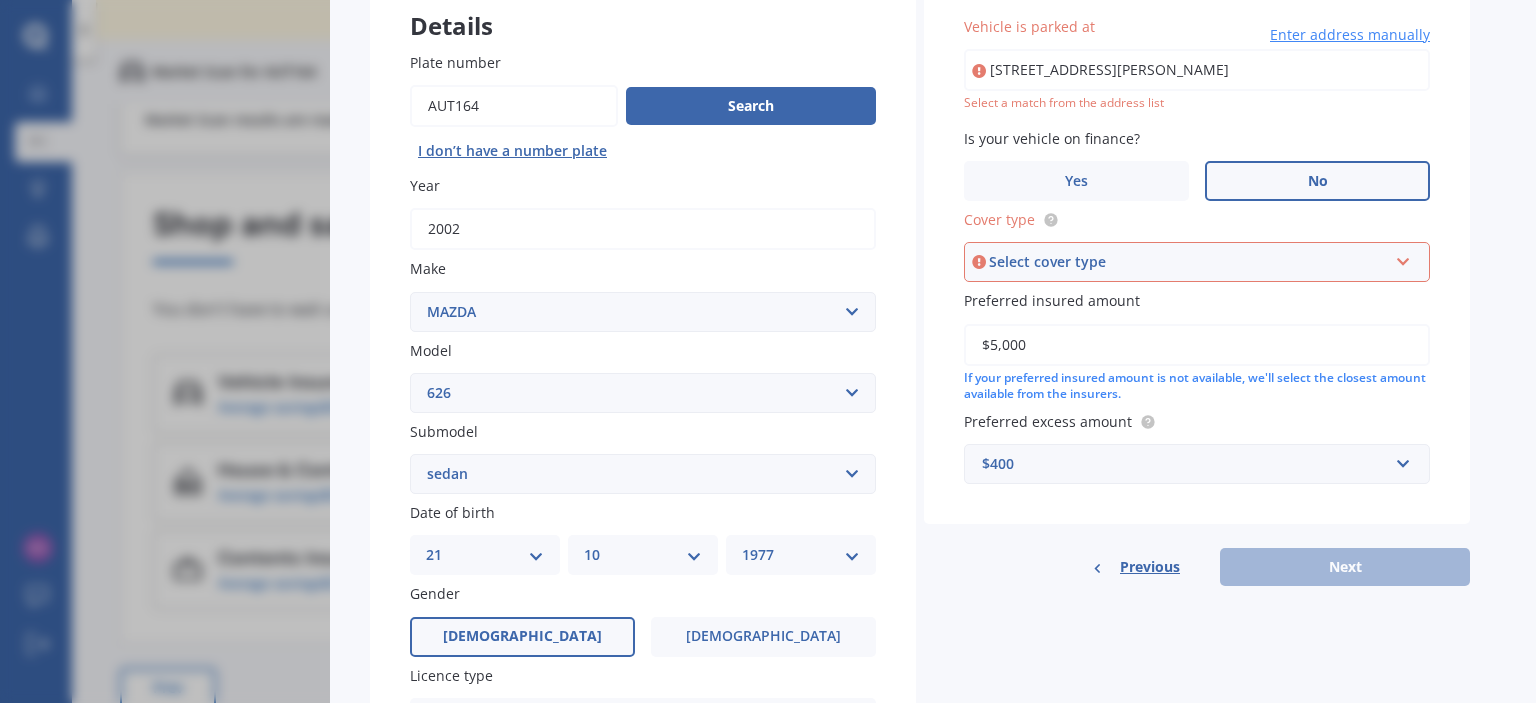 click on "Select cover type" at bounding box center (1188, 262) 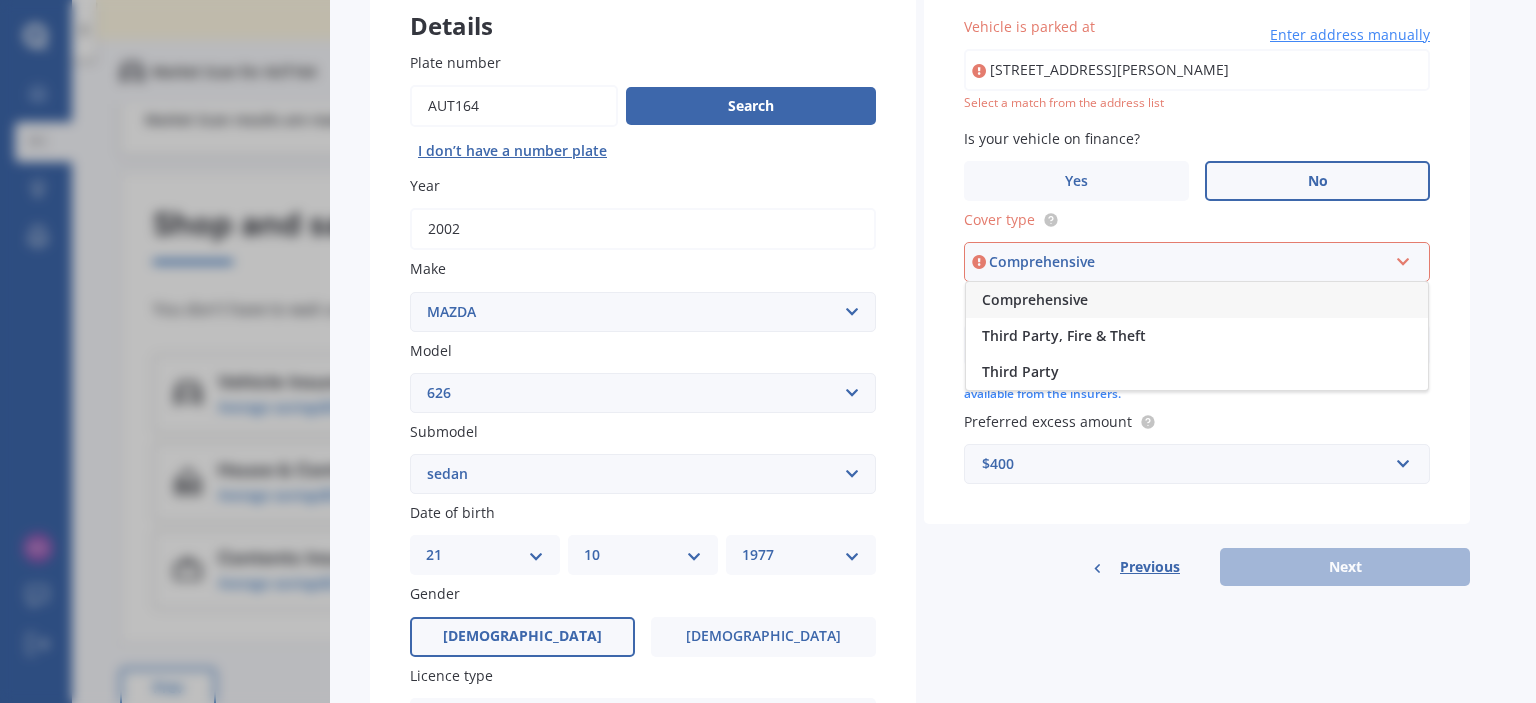 click on "Comprehensive" at bounding box center (1197, 300) 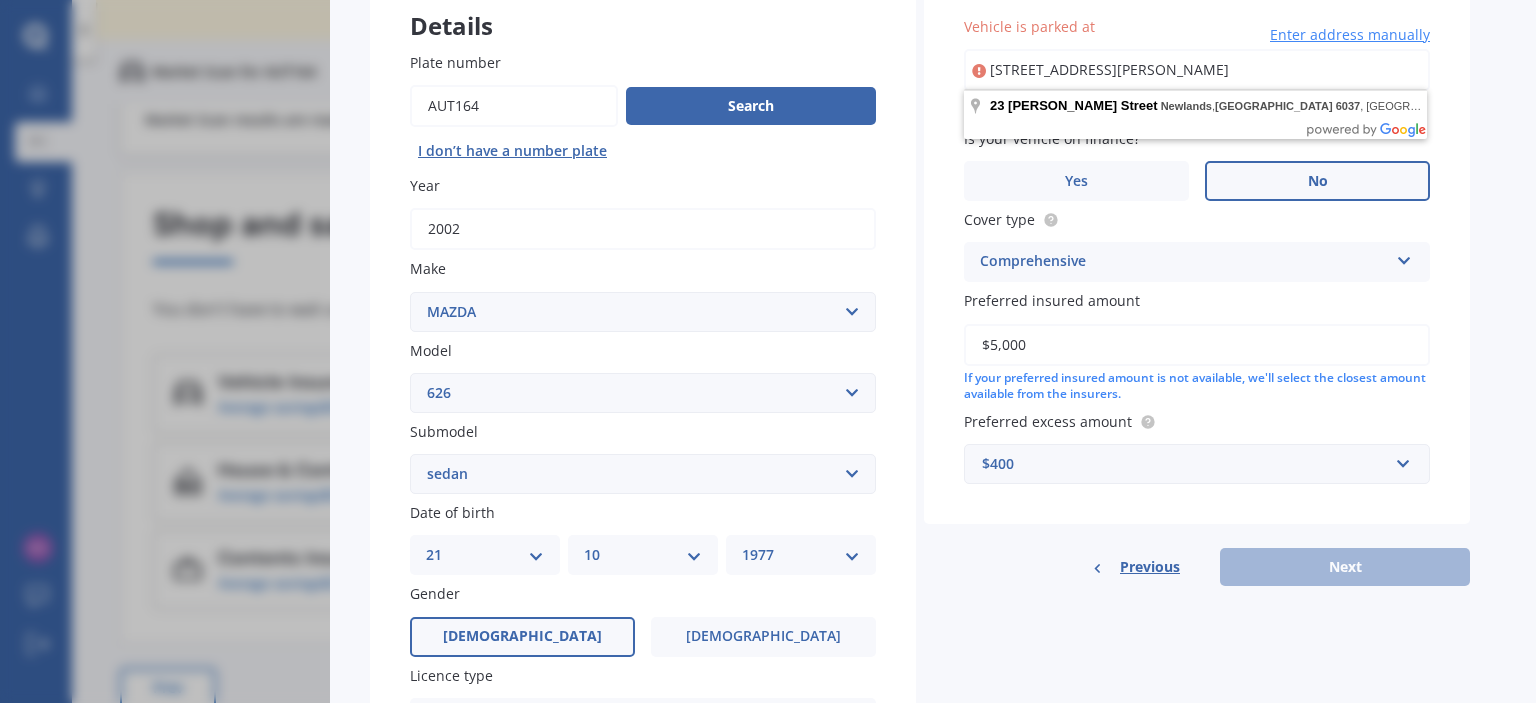 click on "[STREET_ADDRESS][PERSON_NAME]" at bounding box center [1197, 70] 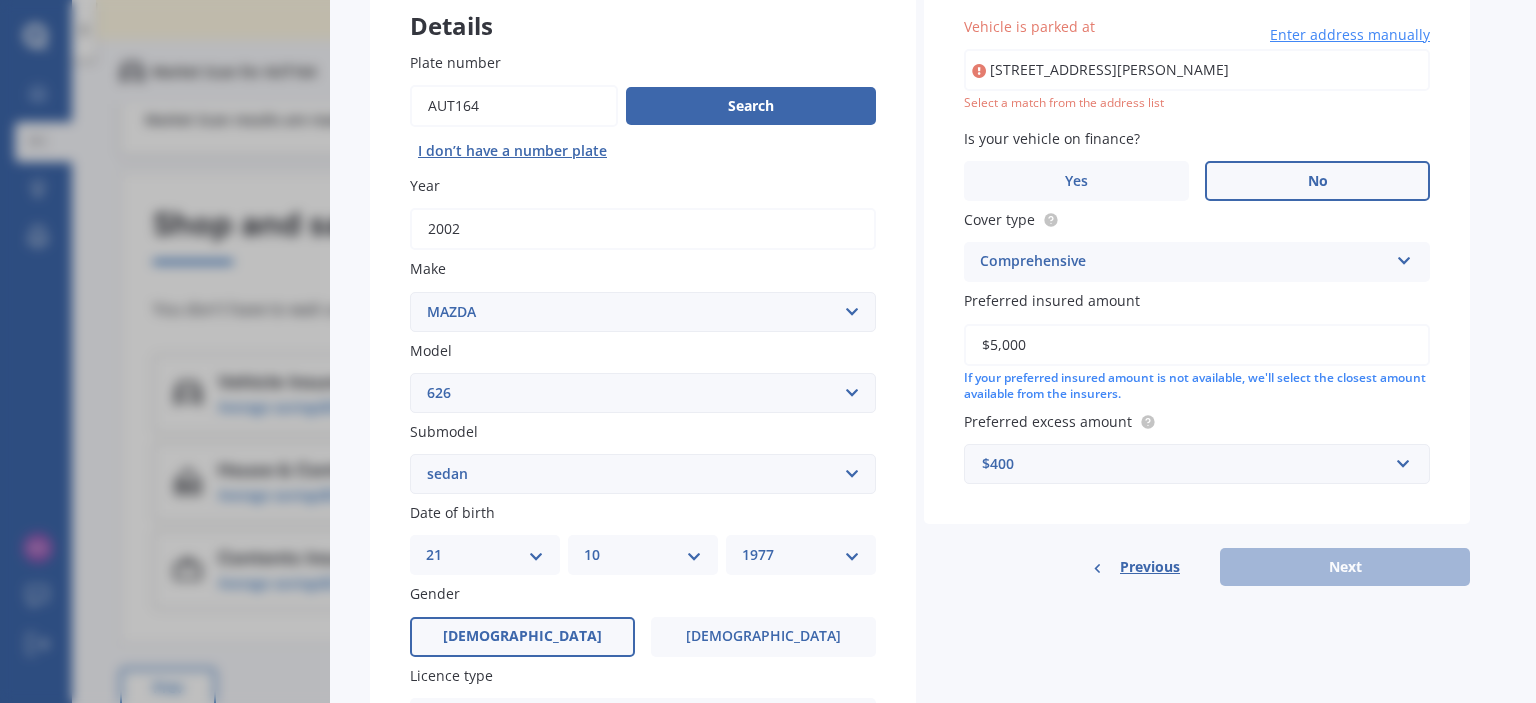 type on "[STREET_ADDRESS][PERSON_NAME]" 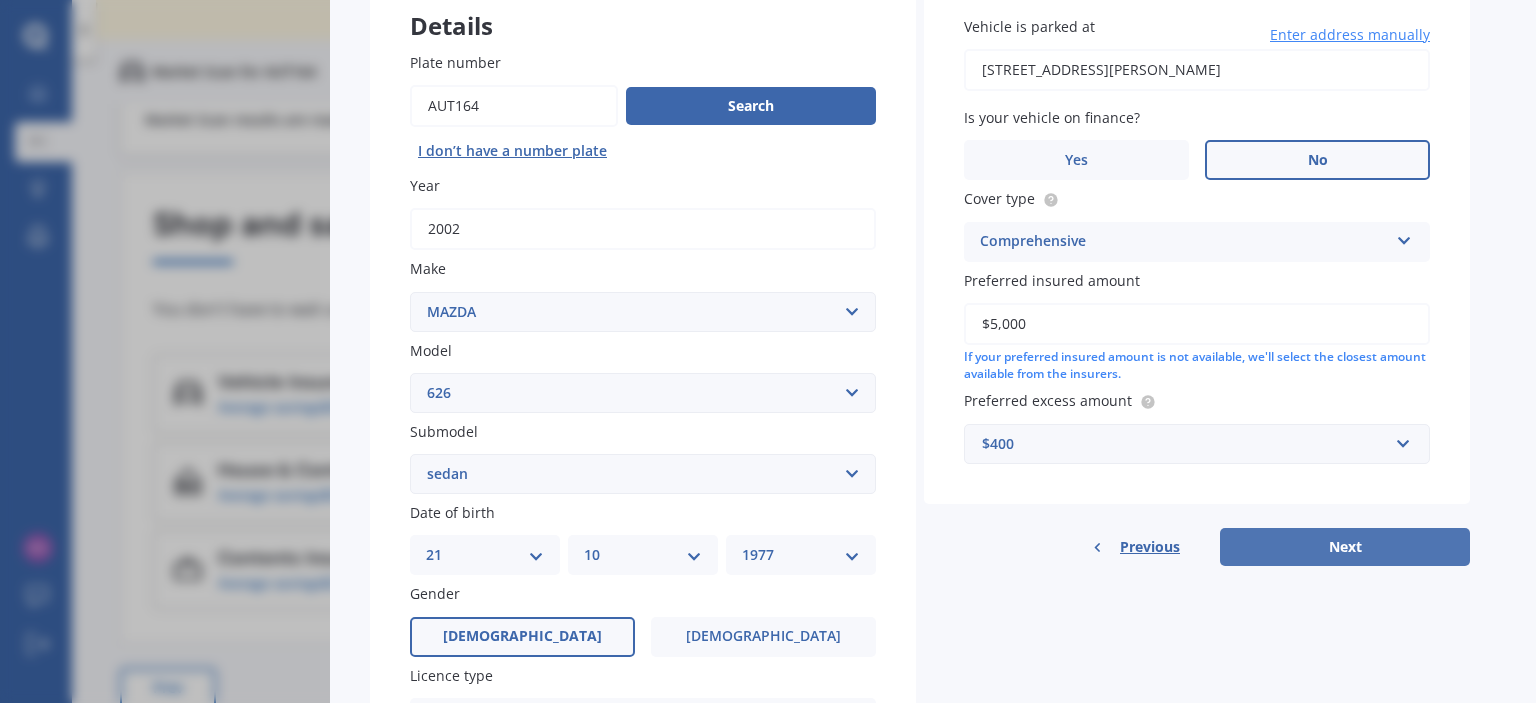 click on "Next" at bounding box center (1345, 547) 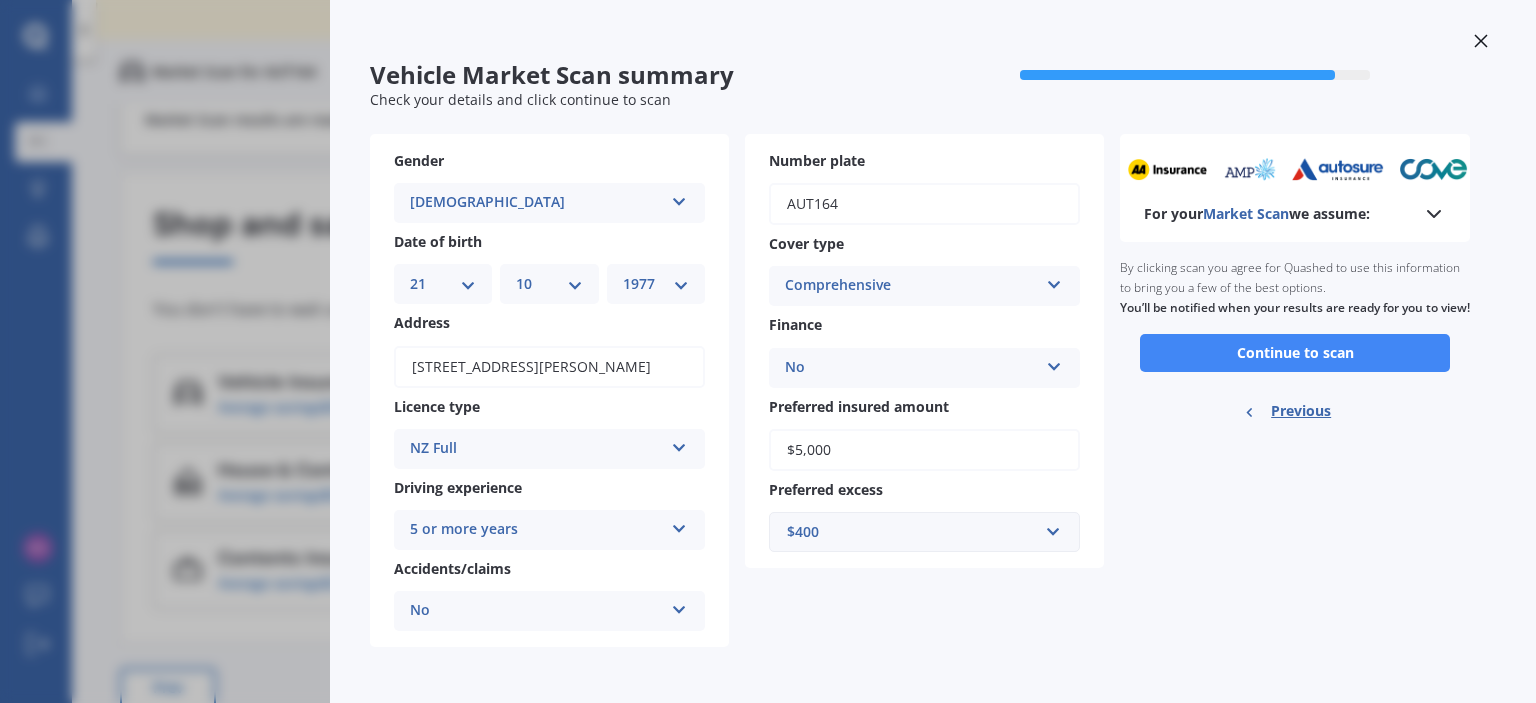 scroll, scrollTop: 16, scrollLeft: 0, axis: vertical 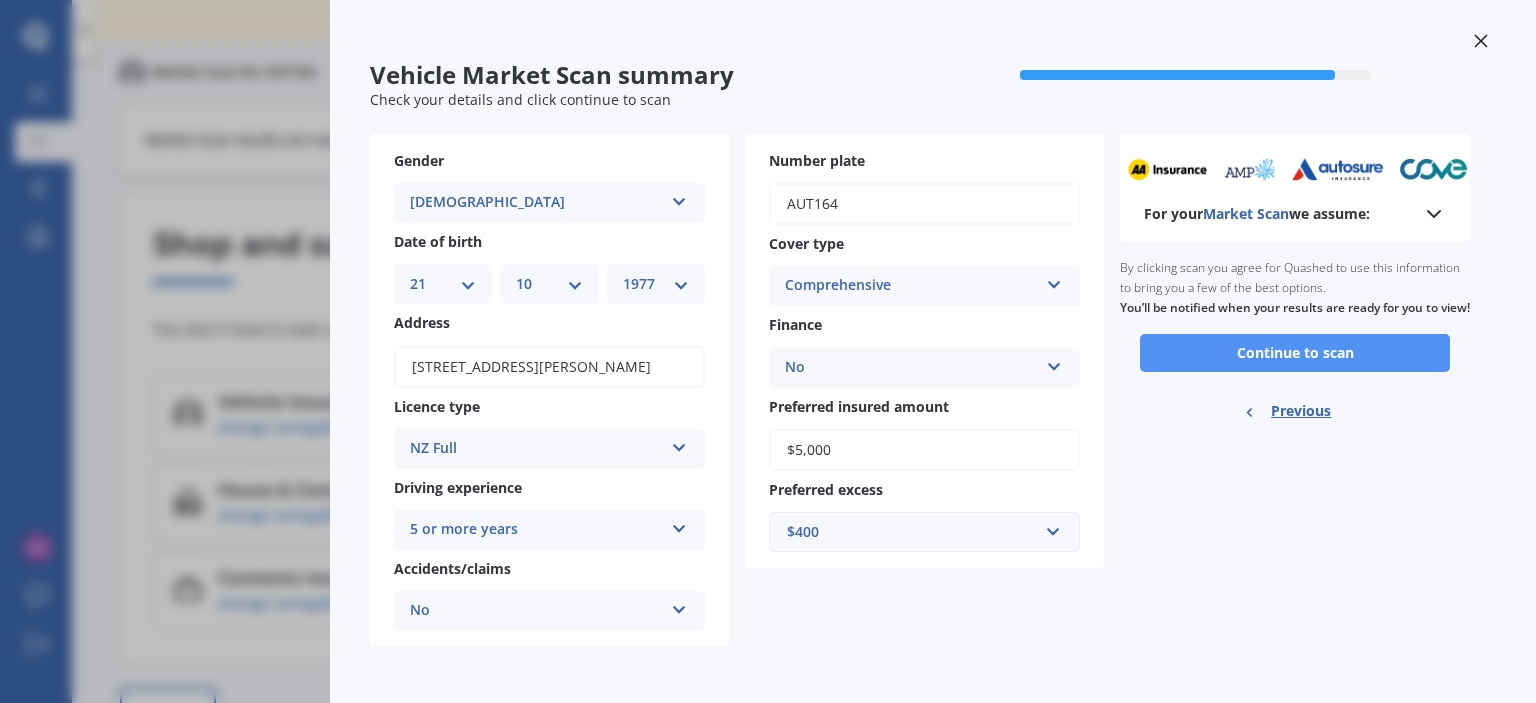 click on "Continue to scan" at bounding box center [1295, 353] 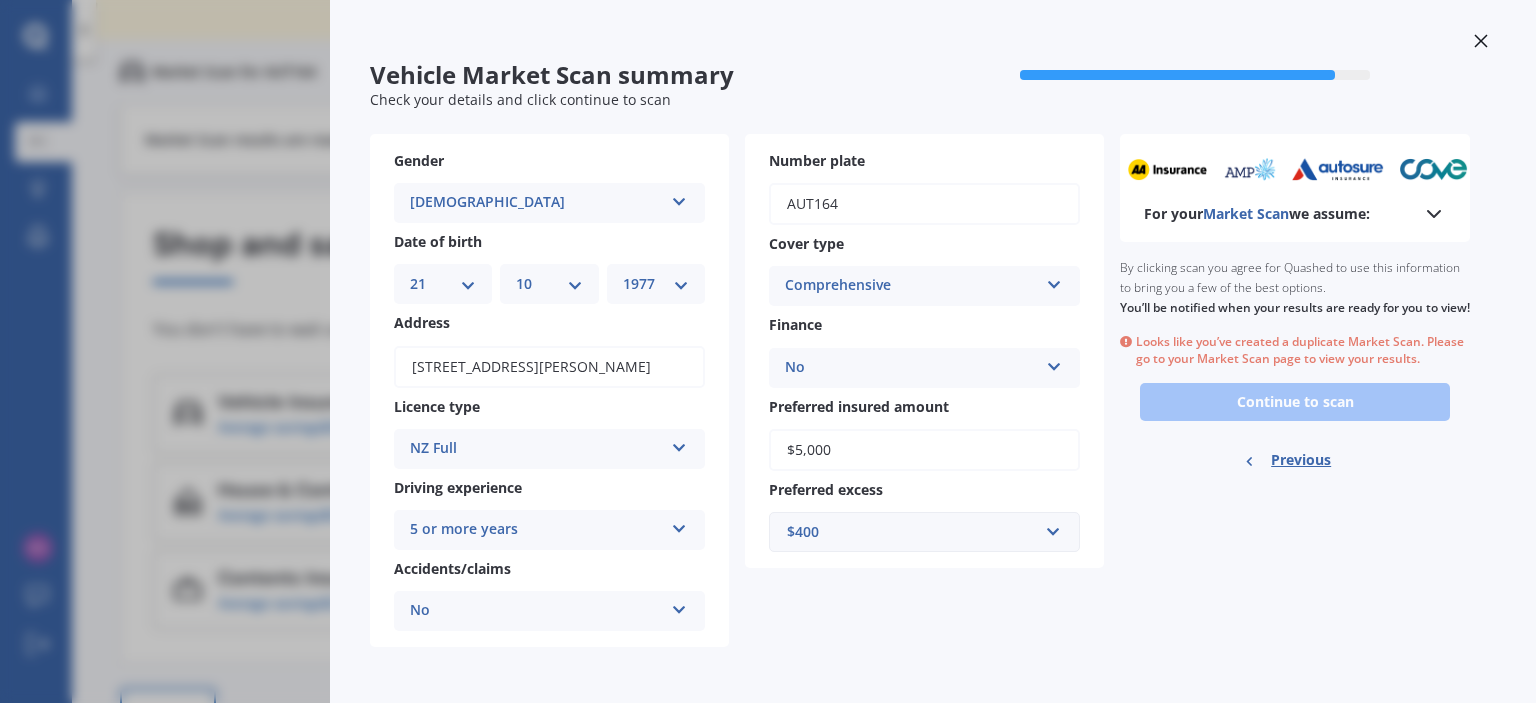 click on "Ready to go By clicking scan you agree for Quashed to use this information to bring you a few of the best options. You’ll be notified when your results are ready for you to view! Looks like you’ve created a duplicate Market Scan. Please go to your Market Scan page to view your results. Continue to scan Previous" at bounding box center (1295, 367) 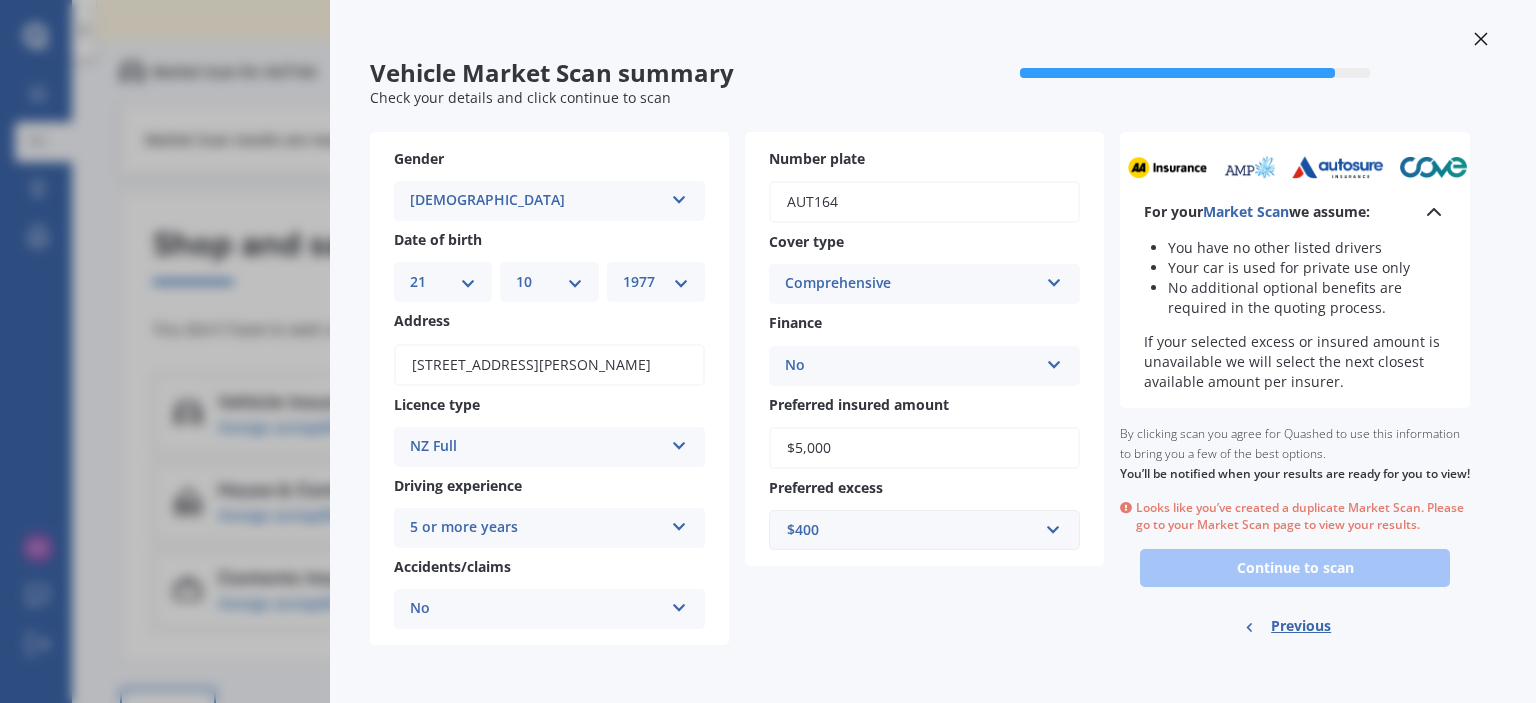 click 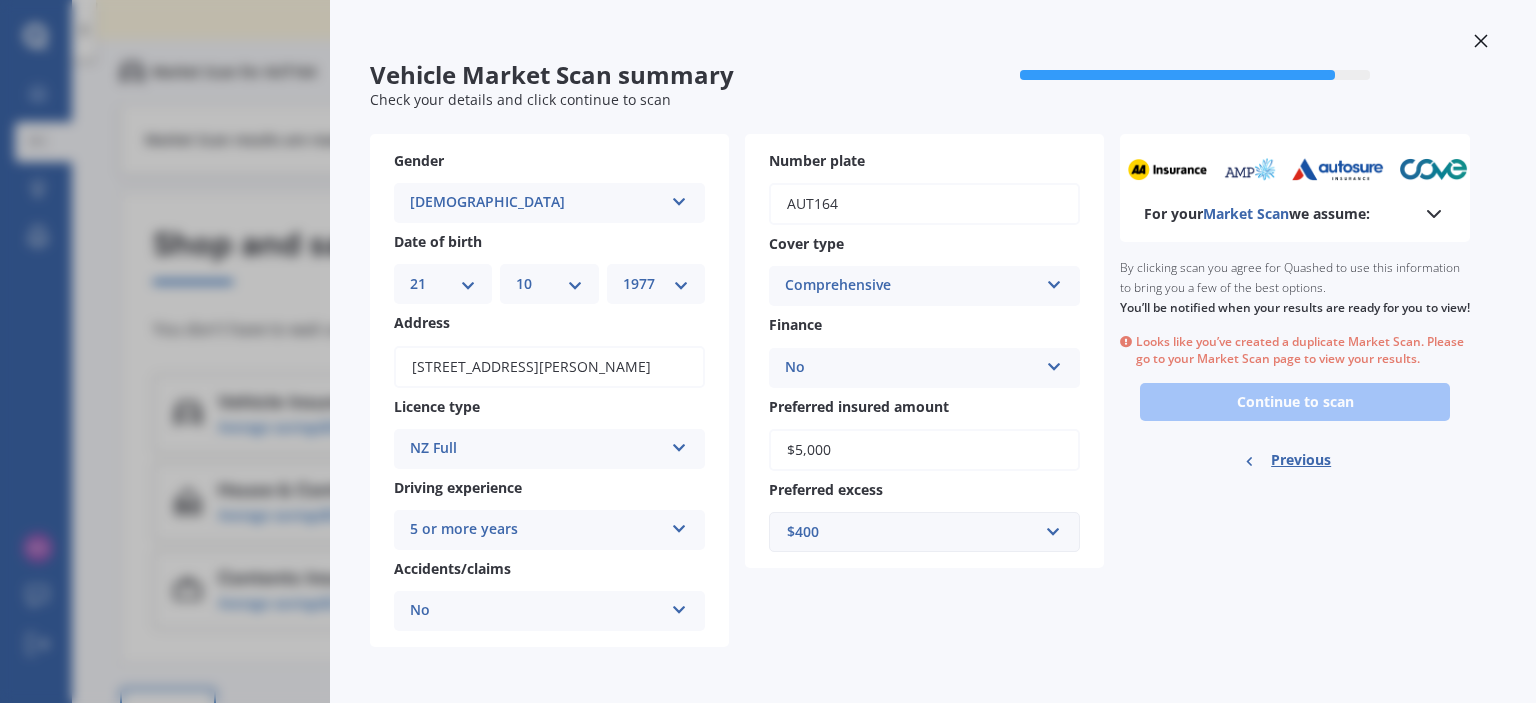 click on "MM 01 02 03 04 05 06 07 08 09 10 11 12" at bounding box center [549, 284] 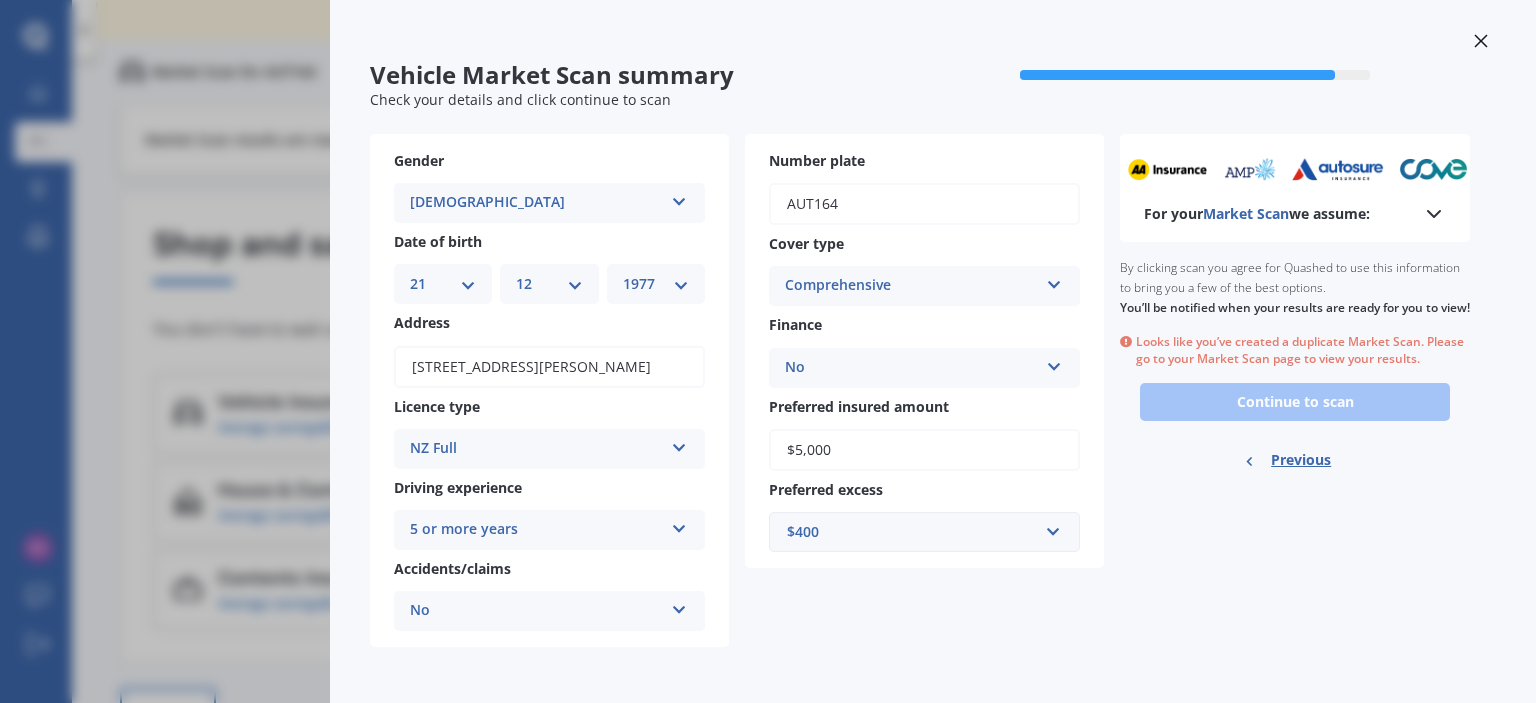 click on "12" at bounding box center (0, 0) 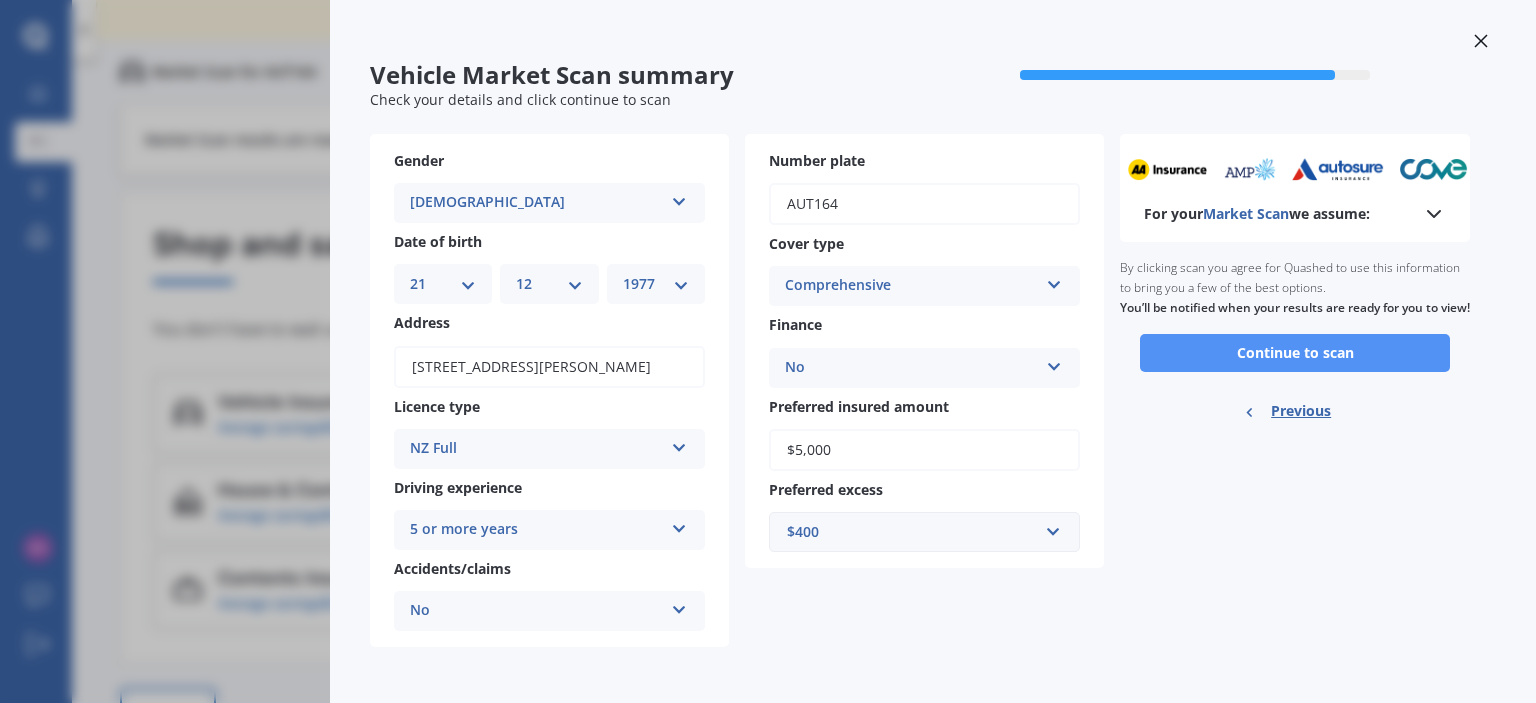 click on "Continue to scan" at bounding box center (1295, 353) 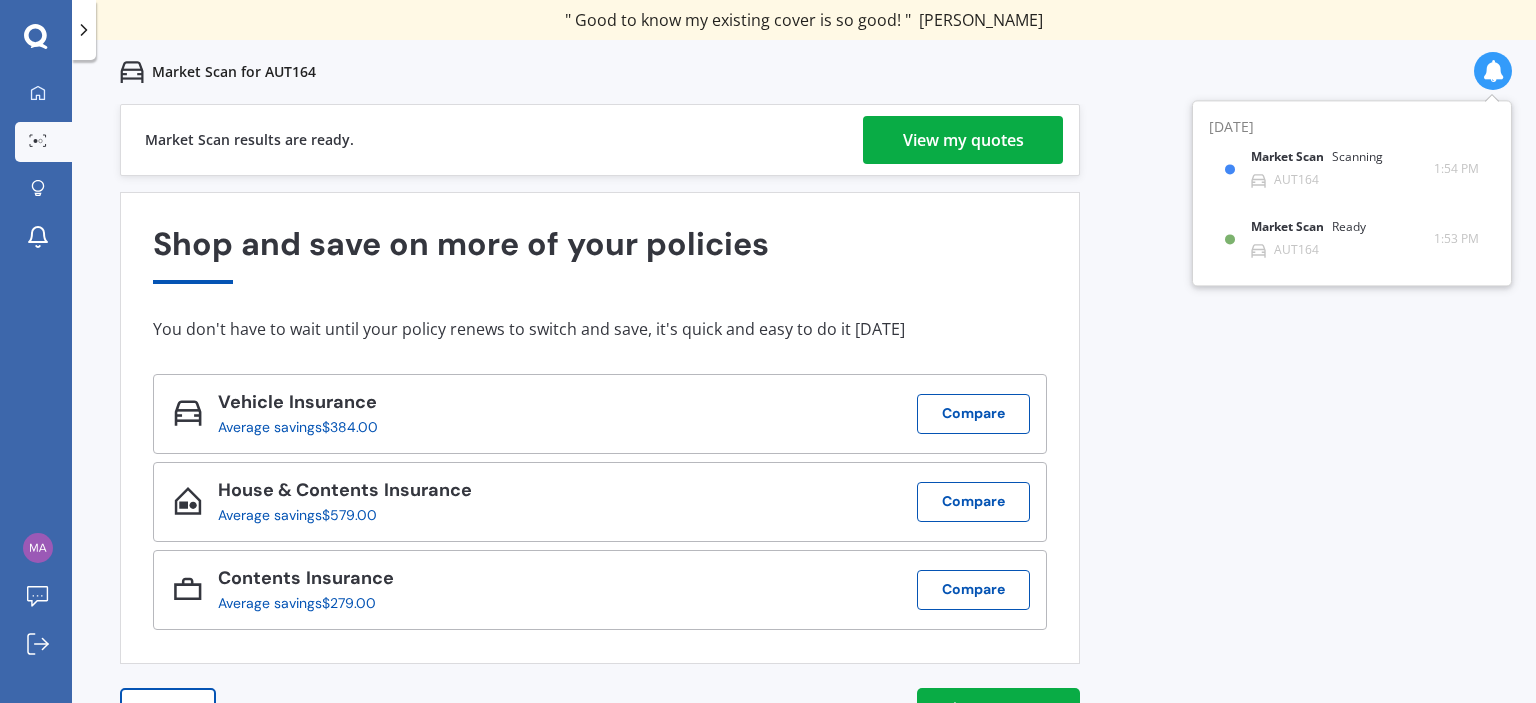 click on "View my quotes" at bounding box center [963, 140] 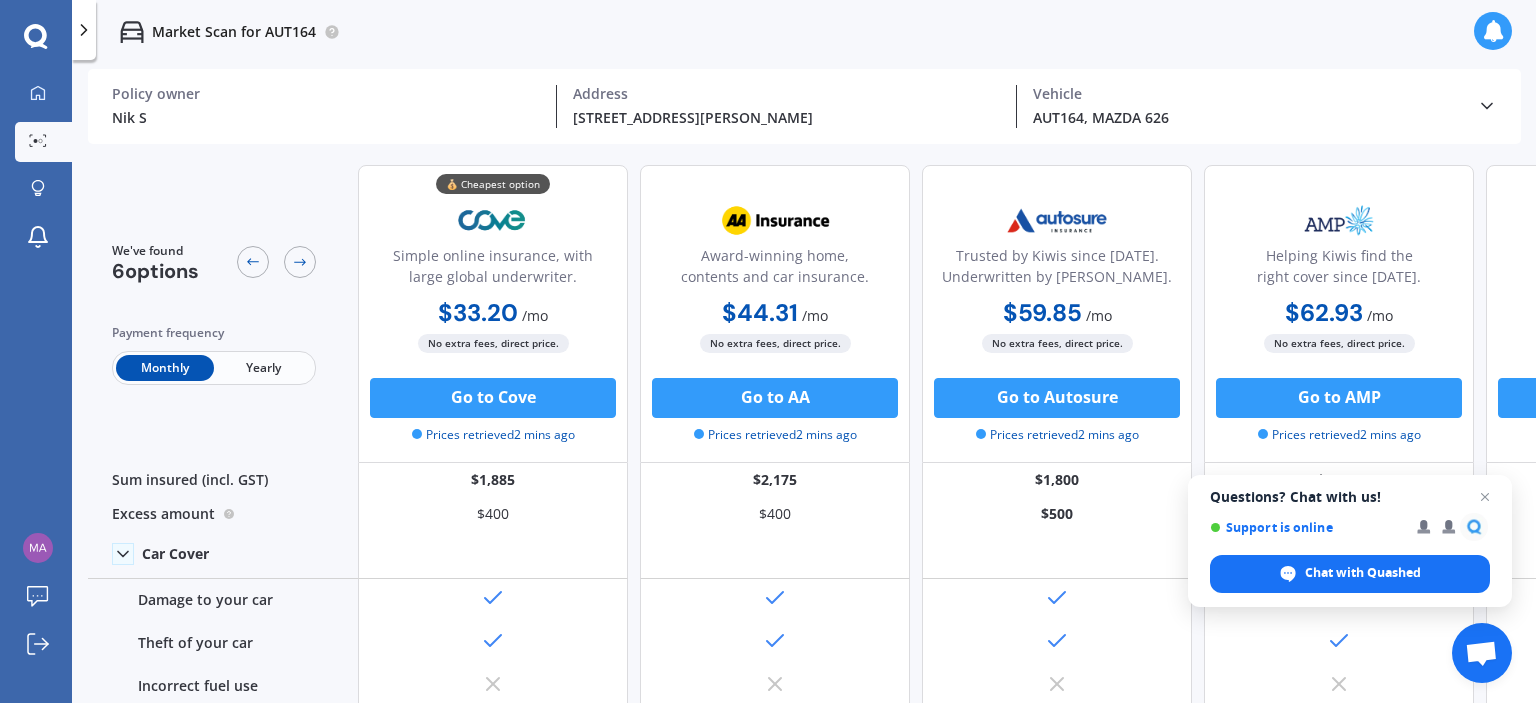 click on "Nik S" at bounding box center [326, 117] 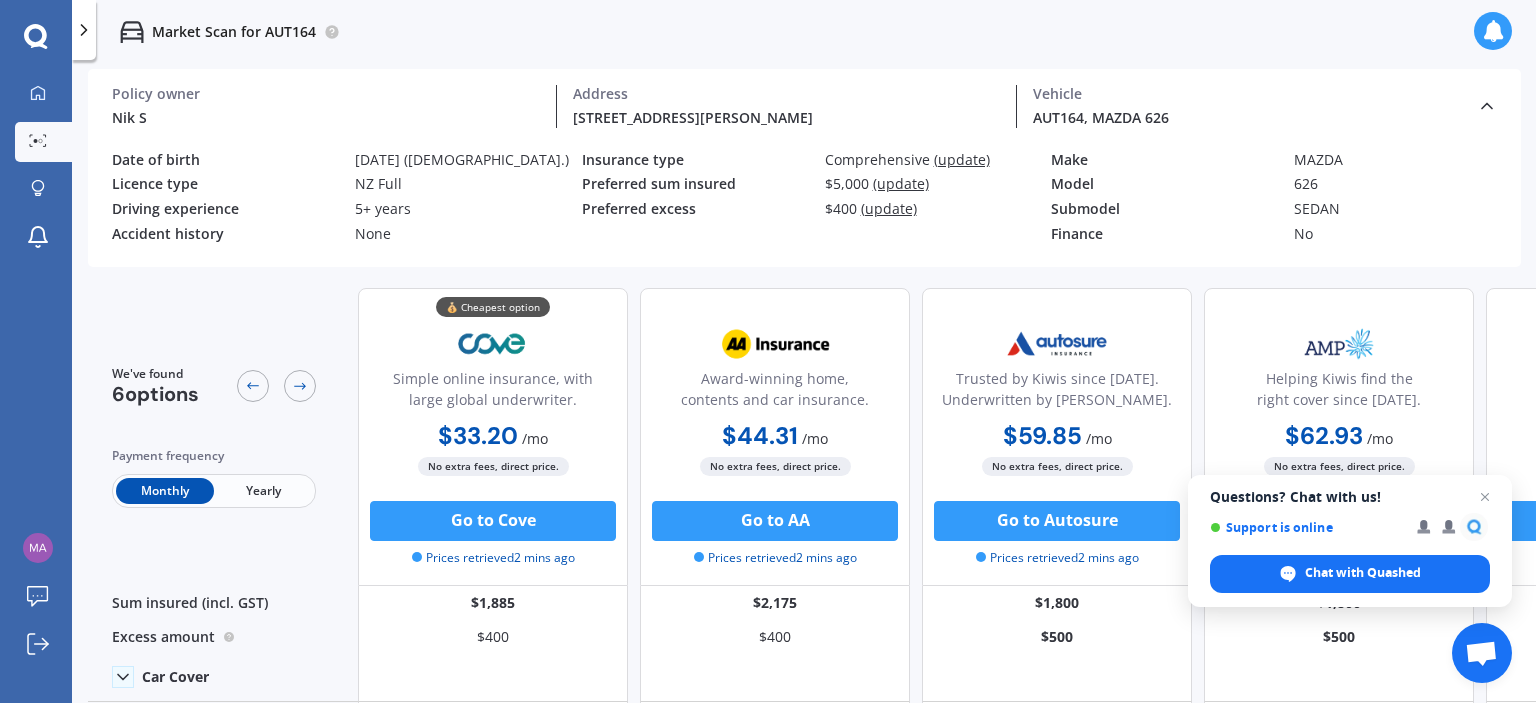 click on "Nik S Policy owner [STREET_ADDRESS][PERSON_NAME] Address AUT164, MAZDA 626 Vehicle" at bounding box center [804, 106] 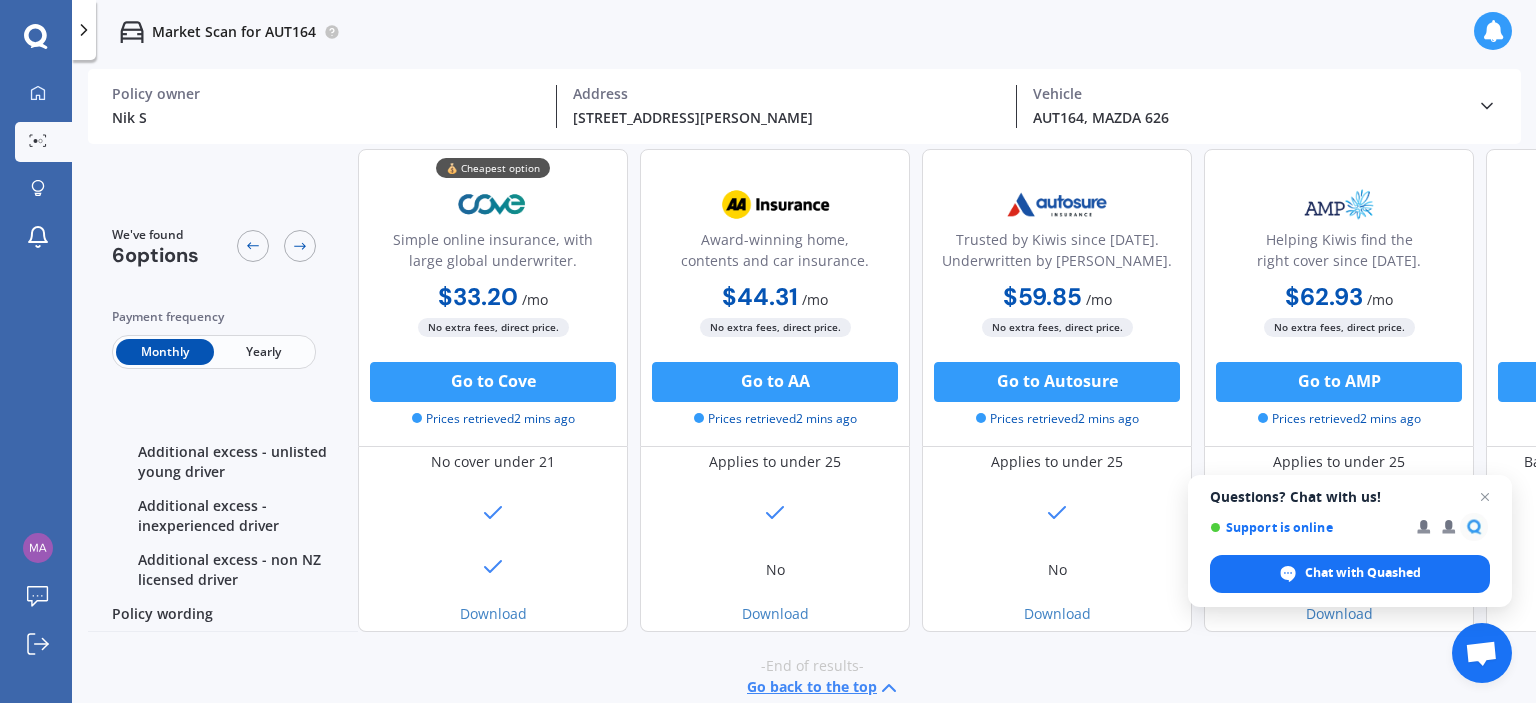 scroll, scrollTop: 0, scrollLeft: 0, axis: both 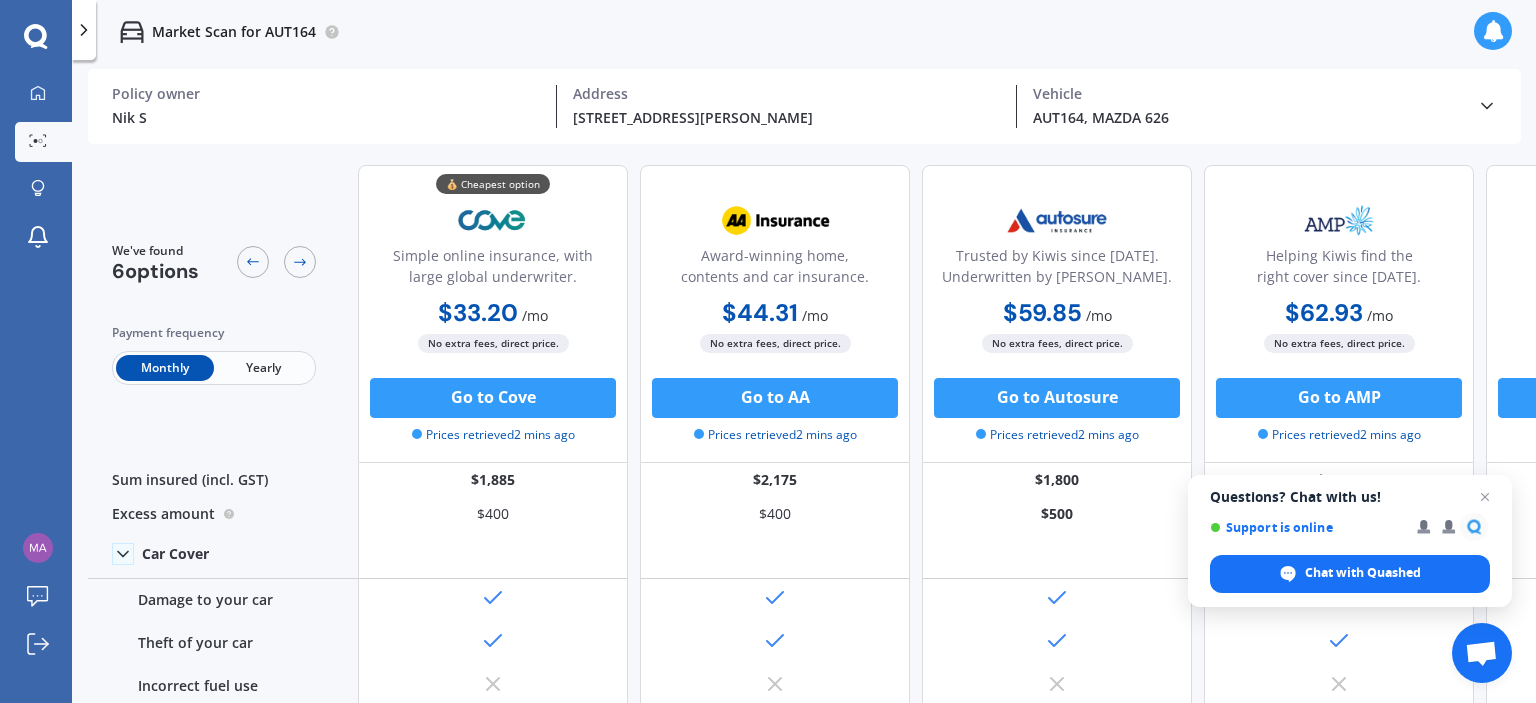 click on "Nik S Policy owner [STREET_ADDRESS][PERSON_NAME] Address AUT164, MAZDA 626 Vehicle" at bounding box center (804, 106) 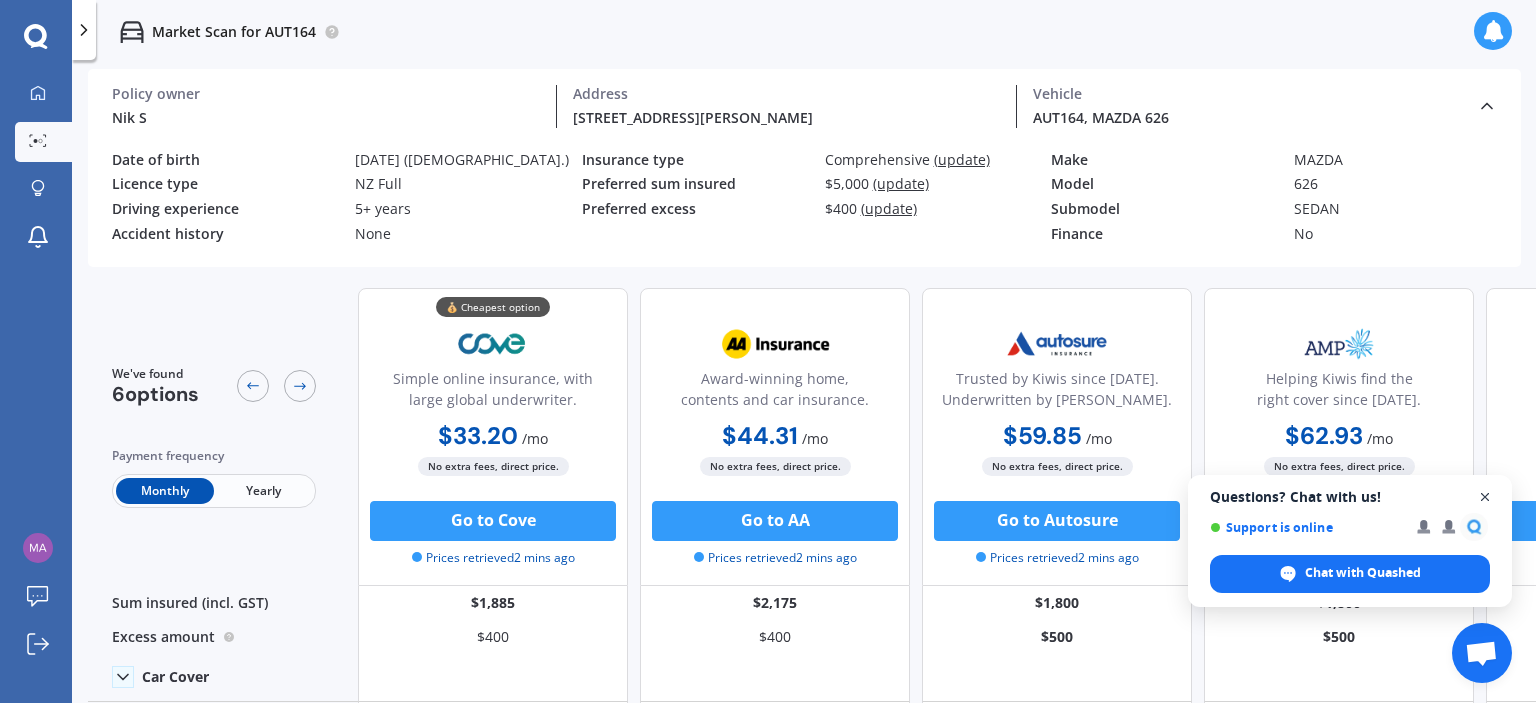 click at bounding box center [1485, 497] 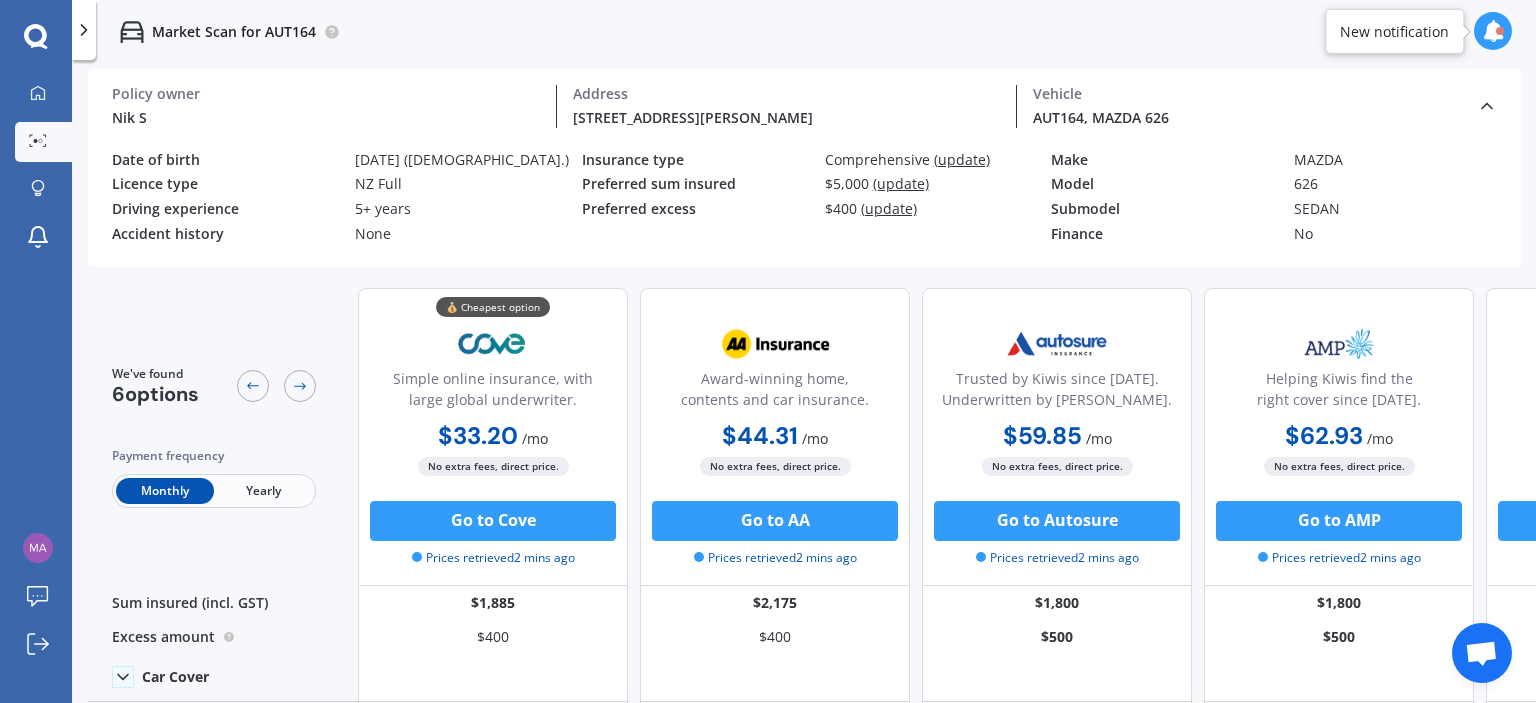 click on "We've found 6  options Payment frequency Monthly Yearly 💰 Cheapest option Simple online insurance, with large global underwriter. $33.20   /  mo $359.73   /  yr $33.20   /  mo No extra fees, direct price. Go to Cove Prices retrieved  2 mins ago Award-winning home, contents and car insurance. $44.31   /  mo $481.78   /  yr $44.31   /  mo No extra fees, direct price. Go to AA Prices retrieved  2 mins ago Trusted by [PERSON_NAME] since [DATE]. Underwritten by [PERSON_NAME]. $59.85   /  mo $718.30   /  yr $59.85   /  mo No extra fees, direct price. Go to Autosure Prices retrieved  2 mins ago Helping Kiwis find the right cover since [DATE]. $62.93   /  mo $755.19   /  yr $62.93   /  mo No extra fees, direct price. Go to AMP Prices retrieved  2 mins ago Proud to be 100% NZ owned and driven. $69.29   /  mo $693.43   /  yr $69.29   /  mo No extra fees, direct price. Go to Provident Prices retrieved  2 mins ago Making it easy to insure your home, car and contents. $79.84   /  mo $874.07   /  yr $79.84   /  mo Go to Trade Me 2 mins ago" at bounding box center [1063, 1181] 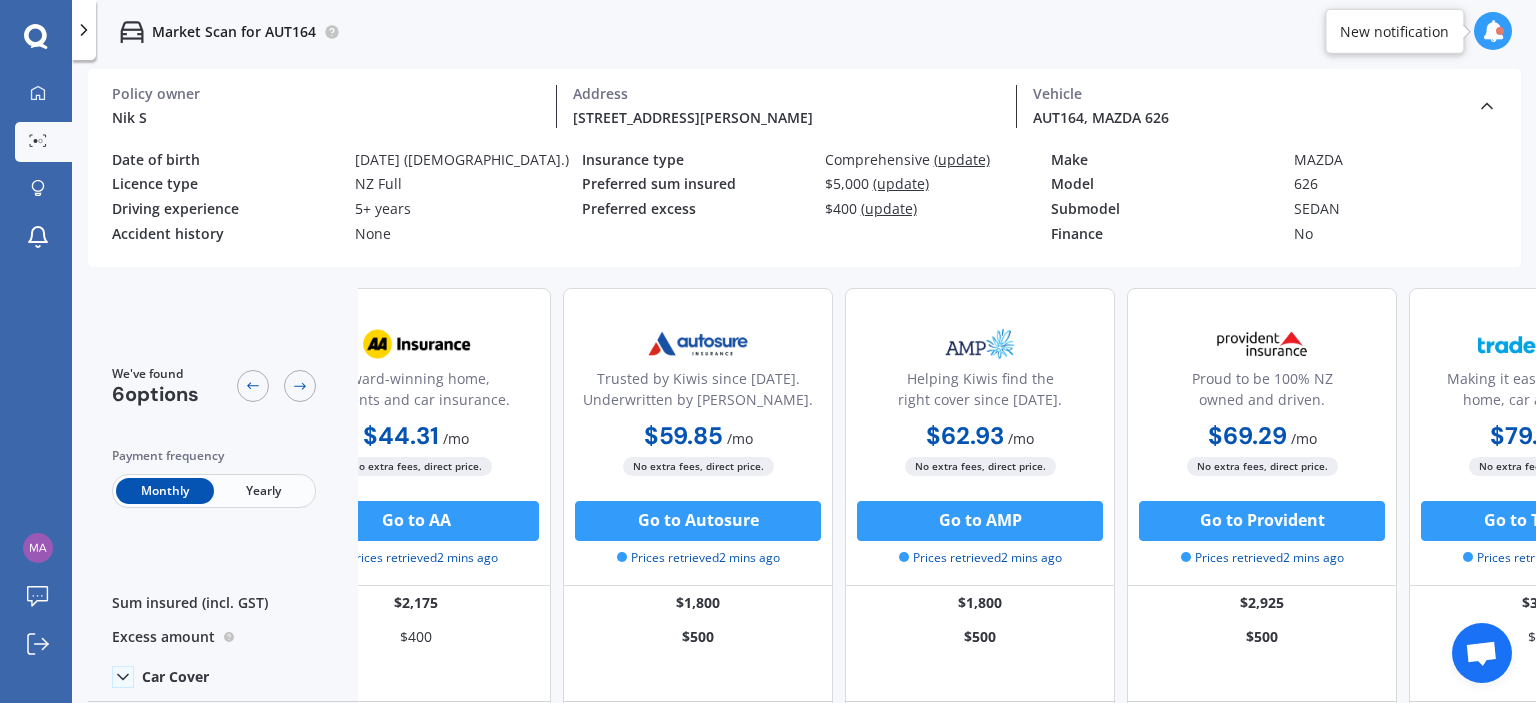 scroll, scrollTop: 0, scrollLeft: 502, axis: horizontal 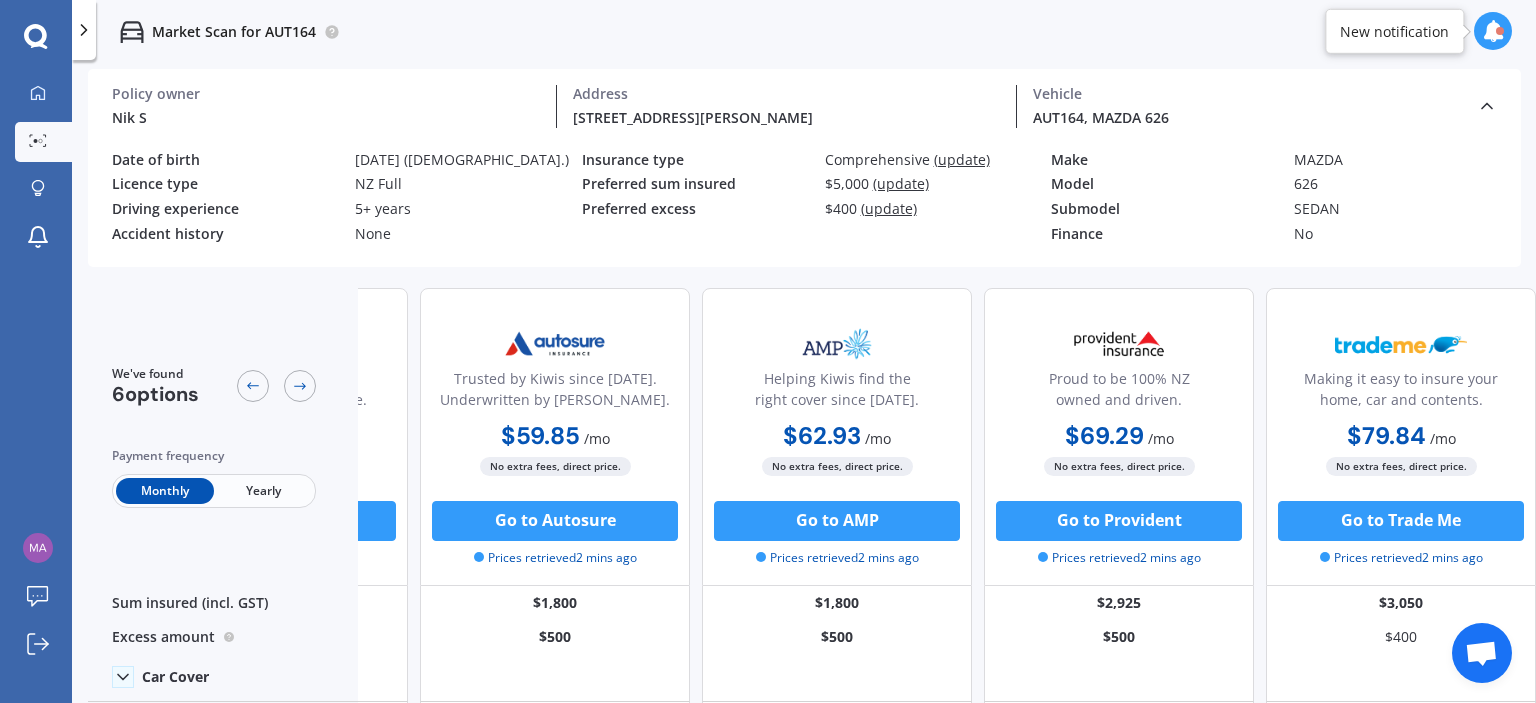 click on "We've found 6  options Payment frequency Monthly Yearly 💰 Cheapest option Simple online insurance, with large global underwriter. $33.20   /  mo $359.73   /  yr $33.20   /  mo No extra fees, direct price. Go to Cove Prices retrieved  2 mins ago Award-winning home, contents and car insurance. $44.31   /  mo $481.78   /  yr $44.31   /  mo No extra fees, direct price. Go to AA Prices retrieved  2 mins ago Trusted by [PERSON_NAME] since [DATE]. Underwritten by [PERSON_NAME]. $59.85   /  mo $718.30   /  yr $59.85   /  mo No extra fees, direct price. Go to Autosure Prices retrieved  2 mins ago Helping Kiwis find the right cover since [DATE]. $62.93   /  mo $755.19   /  yr $62.93   /  mo No extra fees, direct price. Go to AMP Prices retrieved  2 mins ago Proud to be 100% NZ owned and driven. $69.29   /  mo $693.43   /  yr $69.29   /  mo No extra fees, direct price. Go to Provident Prices retrieved  2 mins ago Making it easy to insure your home, car and contents. $79.84   /  mo $874.07   /  yr $79.84   /  mo Go to Trade Me 2 mins ago" at bounding box center (561, 1181) 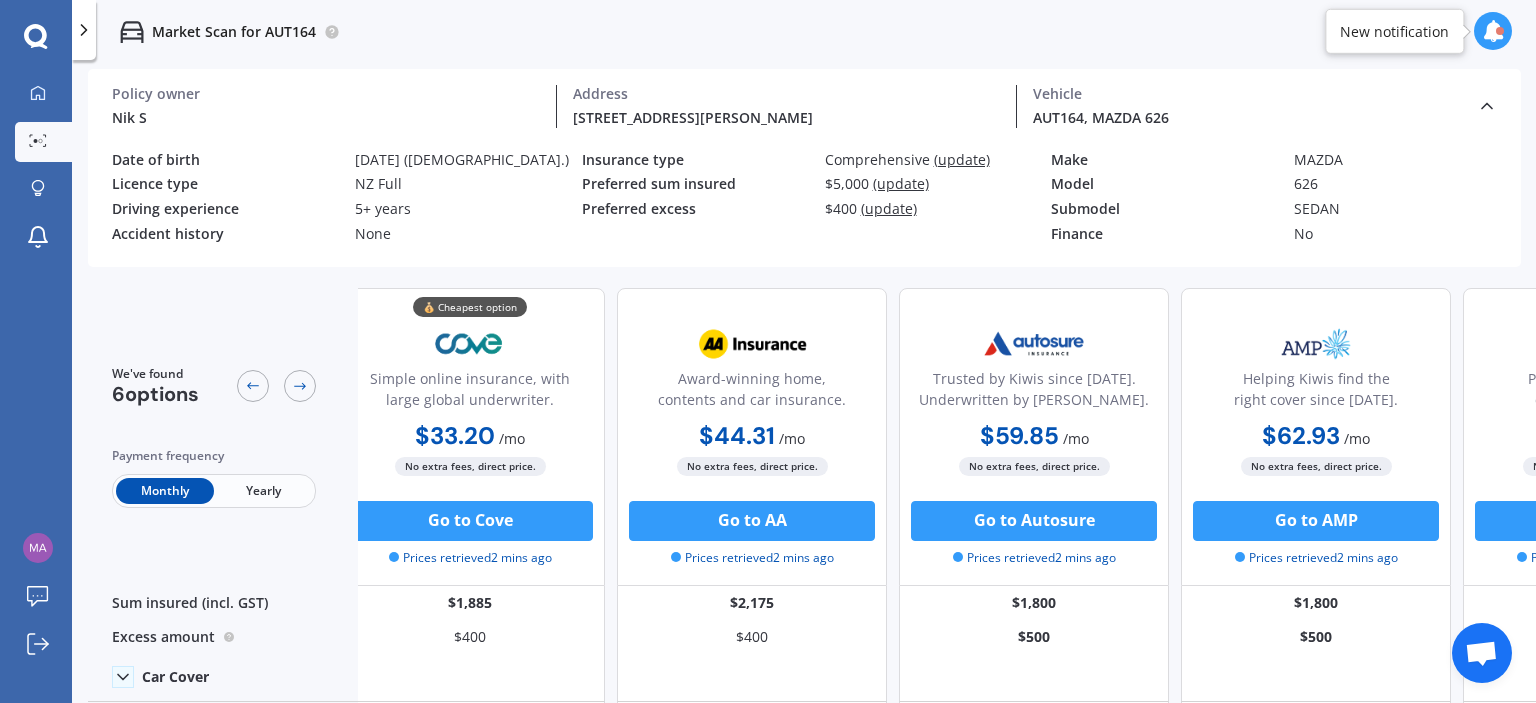 scroll, scrollTop: 0, scrollLeft: 0, axis: both 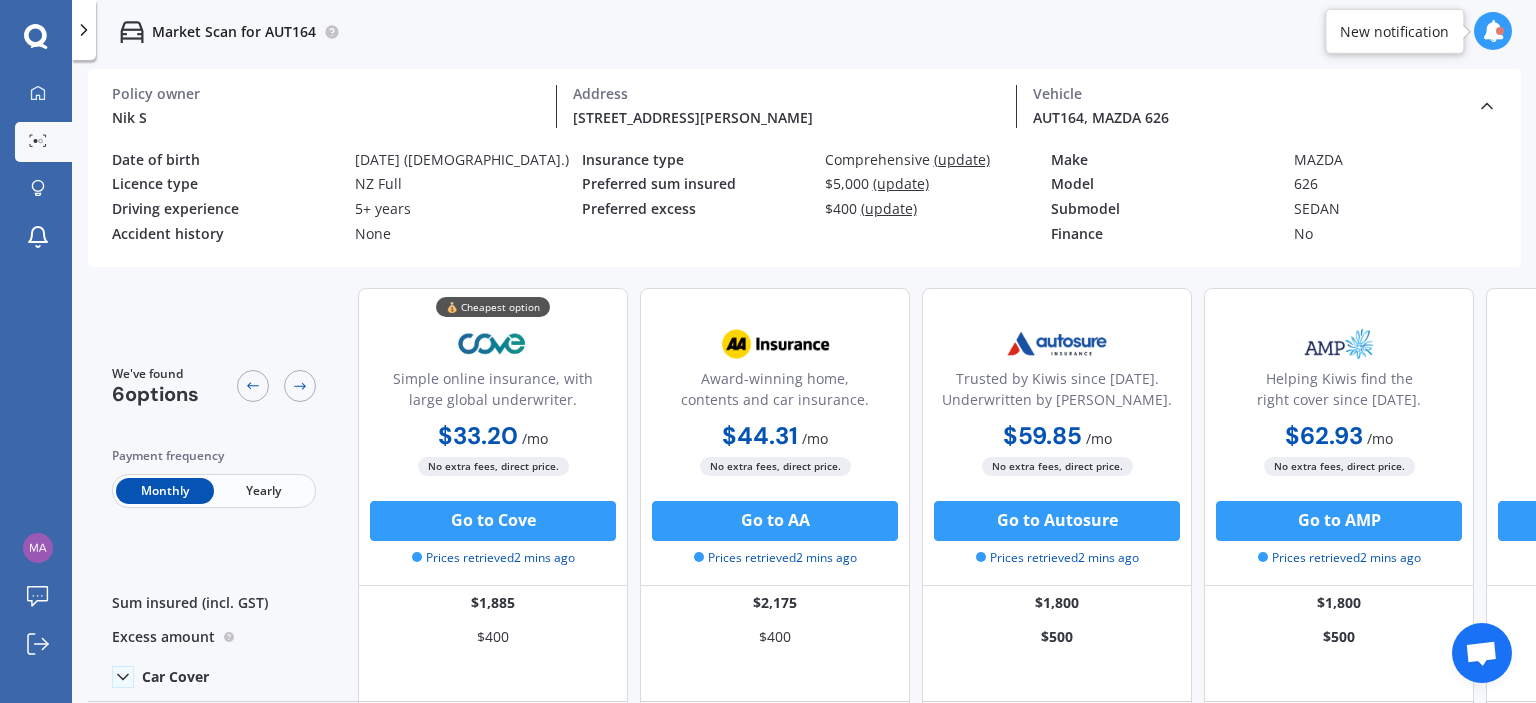 click on "Policy owner [PERSON_NAME] S   Address [STREET_ADDRESS][GEOGRAPHIC_DATA][PERSON_NAME] )   AUT164, MAZDA 626   Address [STREET_ADDRESS][GEOGRAPHIC_DATA][PERSON_NAME] )   Date of birth [DEMOGRAPHIC_DATA] ([DEMOGRAPHIC_DATA].)   Licence type NZ Full   Driving experience 5+ years   Accident history None   Insurance type Comprehensive   (update) Preferred sum insured $5,000   (update) Preferred excess $400   (update) Make MAZDA   Model 626   Submodel SEDAN   Finance No" at bounding box center (804, 205) 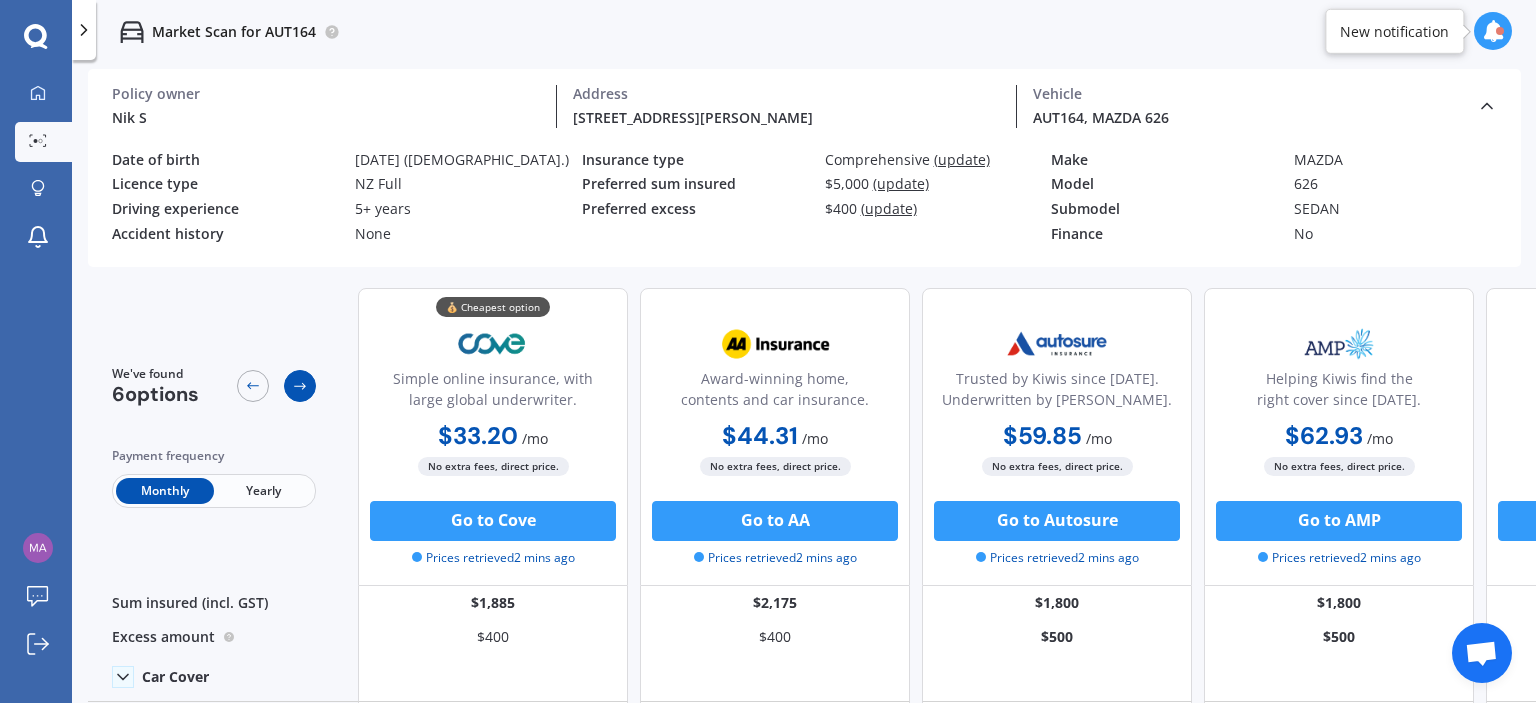 click 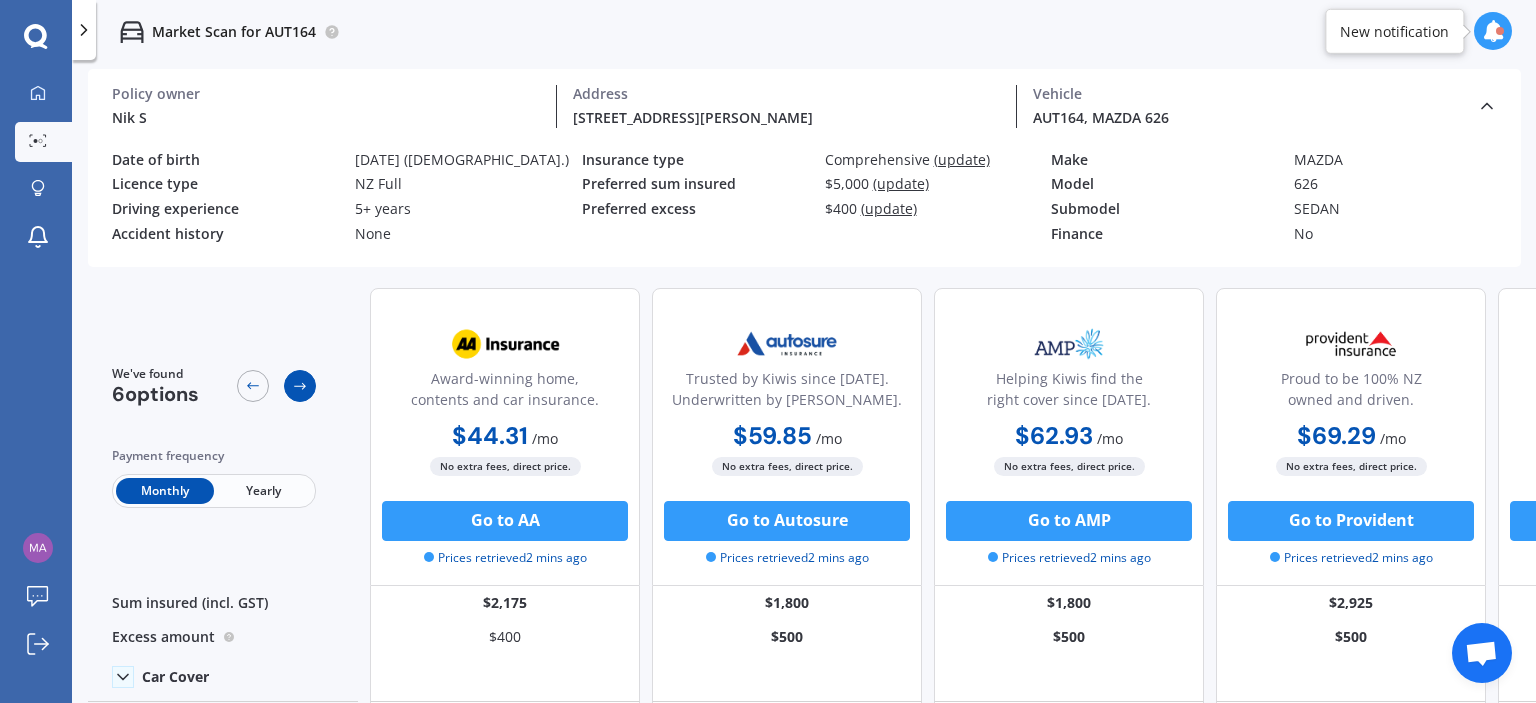 click 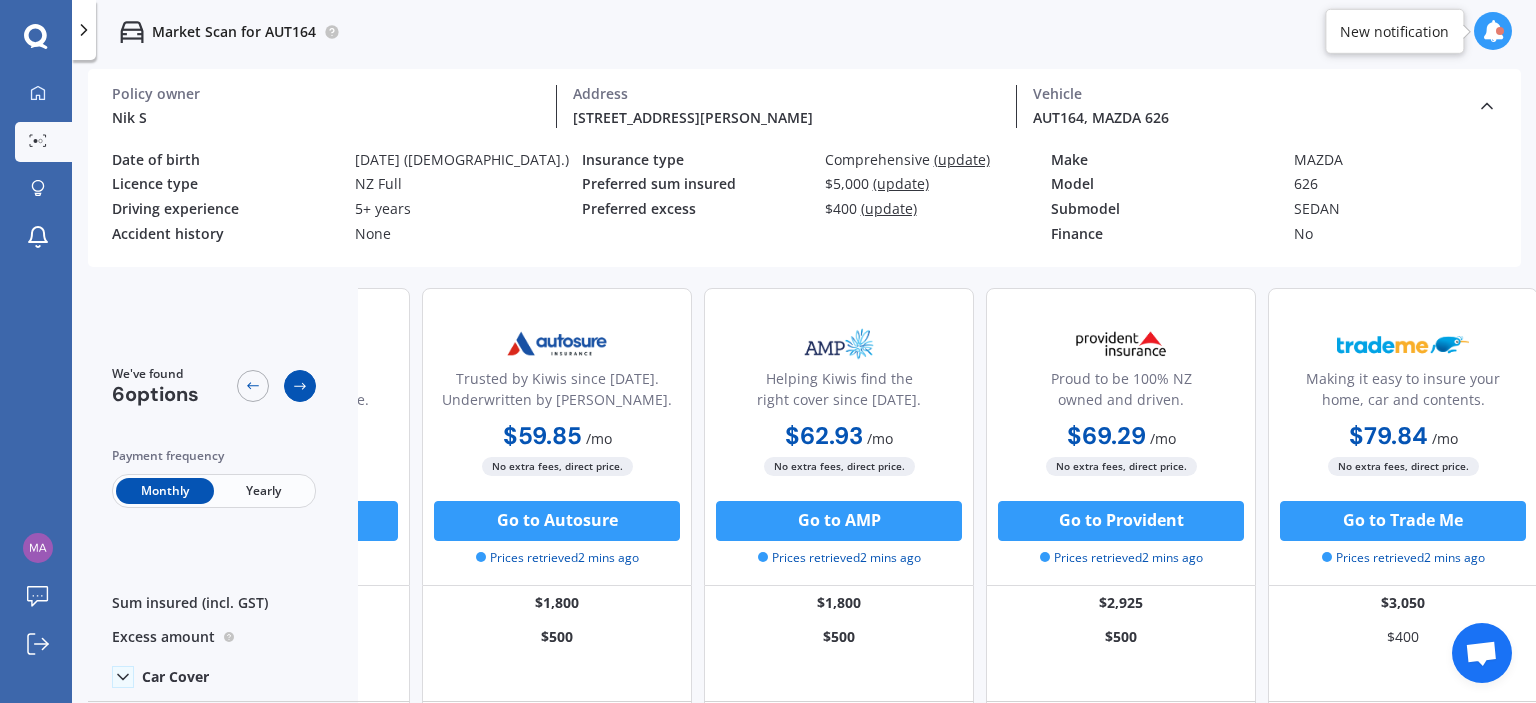 scroll, scrollTop: 0, scrollLeft: 502, axis: horizontal 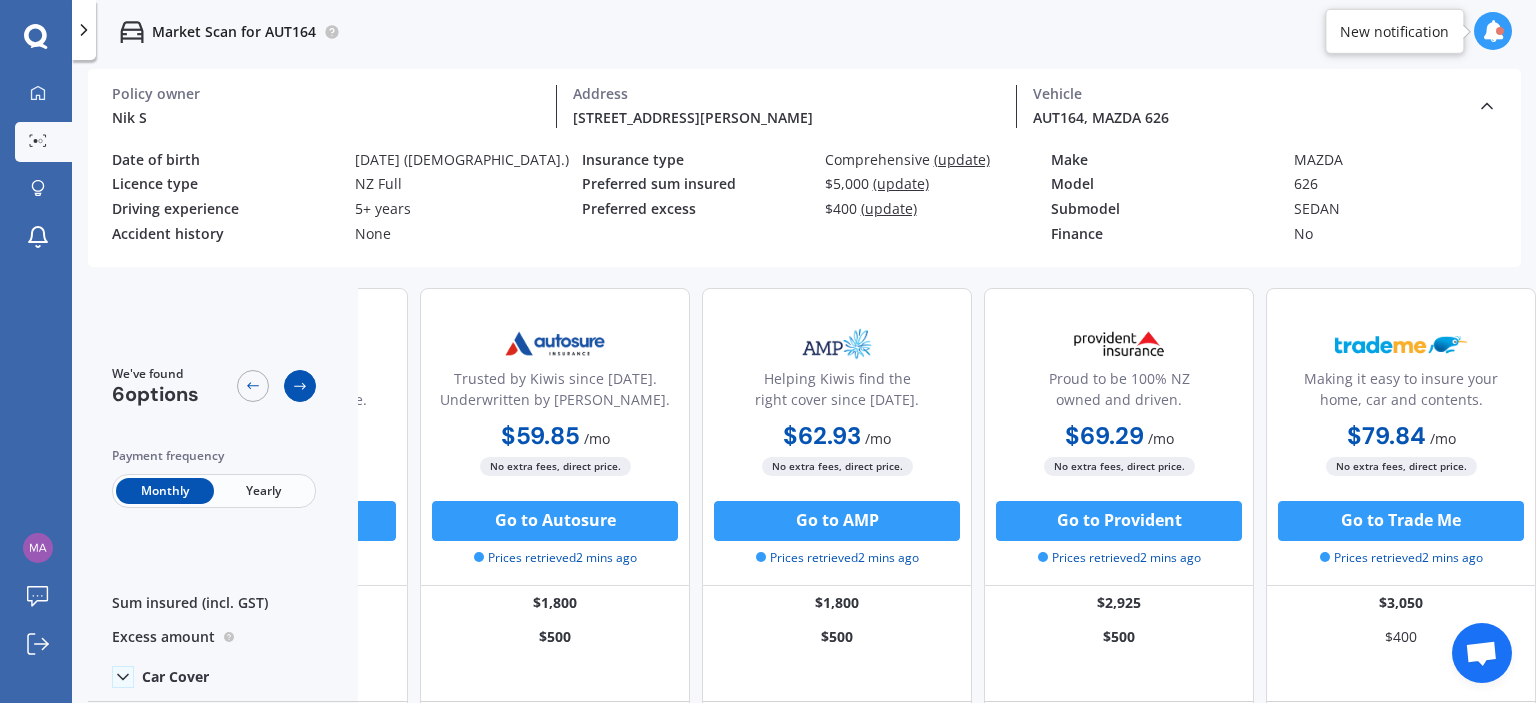click 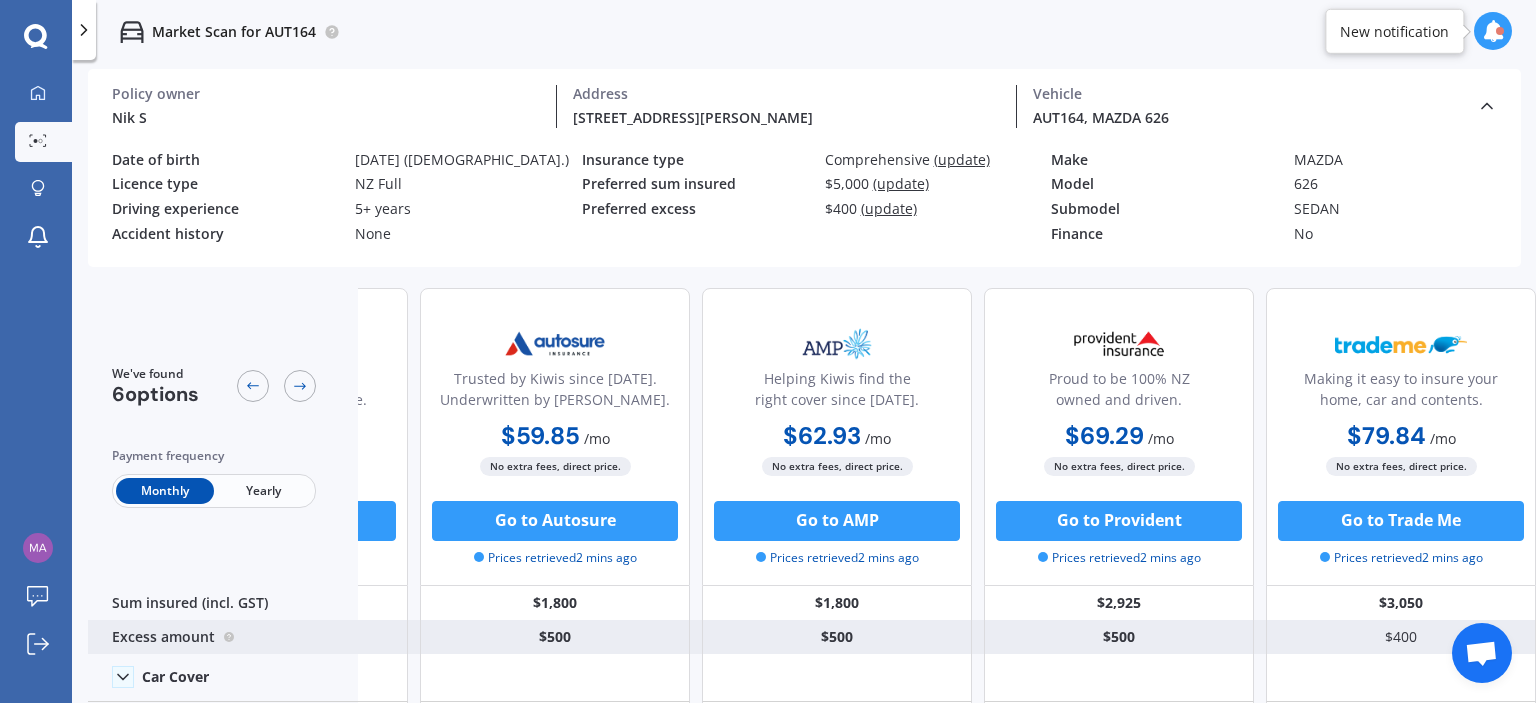 click on "Excess amount" at bounding box center (223, 637) 